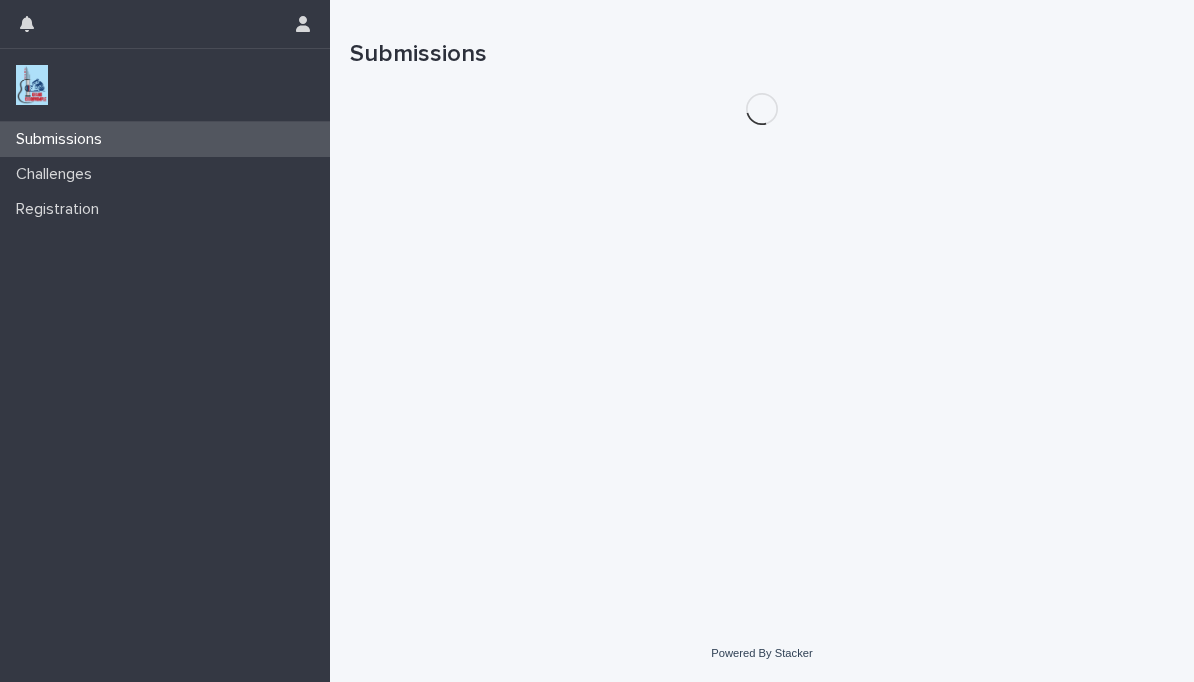 scroll, scrollTop: 0, scrollLeft: 0, axis: both 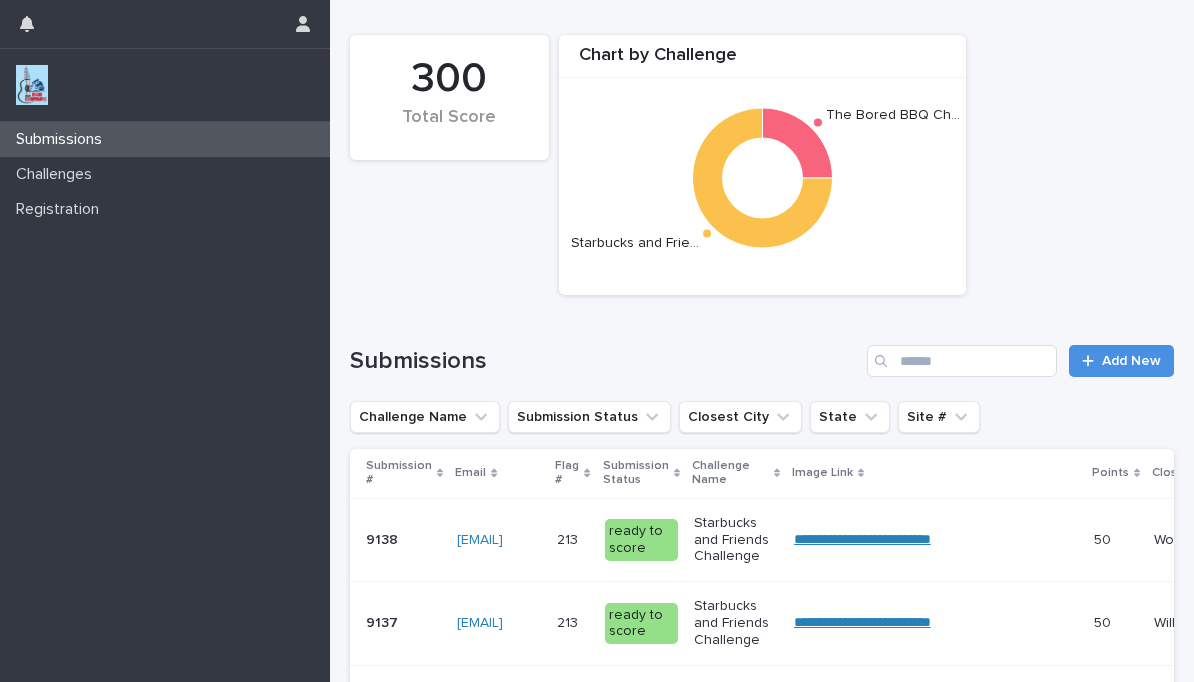 click on "Add New" at bounding box center (1131, 361) 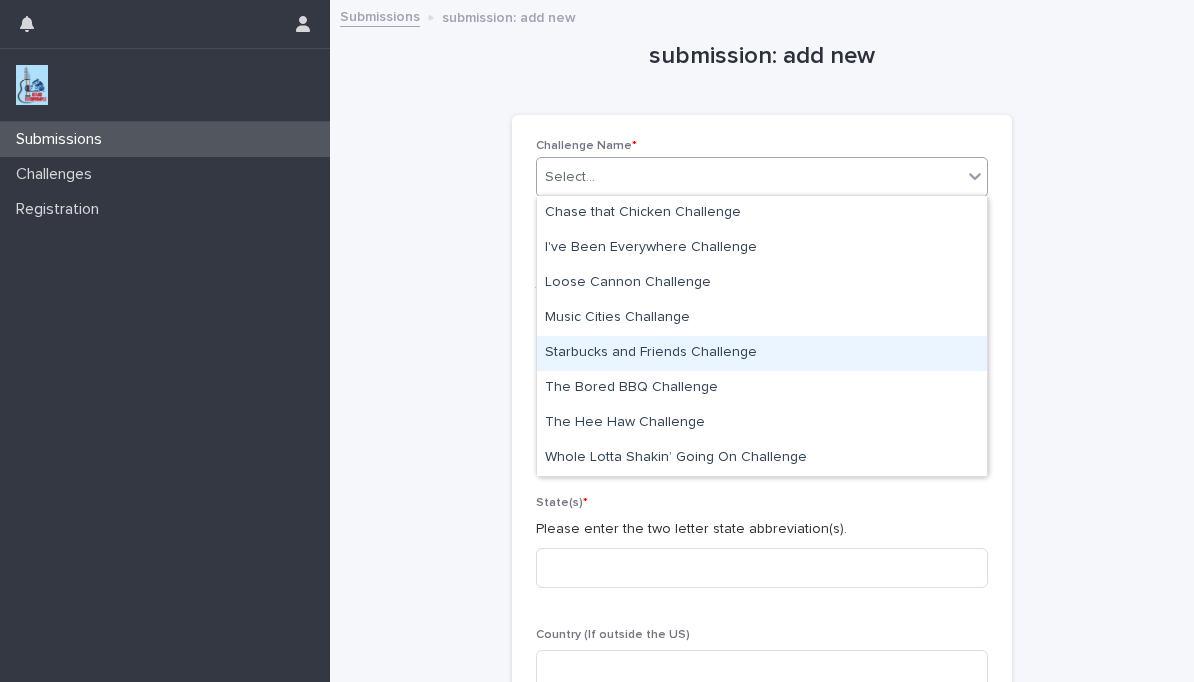 click on "Starbucks and Friends Challenge" at bounding box center (762, 353) 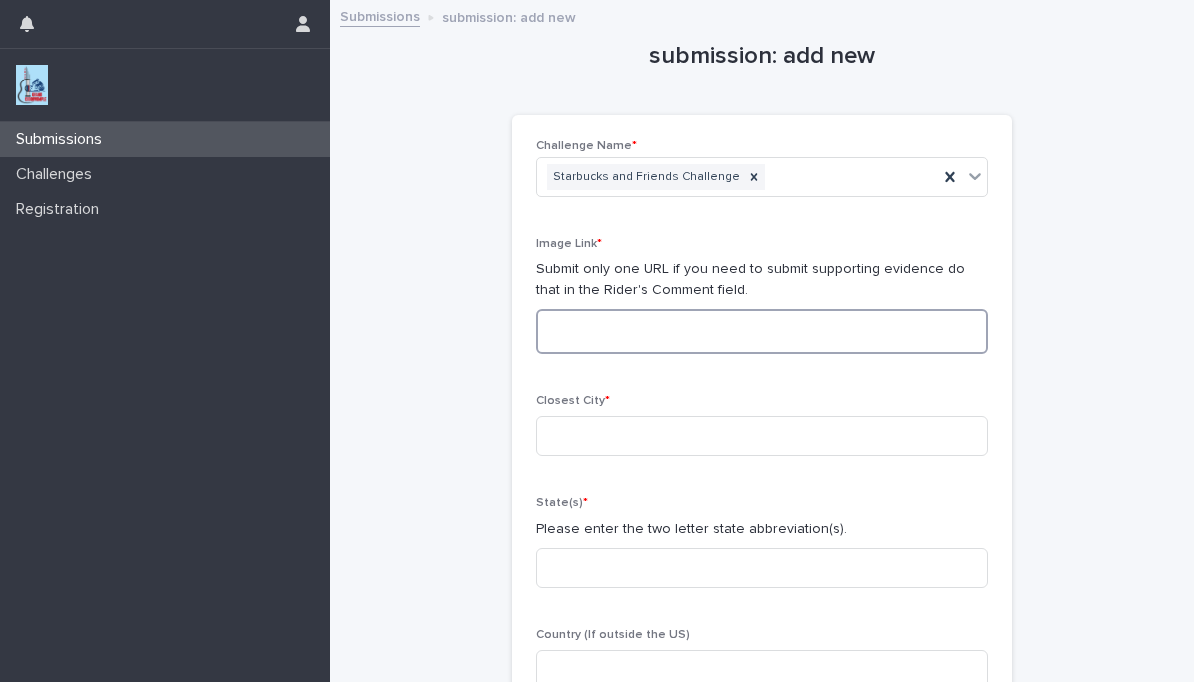 click at bounding box center [762, 331] 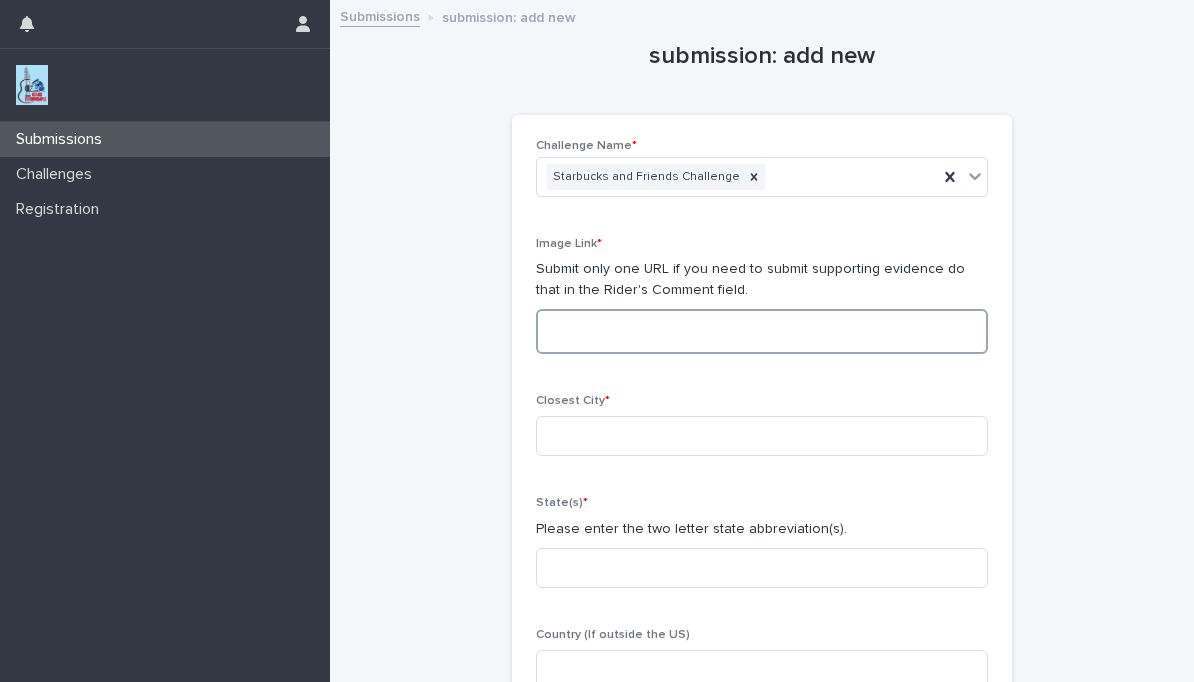click at bounding box center (762, 331) 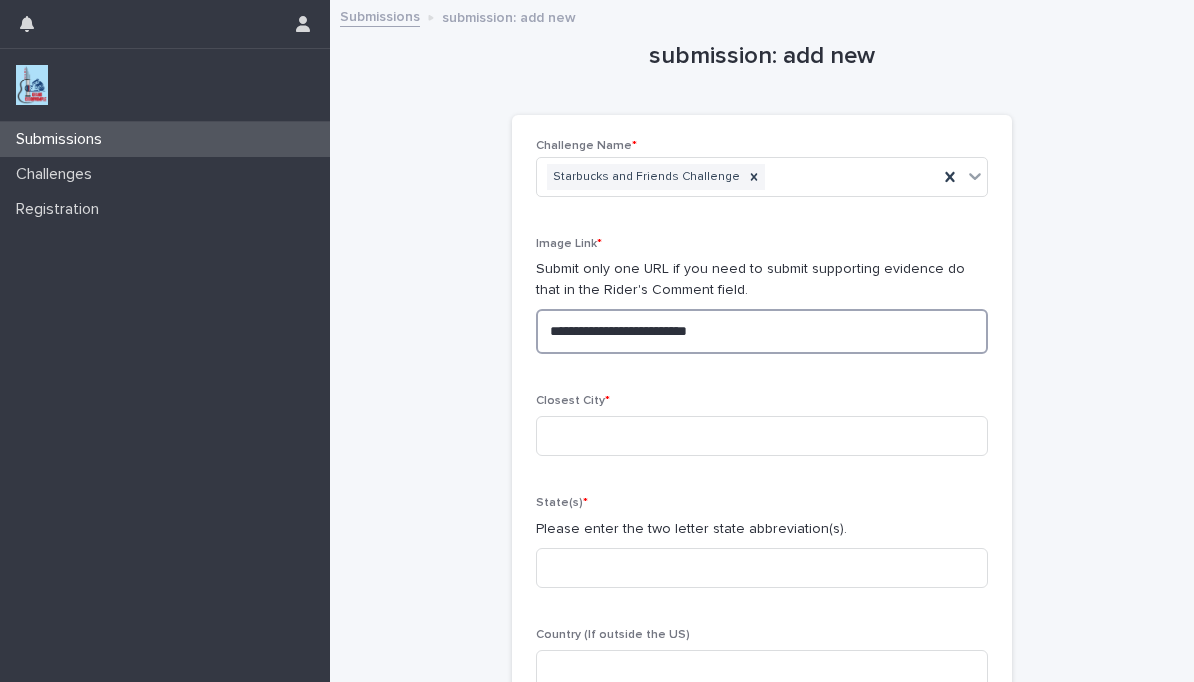 type on "**********" 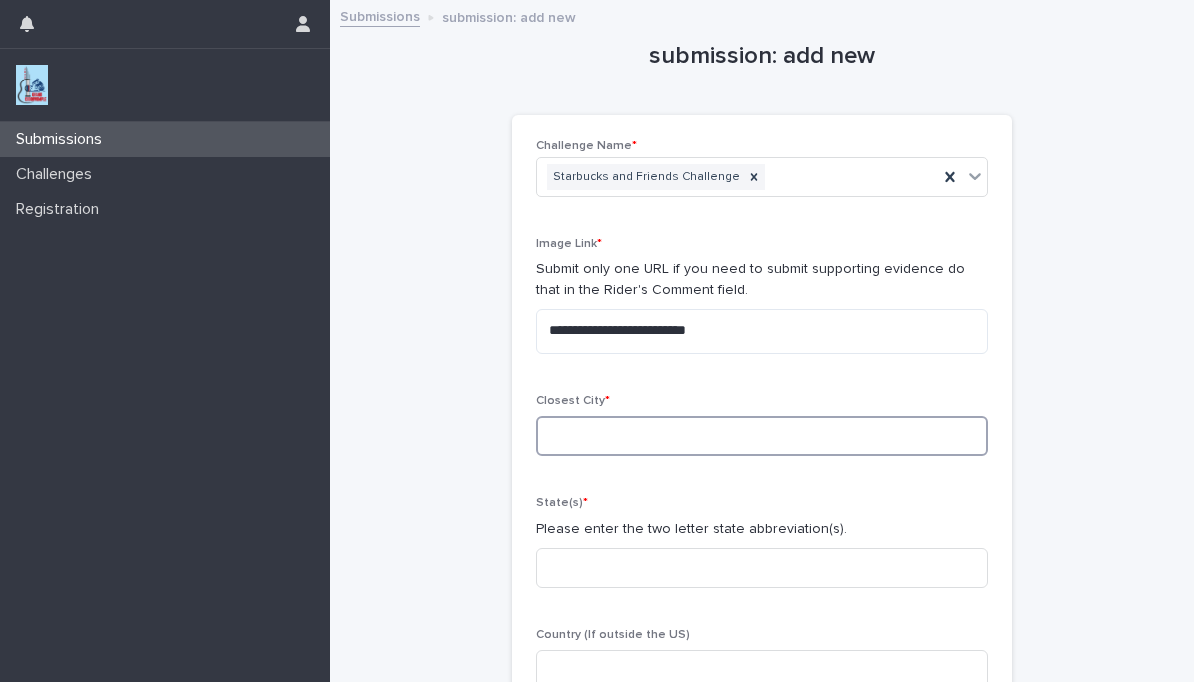 click at bounding box center (762, 436) 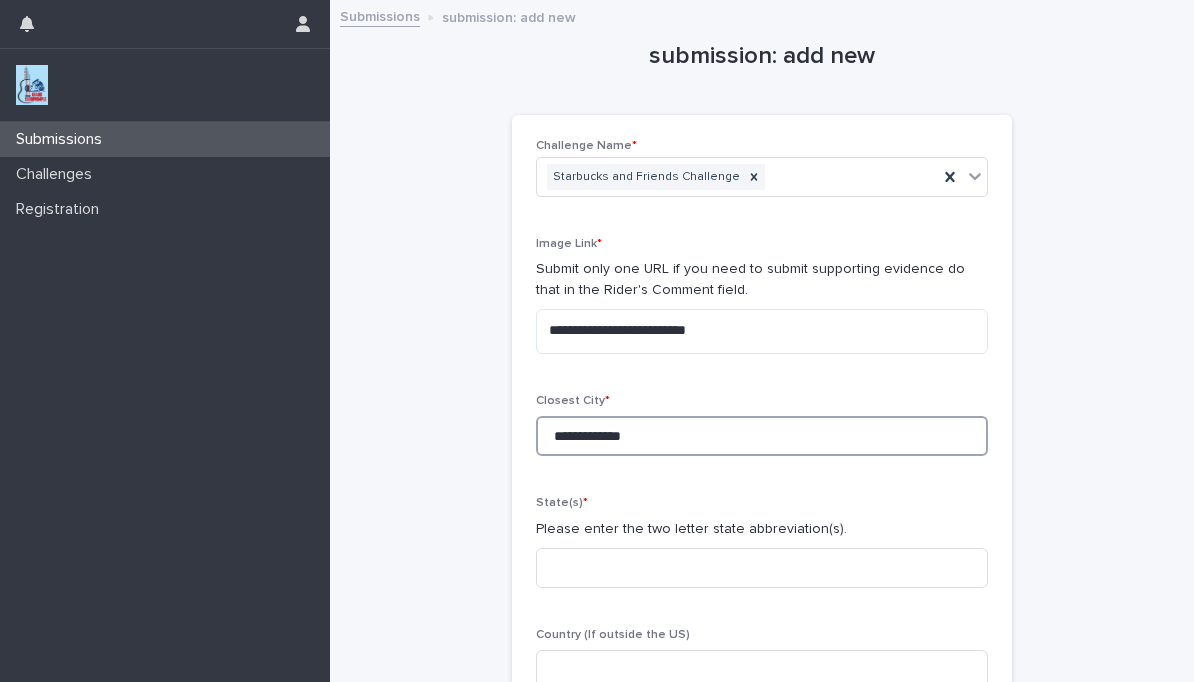 type on "**********" 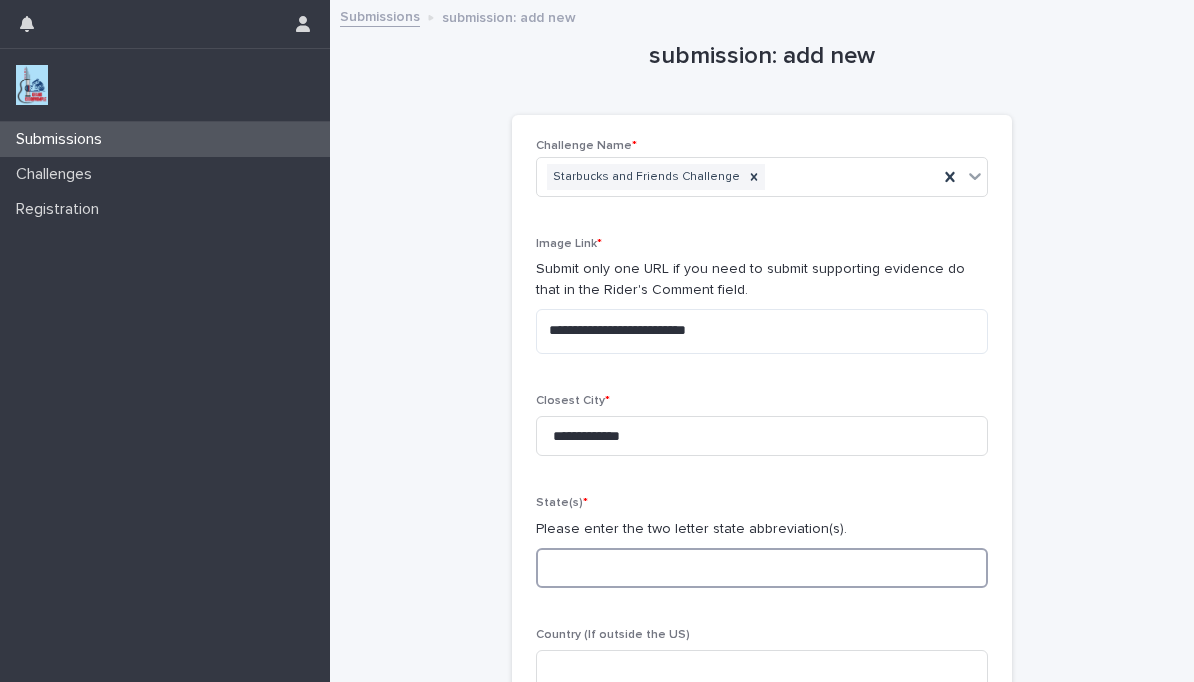 click at bounding box center [762, 568] 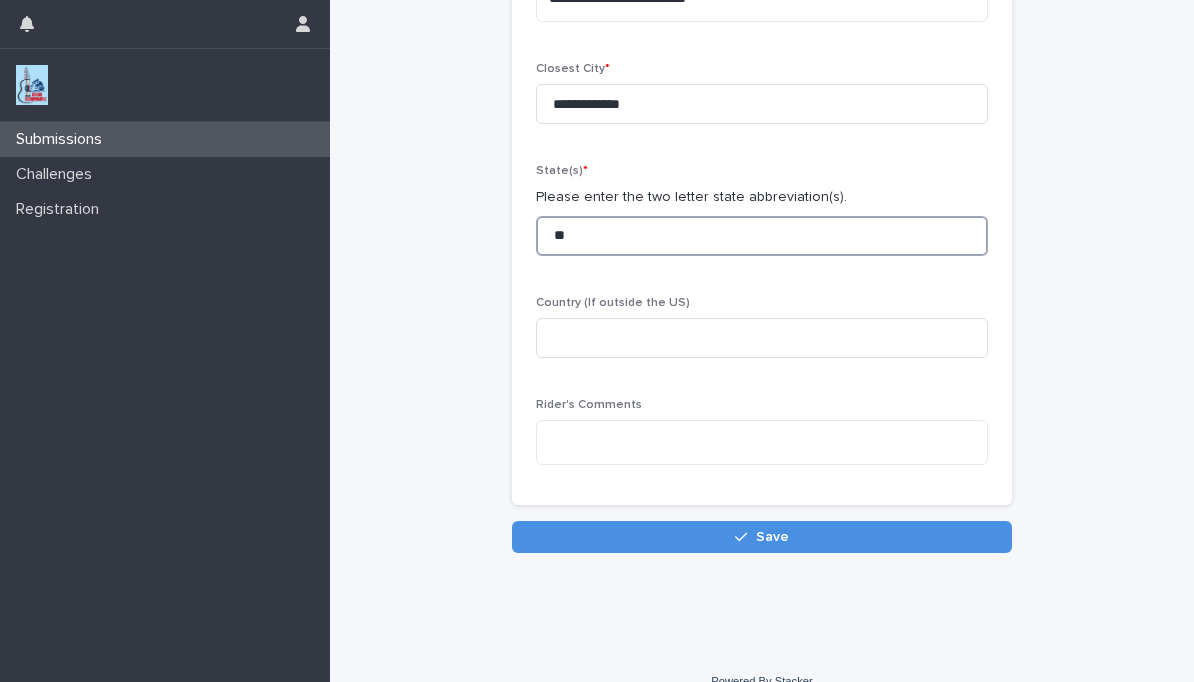 scroll, scrollTop: 328, scrollLeft: 0, axis: vertical 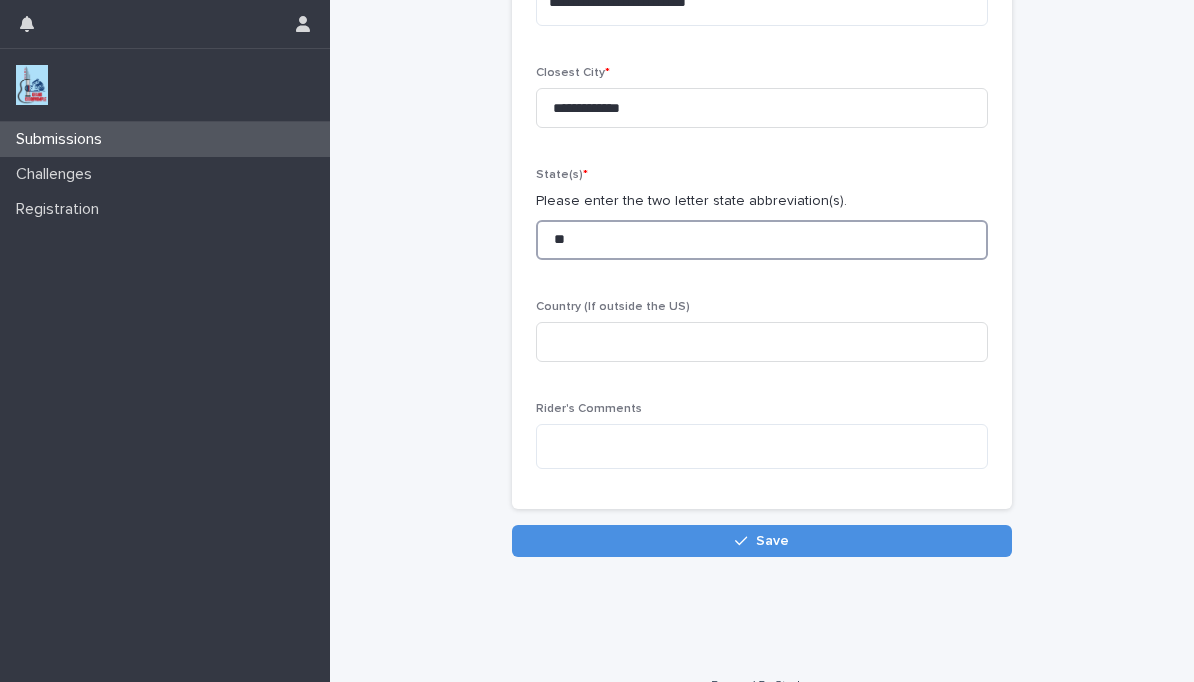 type on "**" 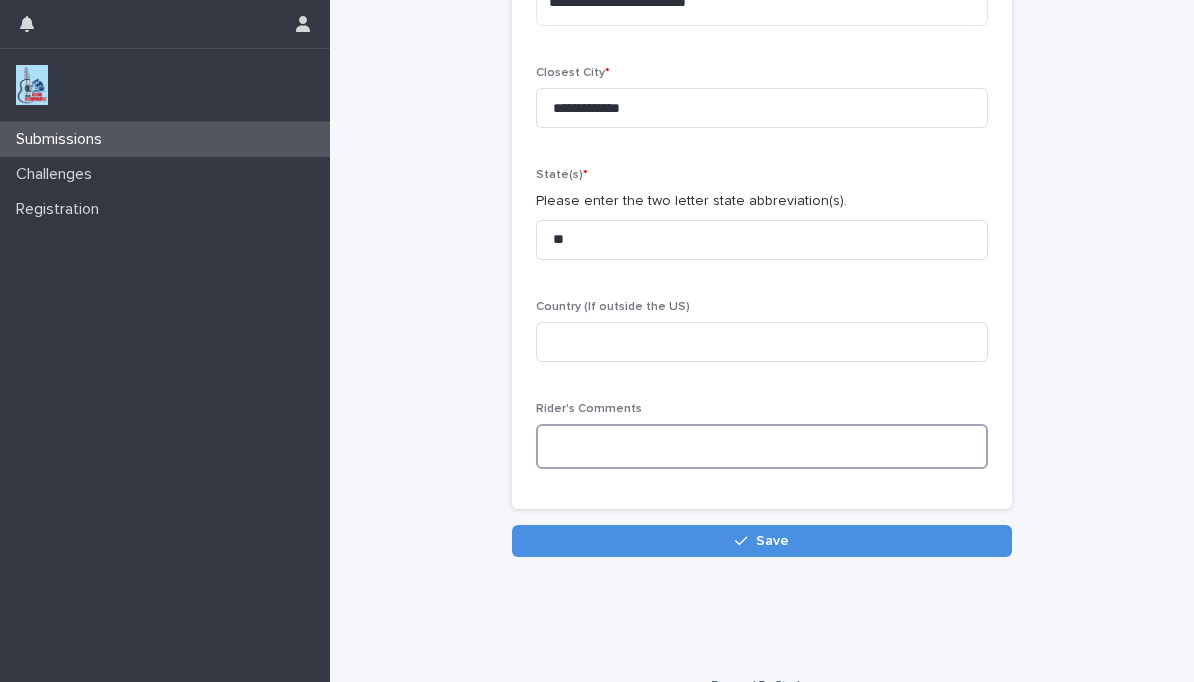 click at bounding box center [762, 446] 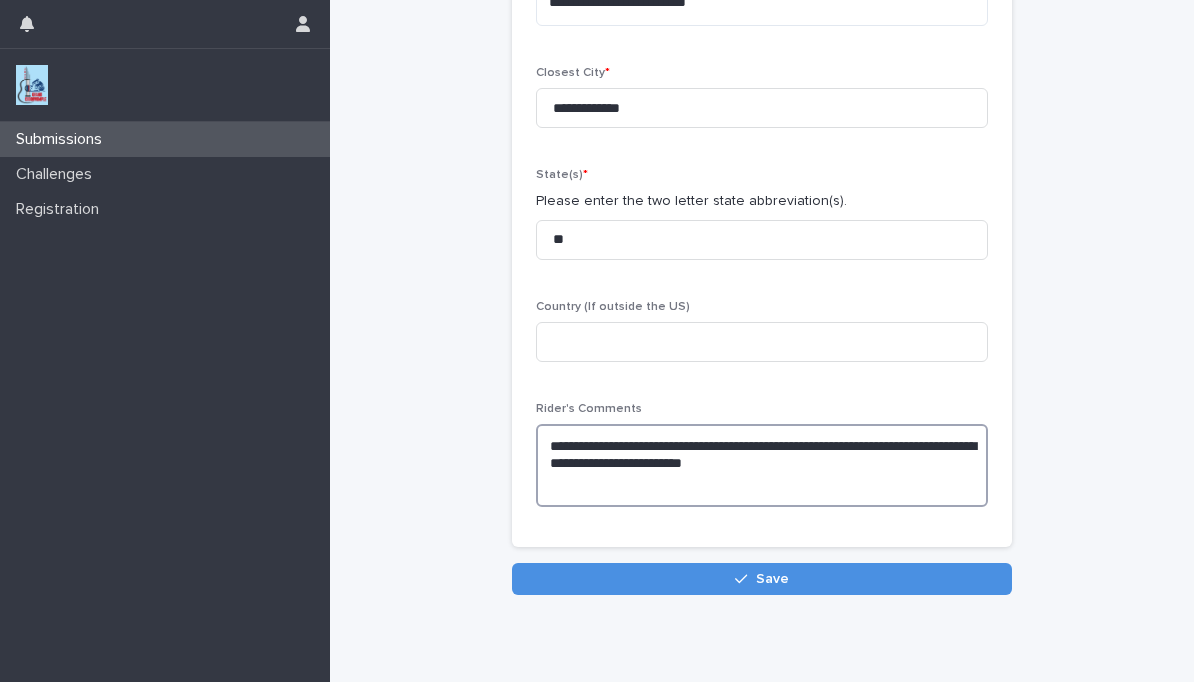 type on "**********" 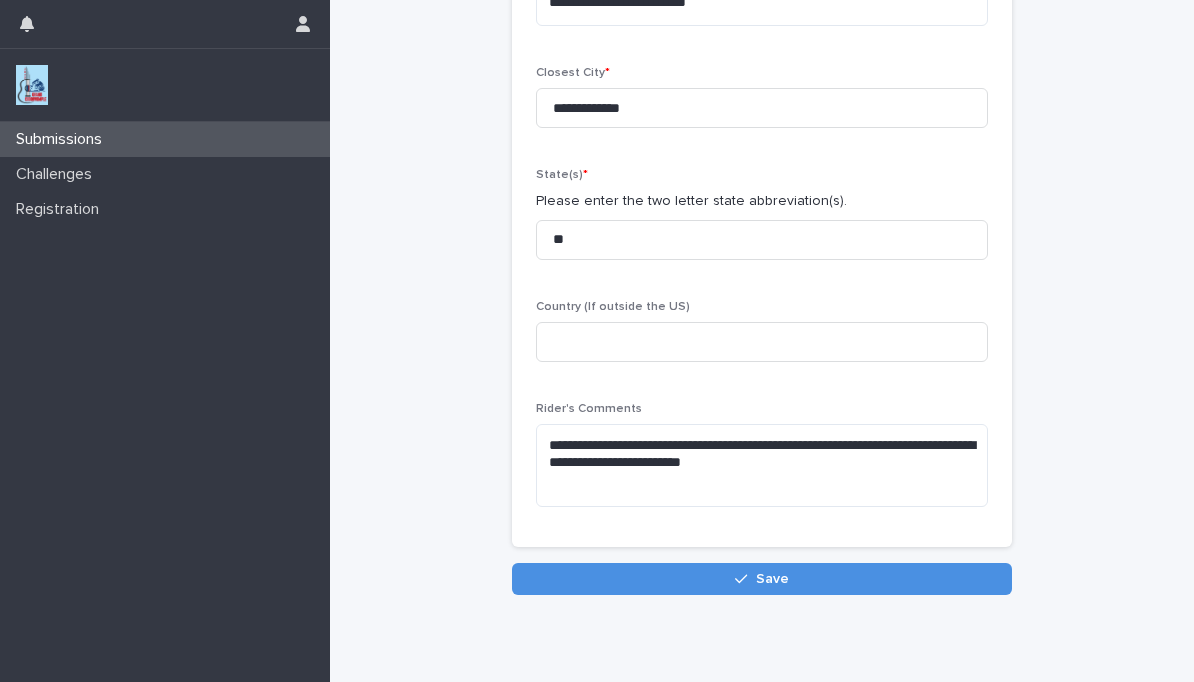 click on "Save" at bounding box center (772, 579) 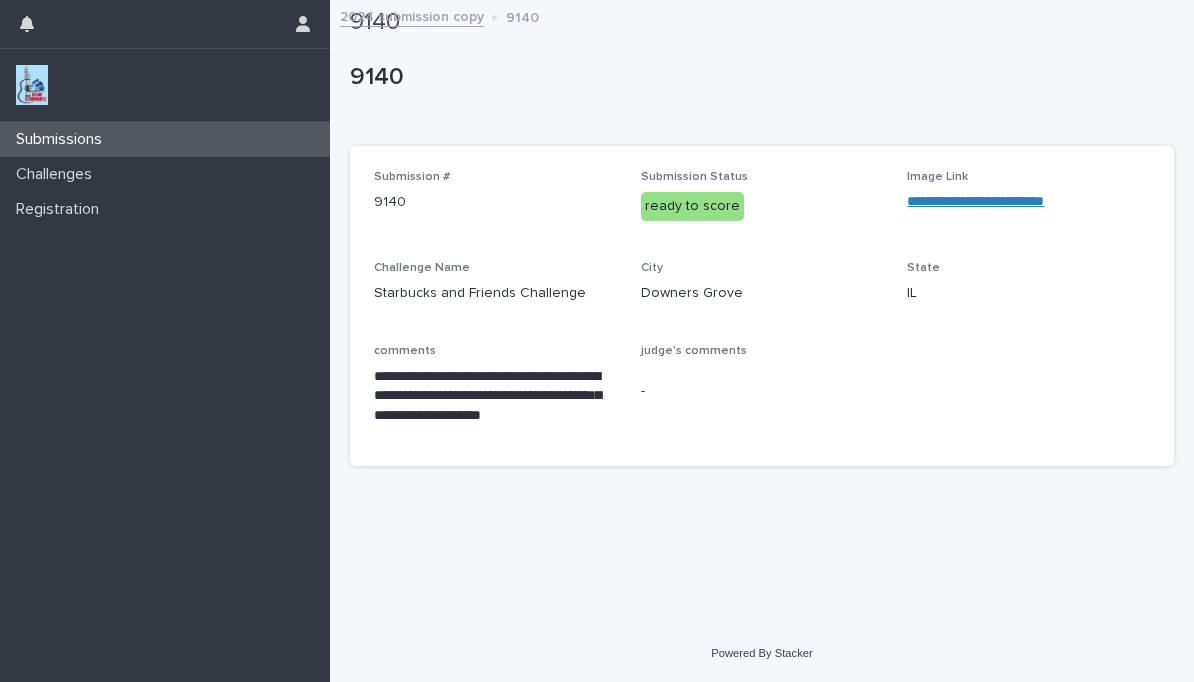 scroll, scrollTop: 0, scrollLeft: 0, axis: both 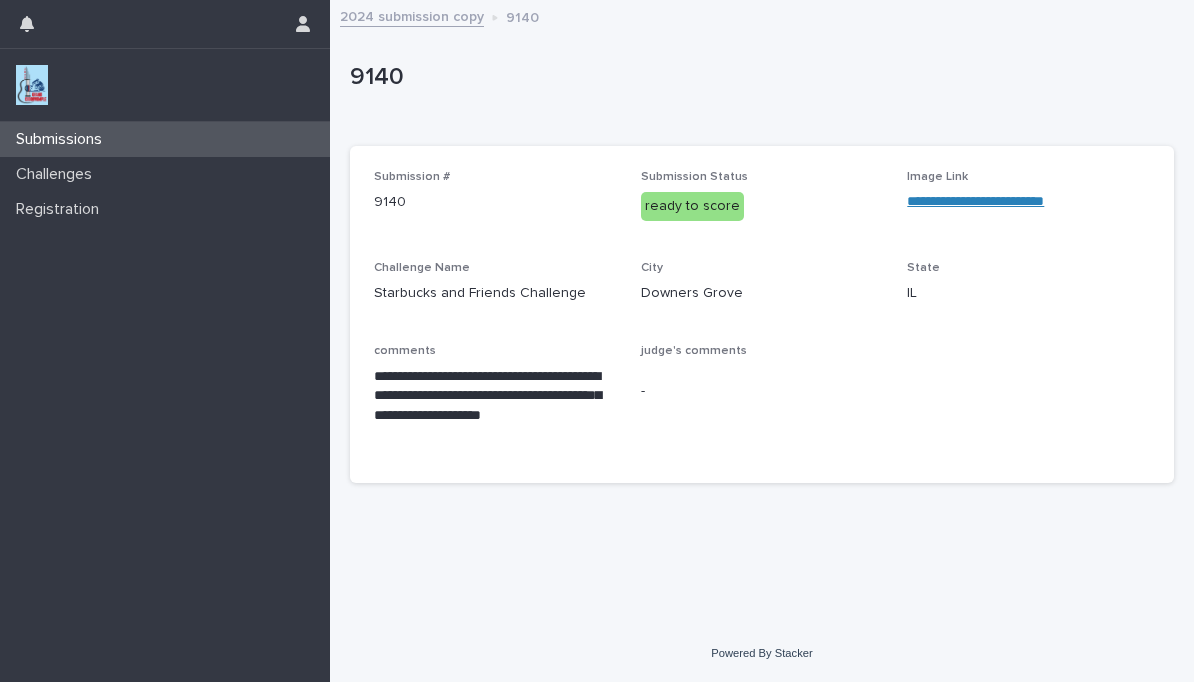 click on "Submissions" at bounding box center [165, 139] 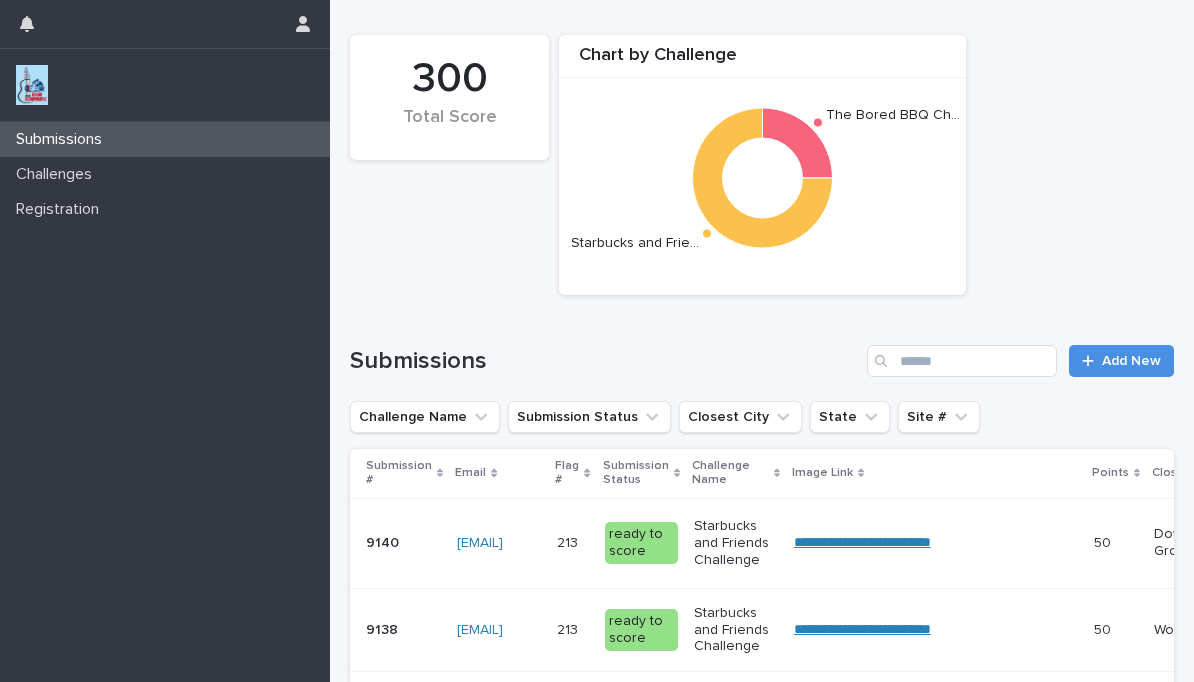 click on "Add New" at bounding box center (1131, 361) 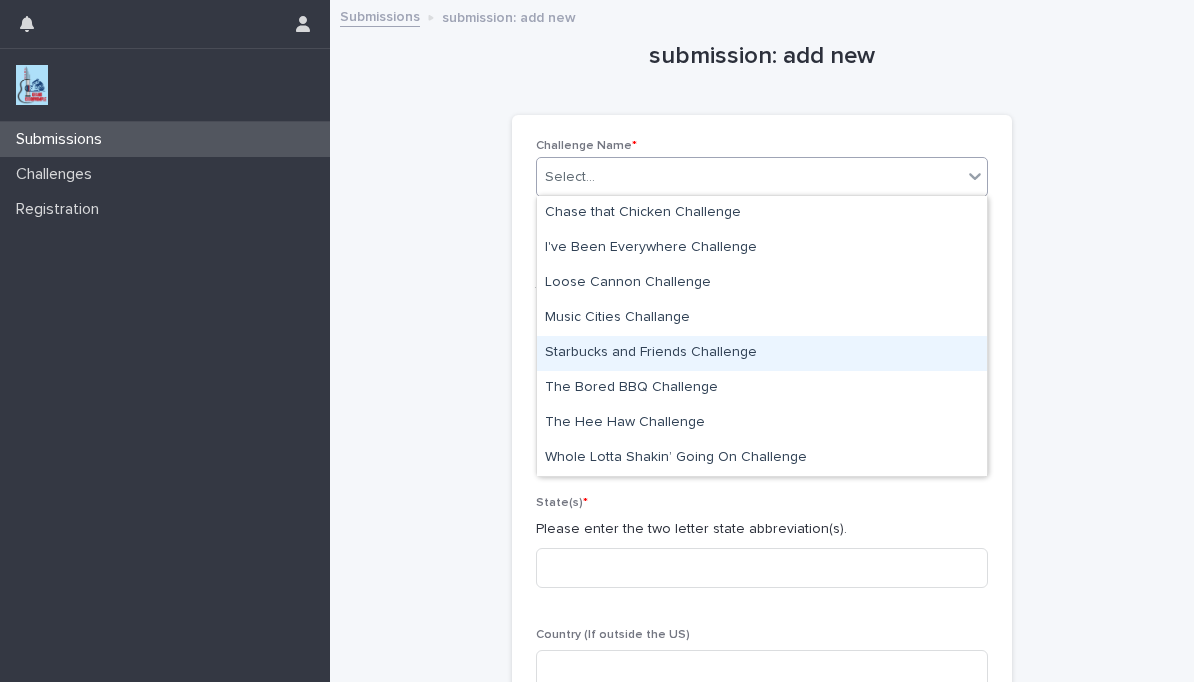 click on "Starbucks and Friends Challenge" at bounding box center [762, 353] 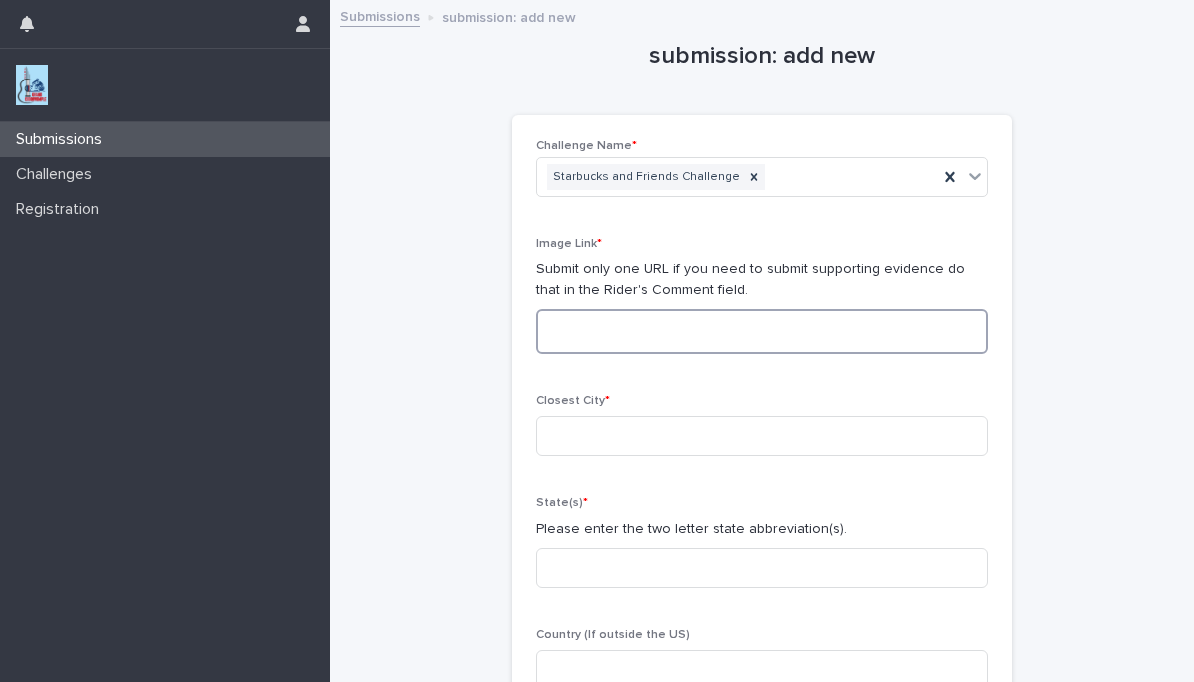 click at bounding box center [762, 331] 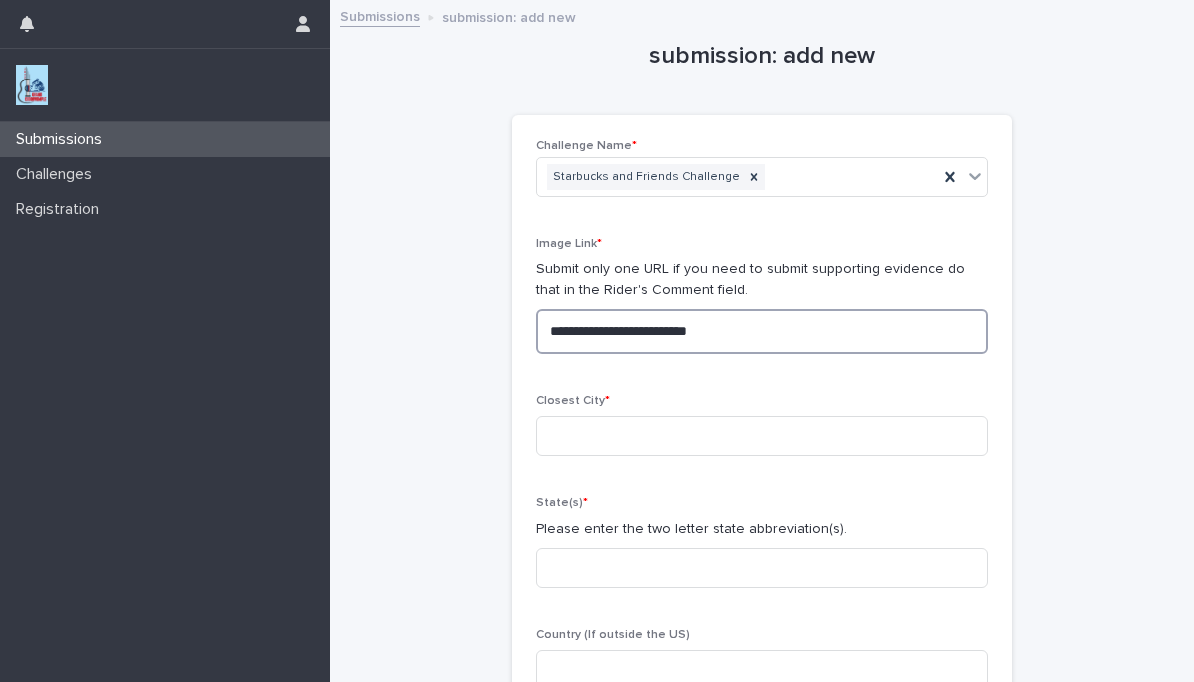 type on "**********" 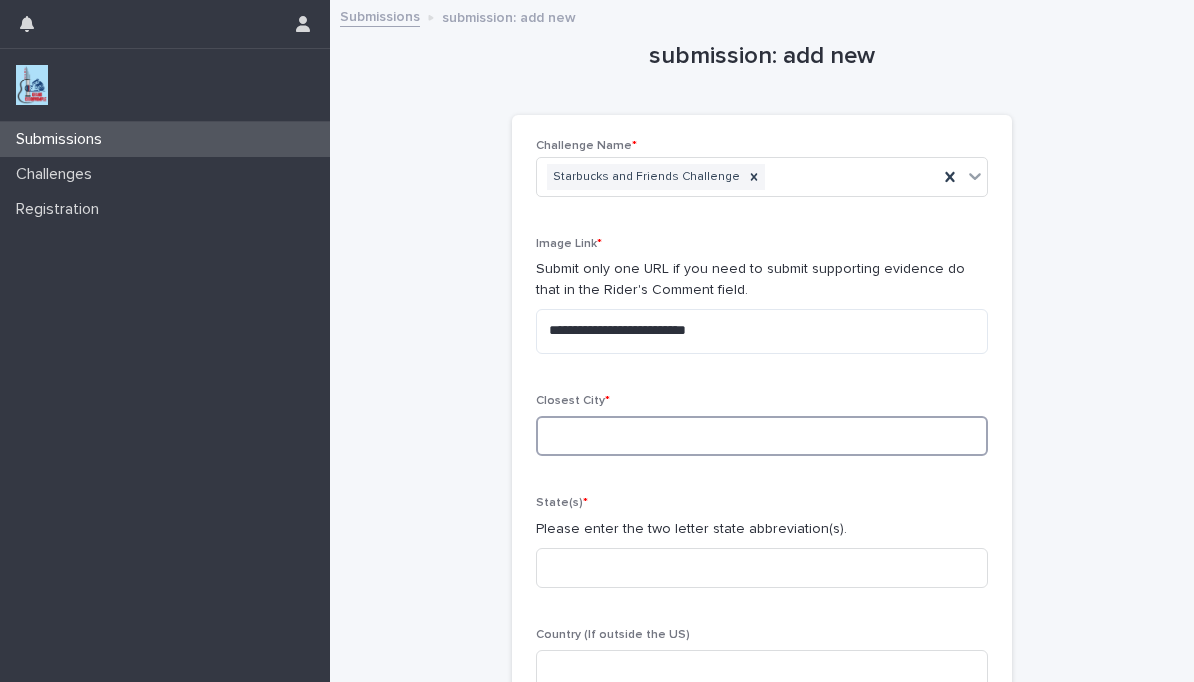click at bounding box center [762, 436] 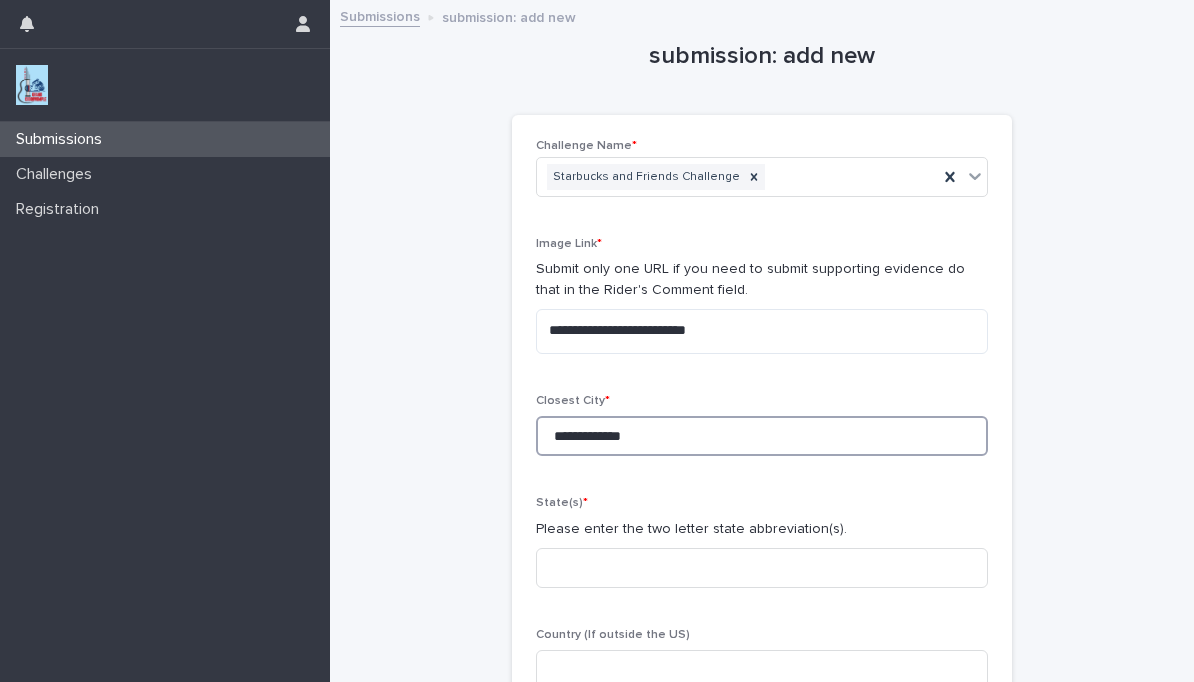 type on "**********" 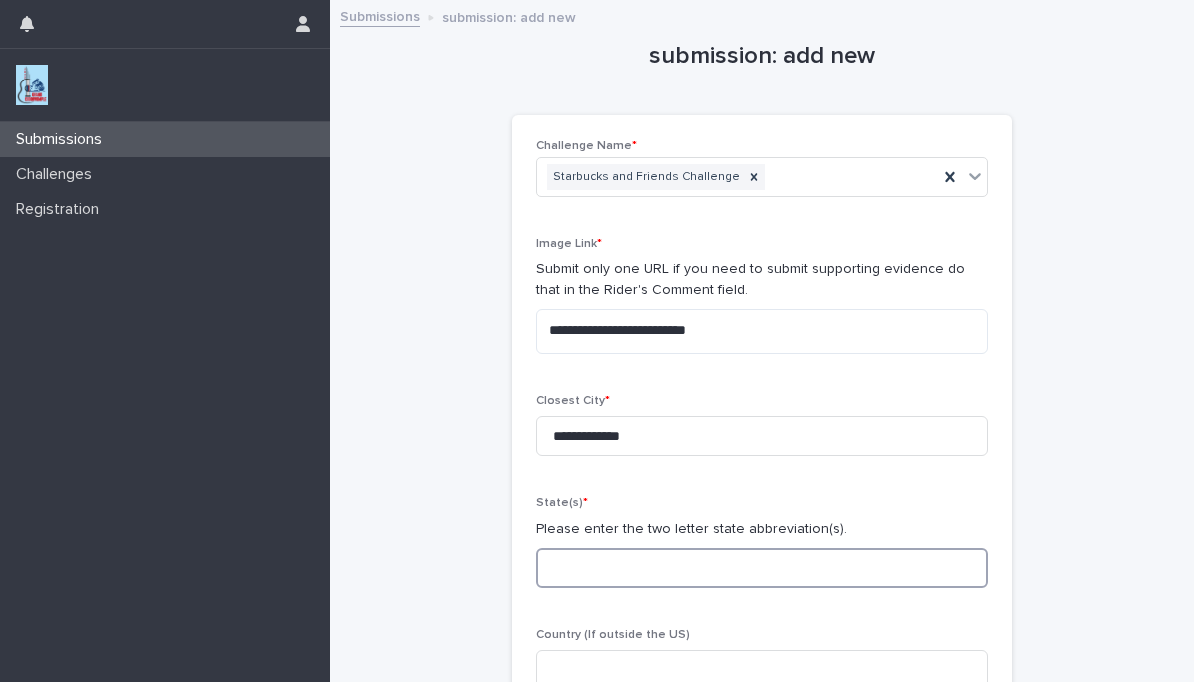 click at bounding box center (762, 568) 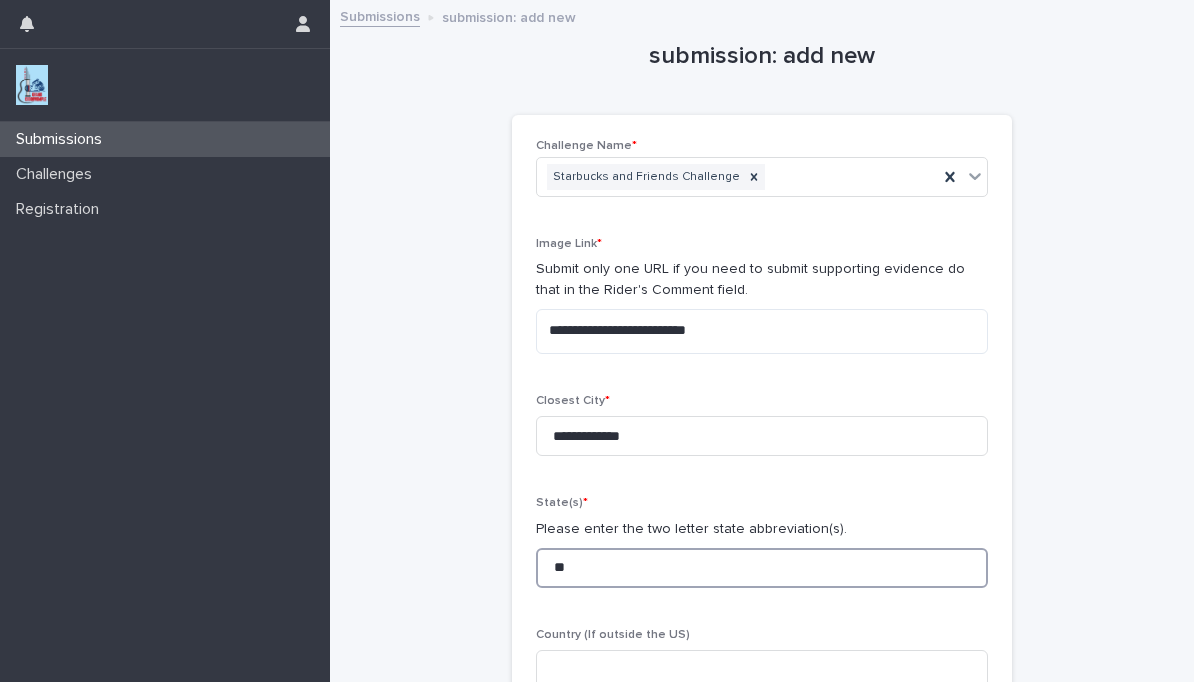 type on "**" 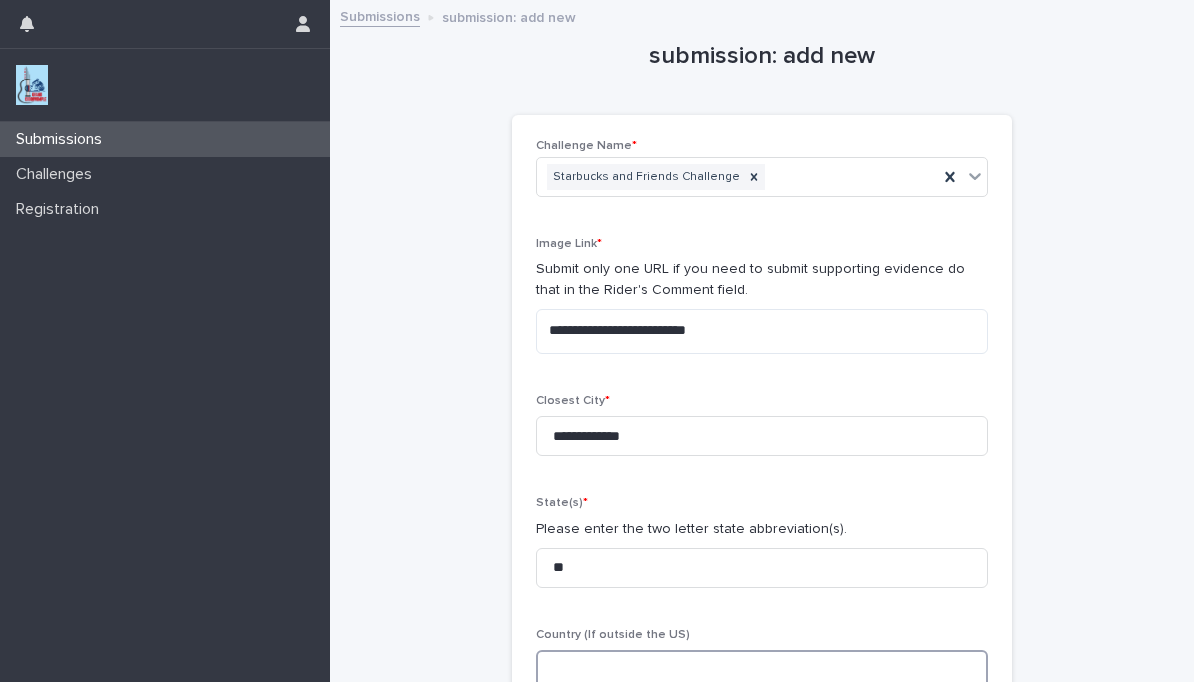 click at bounding box center (762, 670) 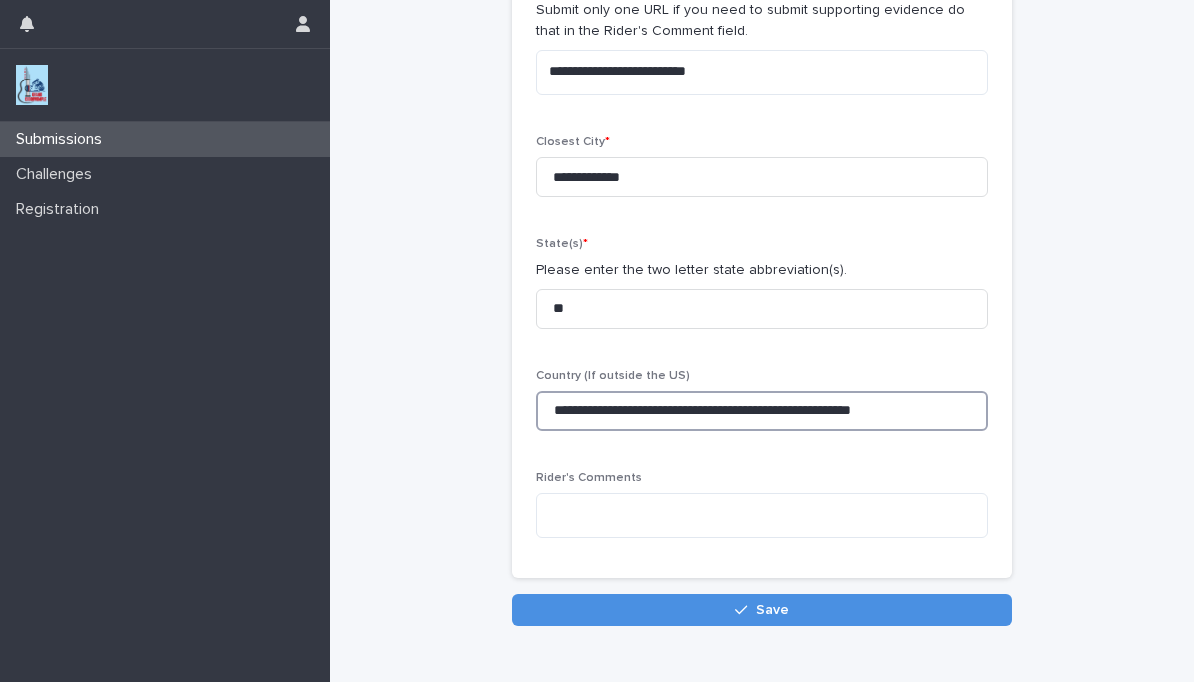 scroll, scrollTop: 271, scrollLeft: 0, axis: vertical 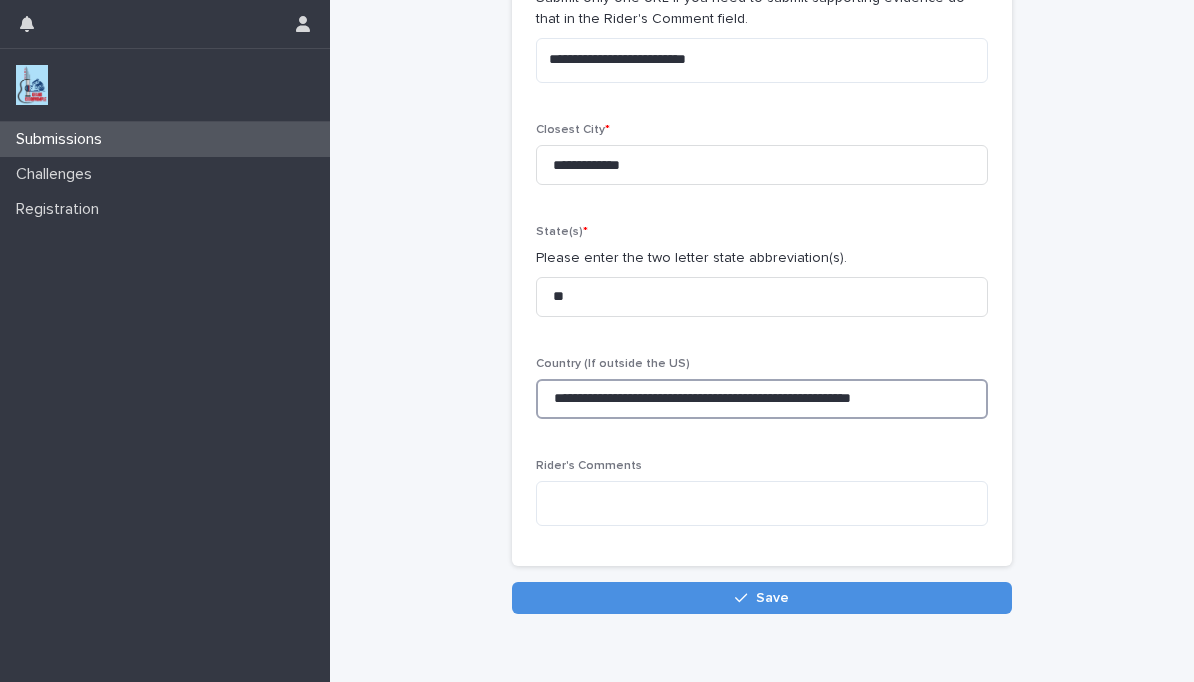 click on "**********" at bounding box center (762, 399) 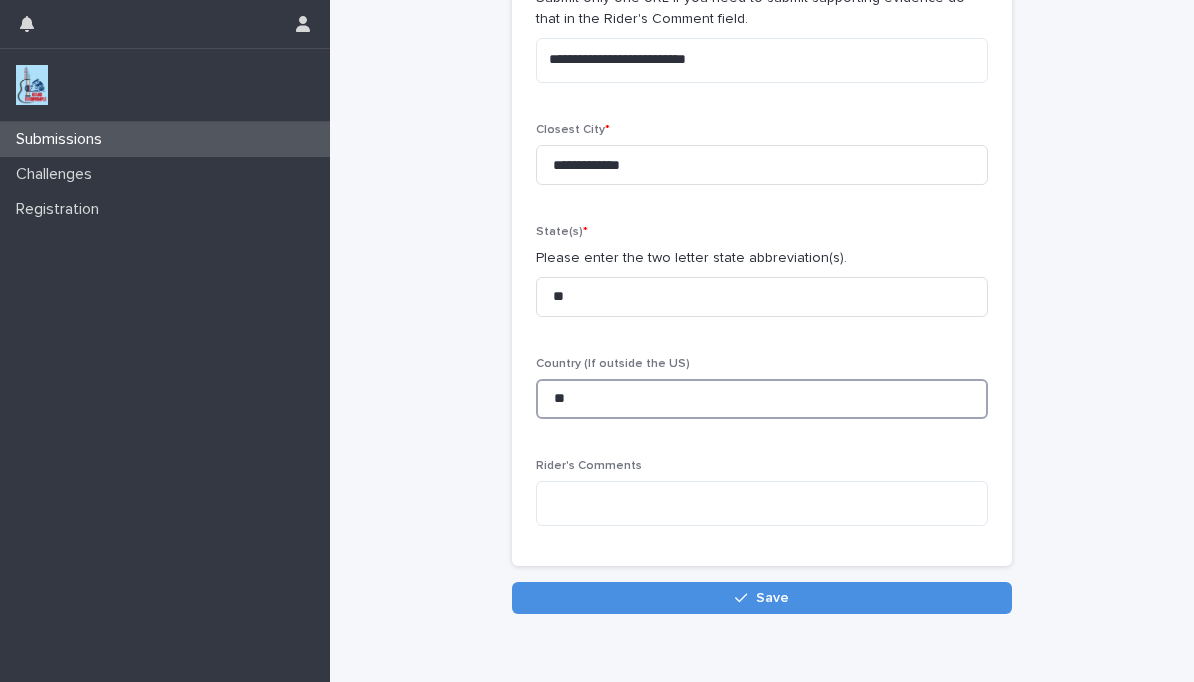 type on "*" 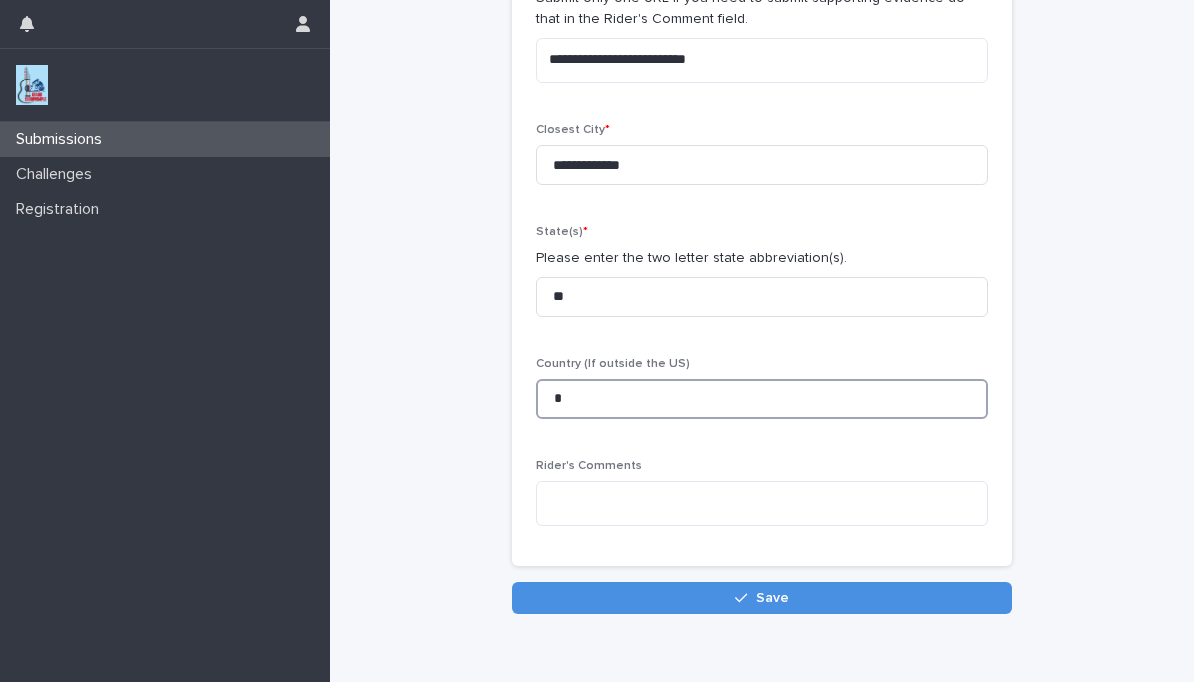 type 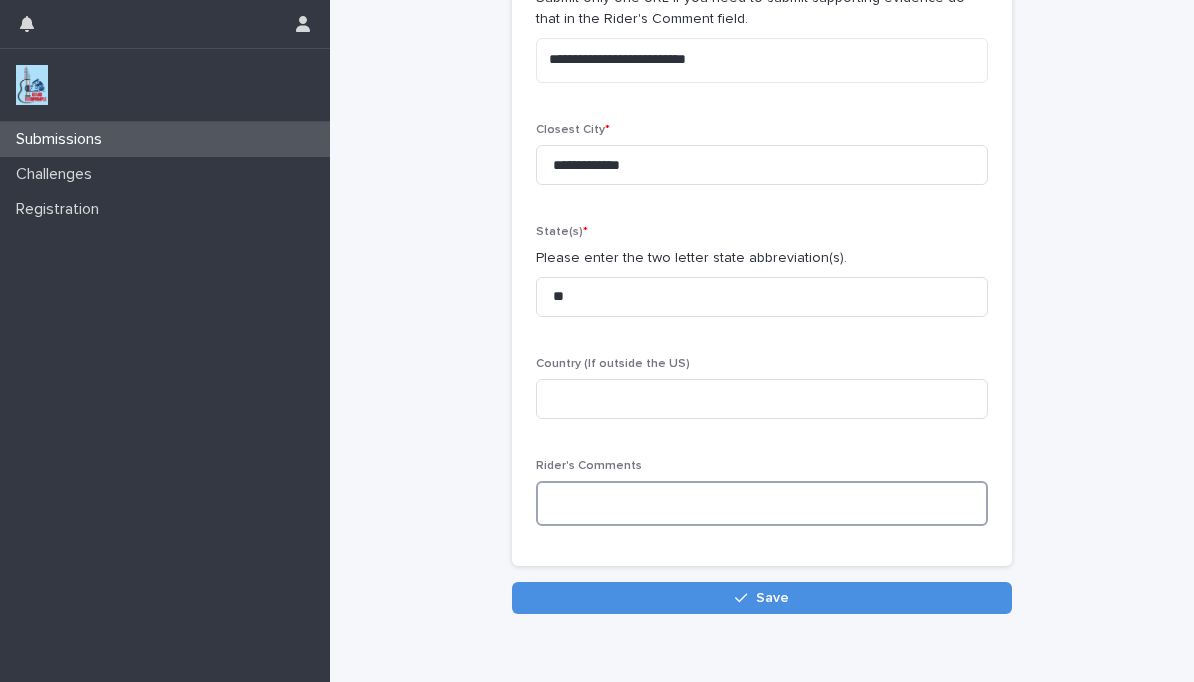 click at bounding box center [762, 503] 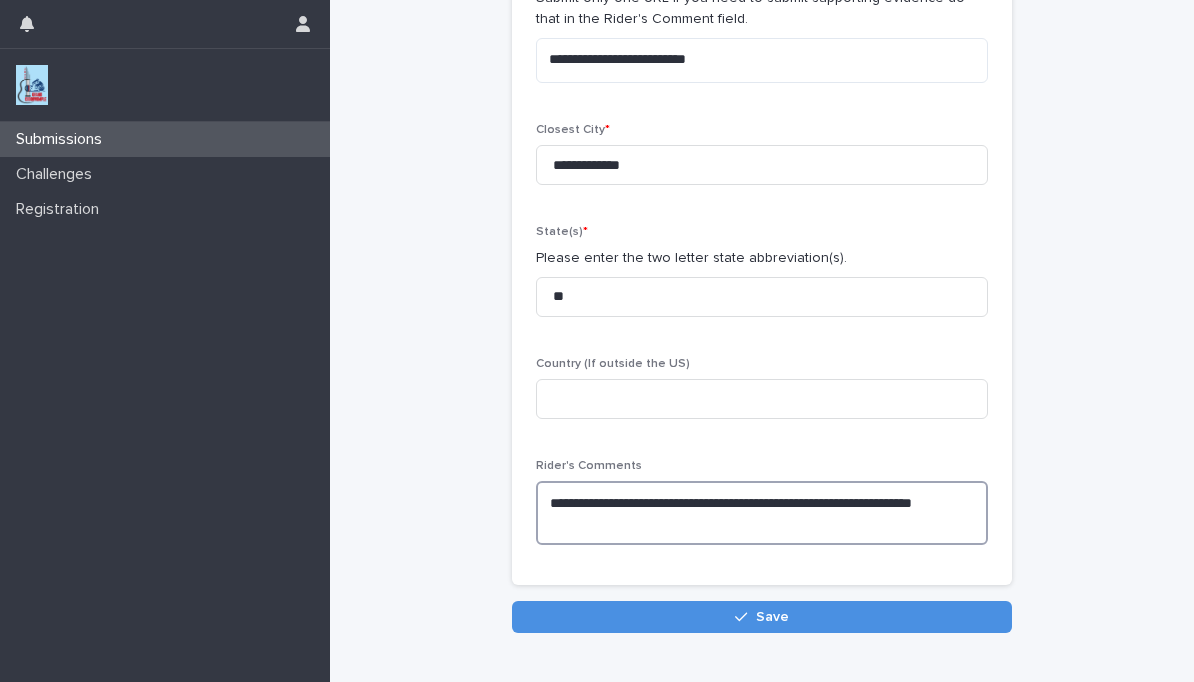 type on "**********" 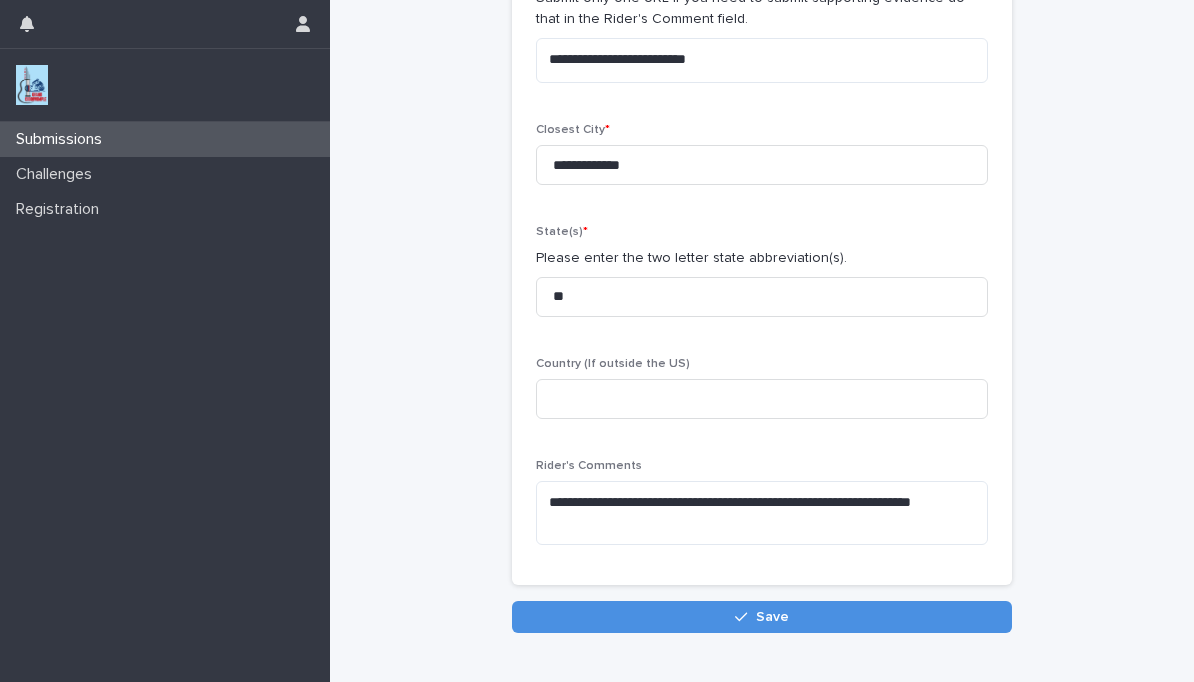 click on "Save" at bounding box center (772, 617) 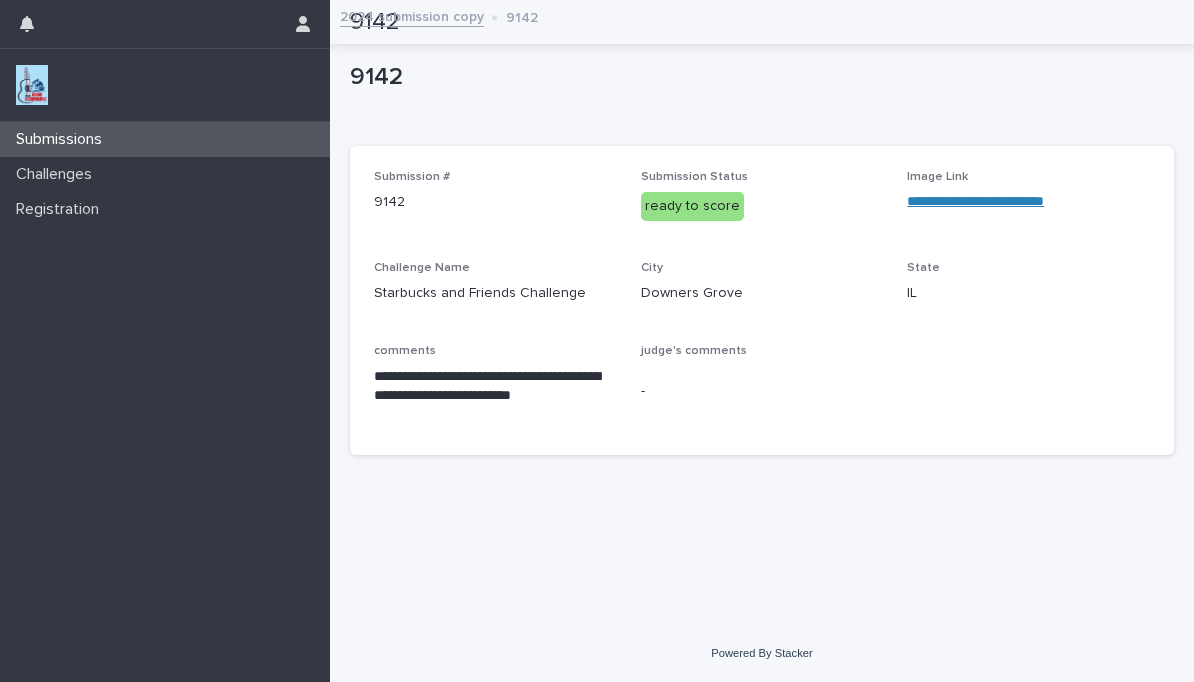 scroll, scrollTop: 0, scrollLeft: 0, axis: both 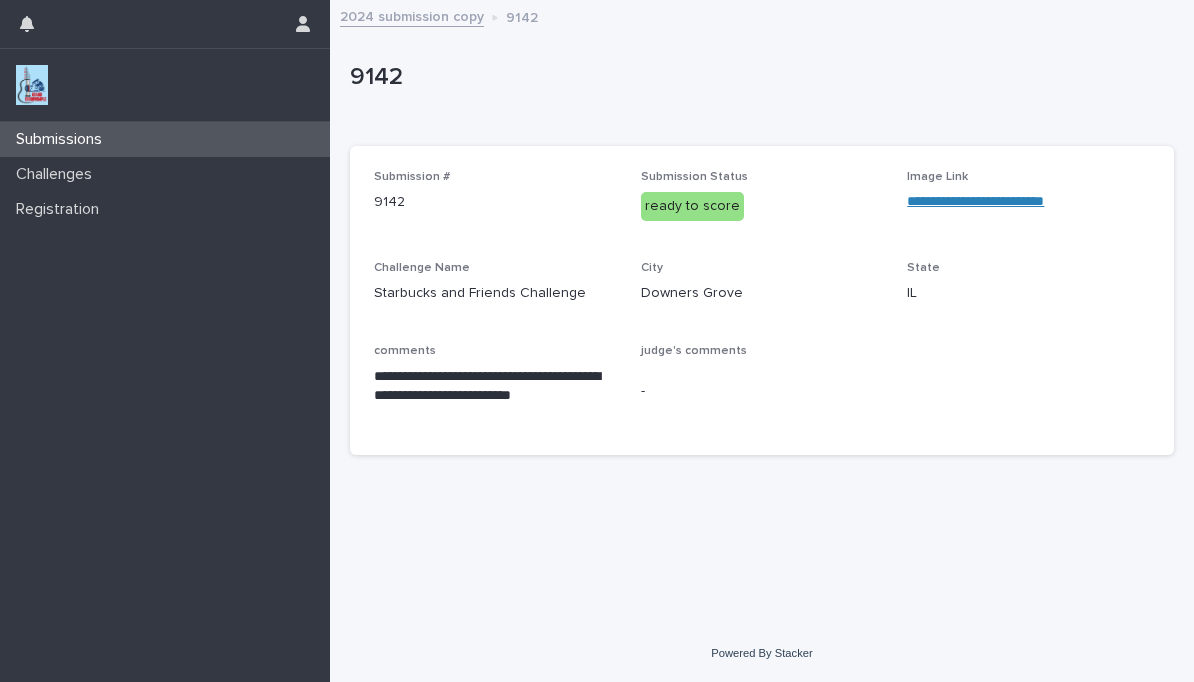 click on "Submissions" at bounding box center [165, 139] 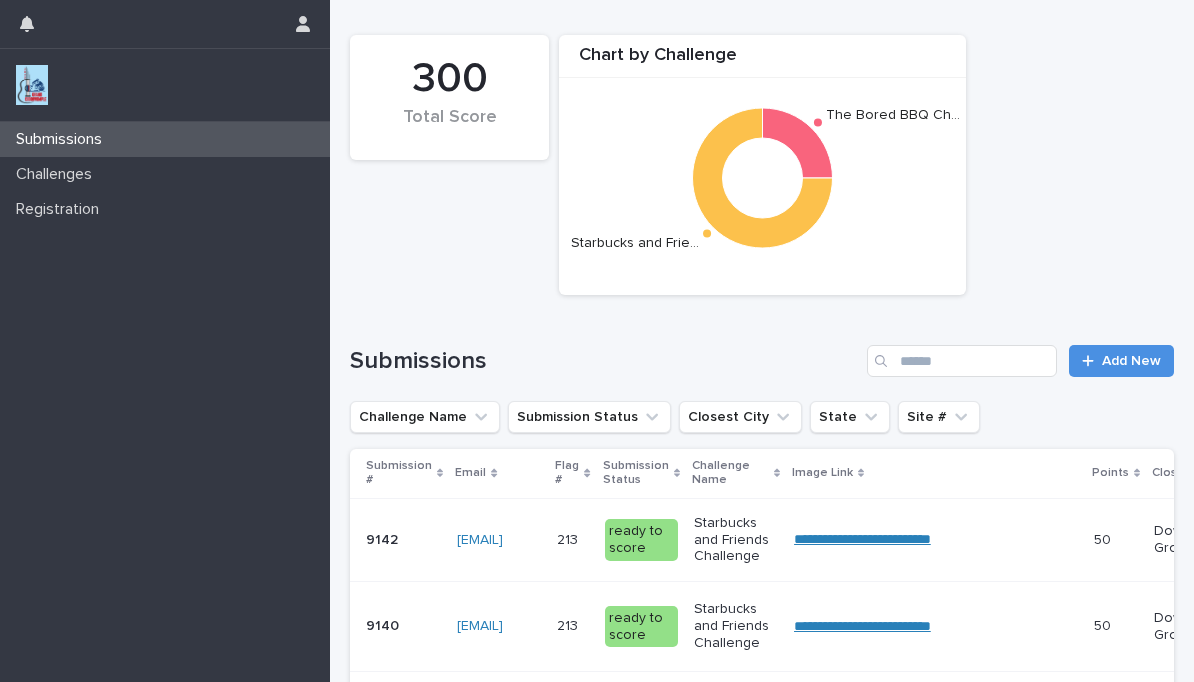 click on "Add New" at bounding box center [1121, 361] 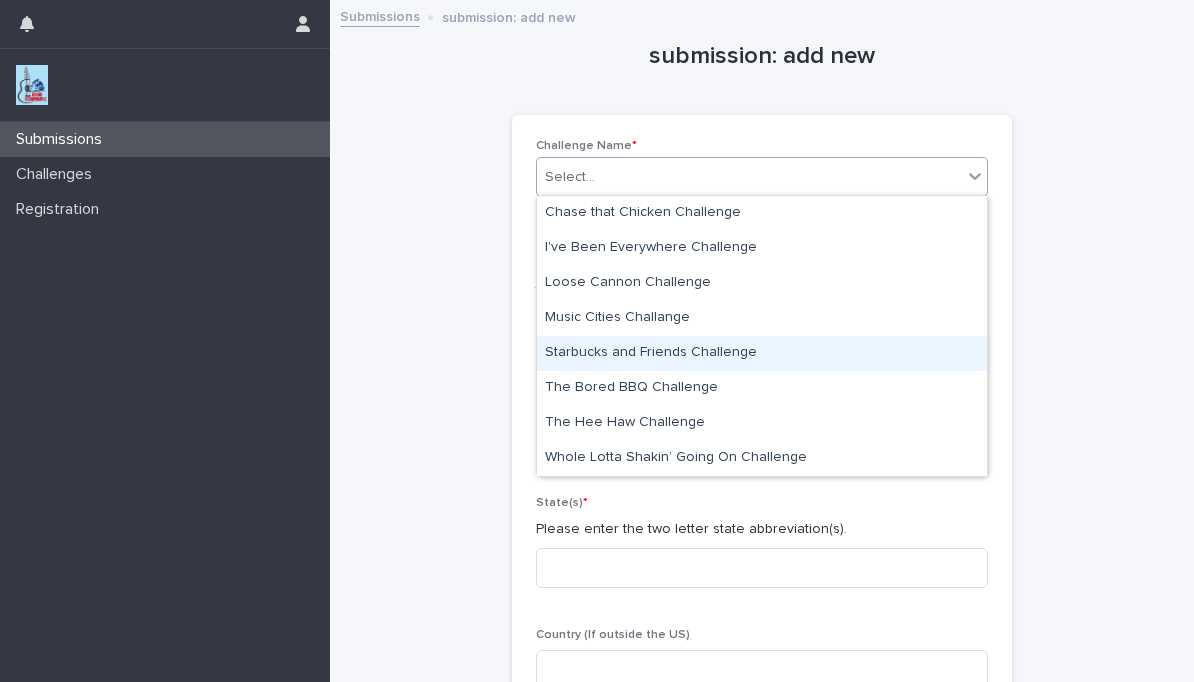 click on "Starbucks and Friends Challenge" at bounding box center (762, 353) 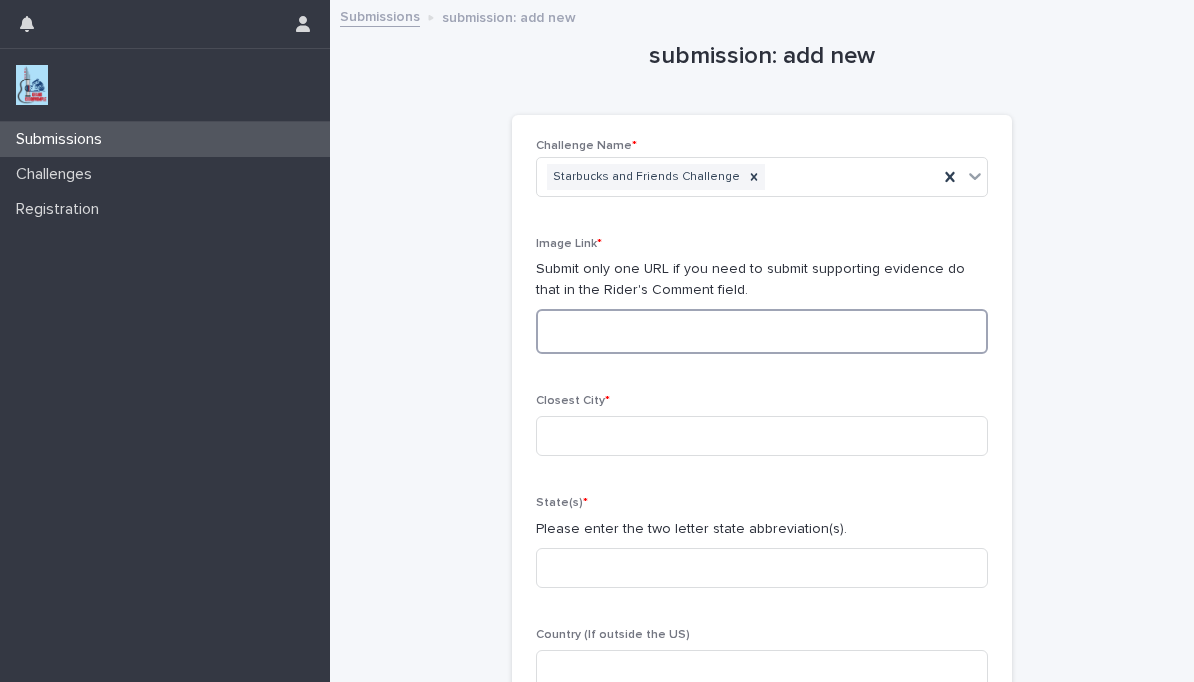 click at bounding box center (762, 331) 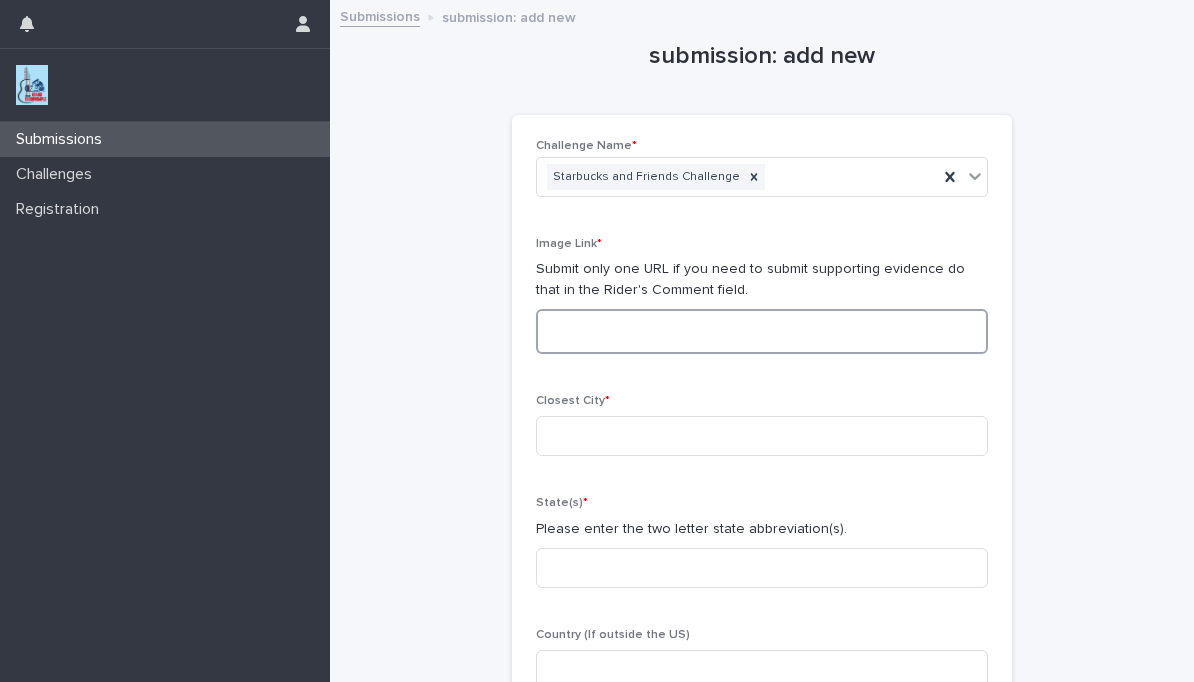 paste on "**********" 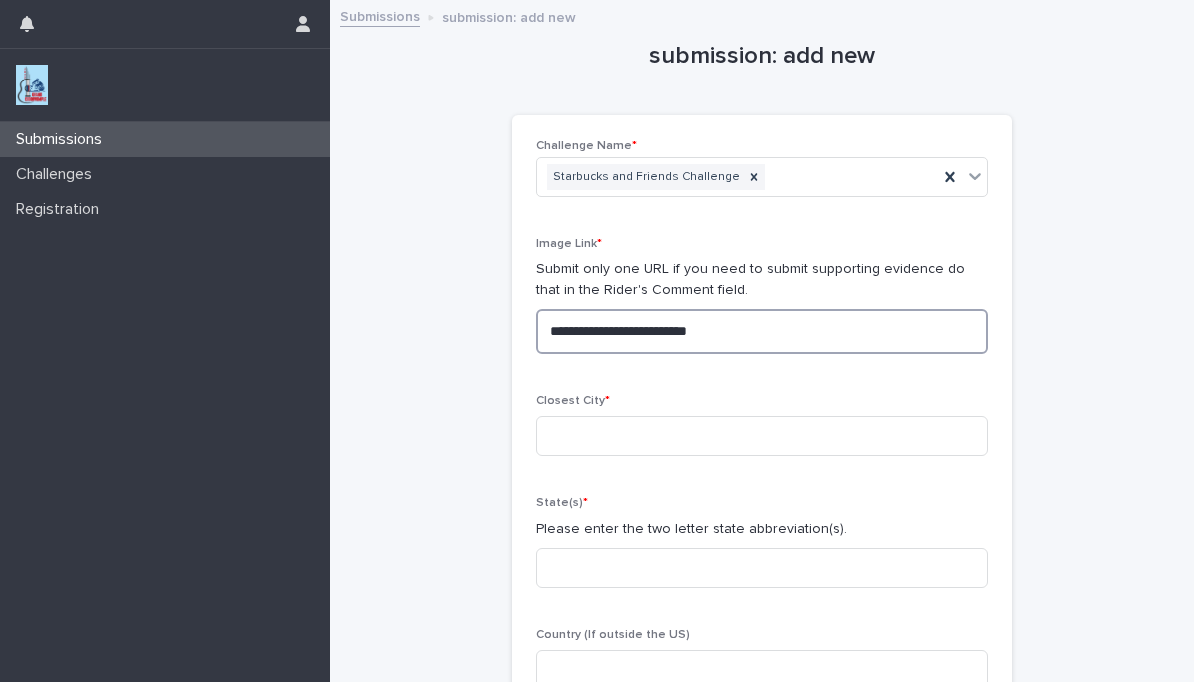 type on "**********" 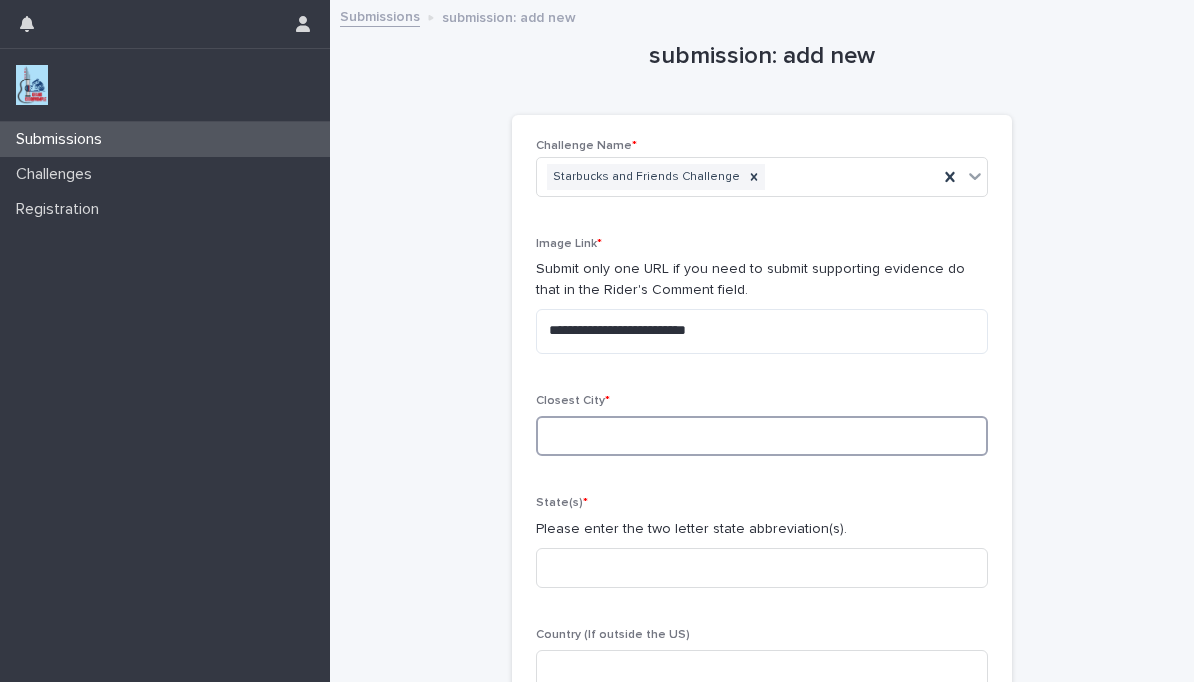 click at bounding box center (762, 436) 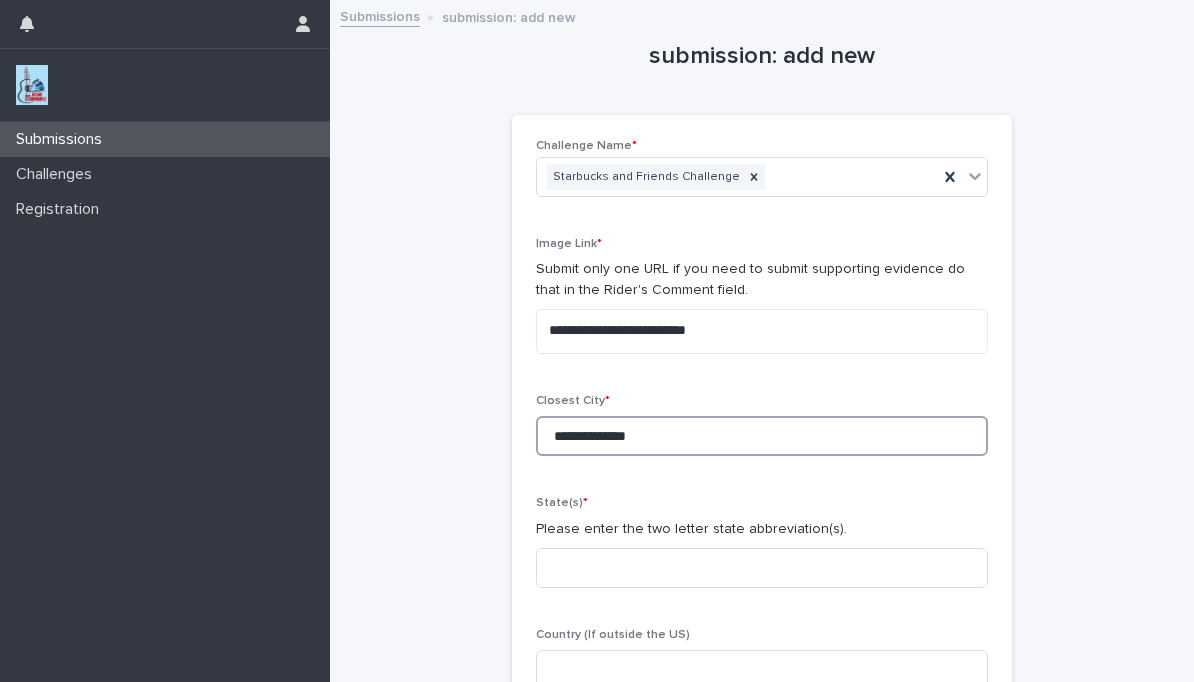 type on "**********" 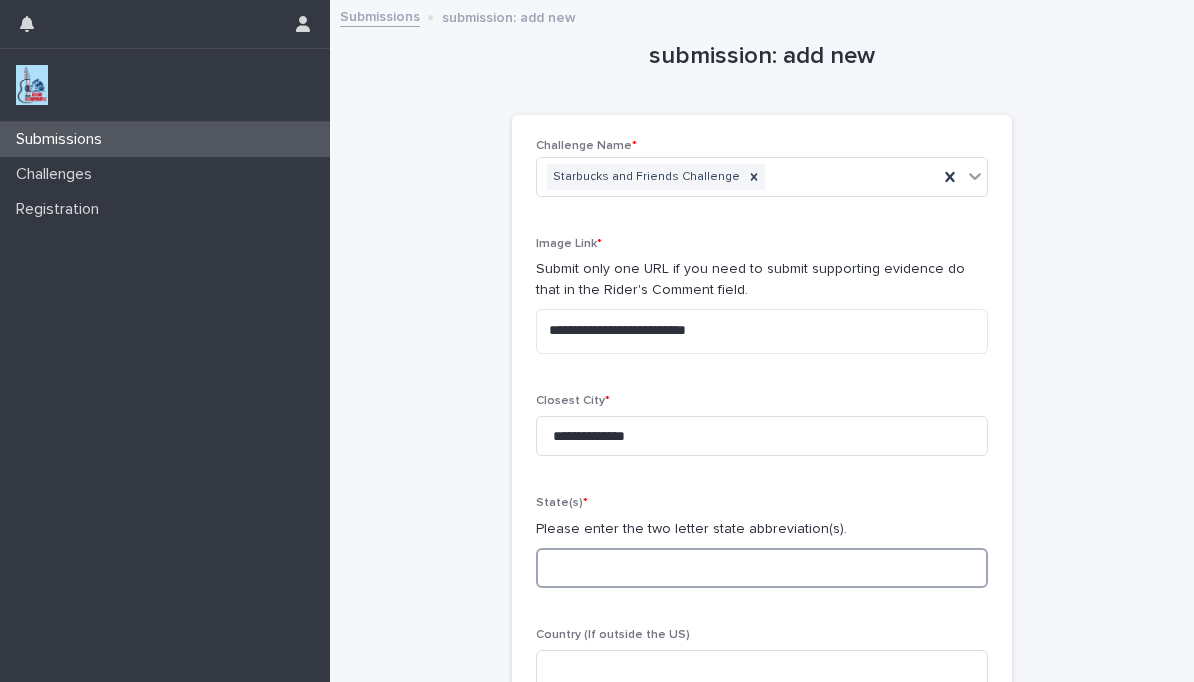 click at bounding box center (762, 568) 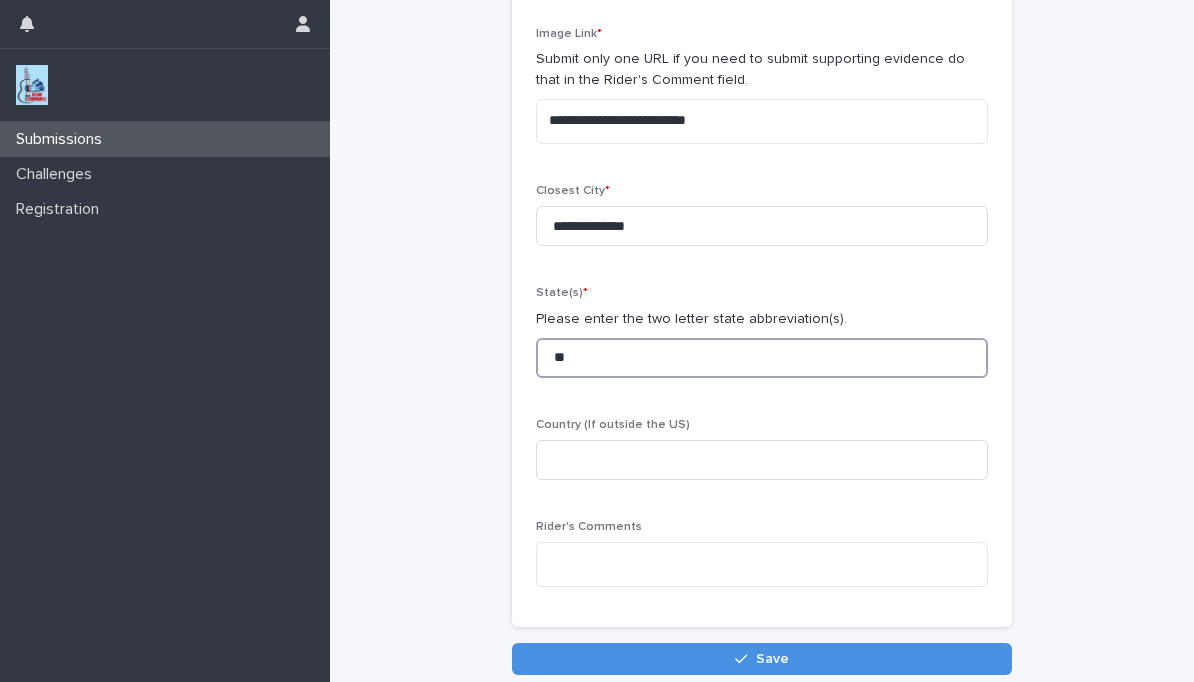 scroll, scrollTop: 231, scrollLeft: 0, axis: vertical 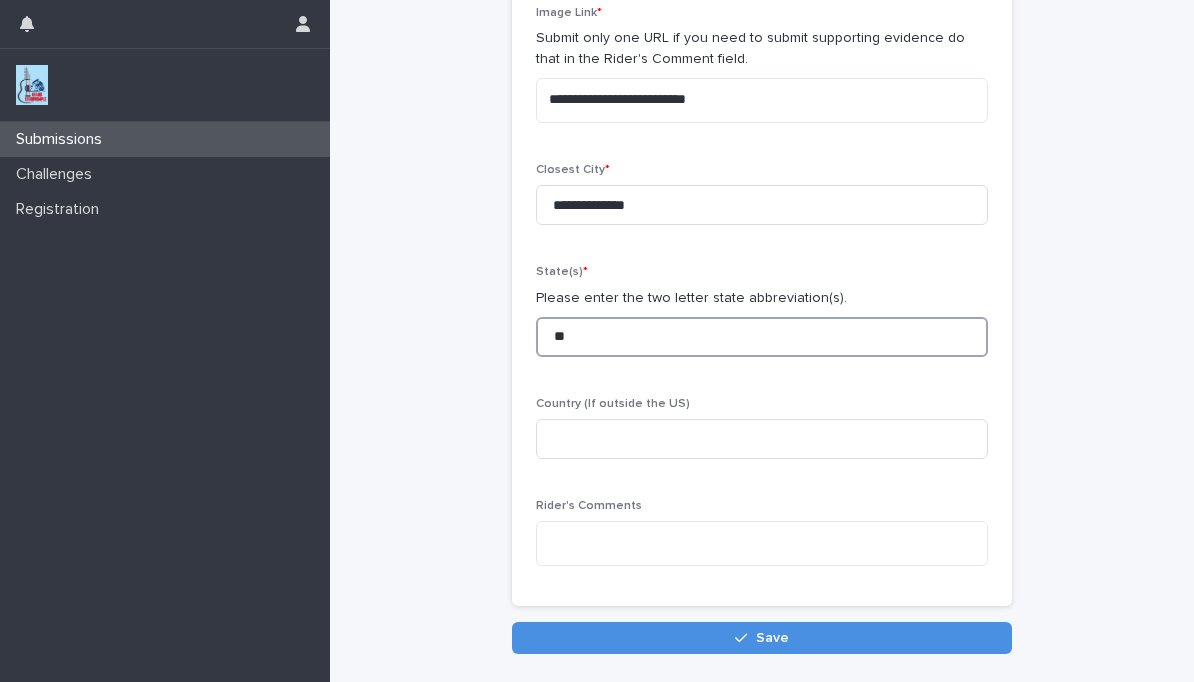 type on "**" 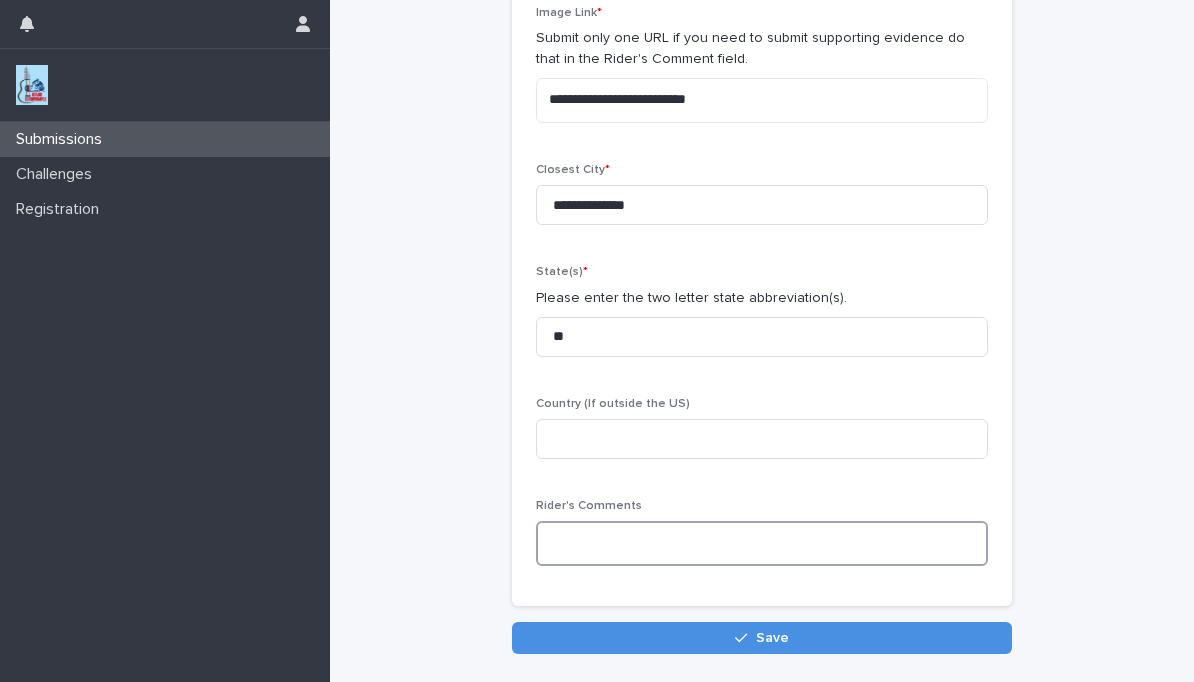click at bounding box center [762, 543] 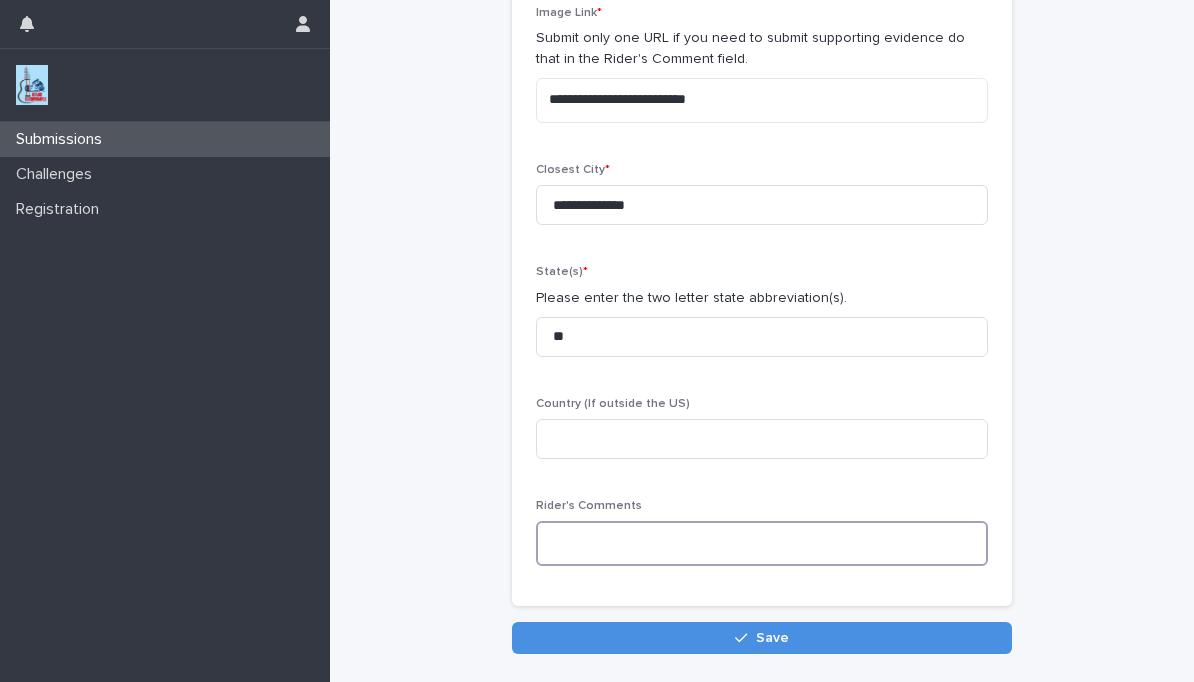 type on "*" 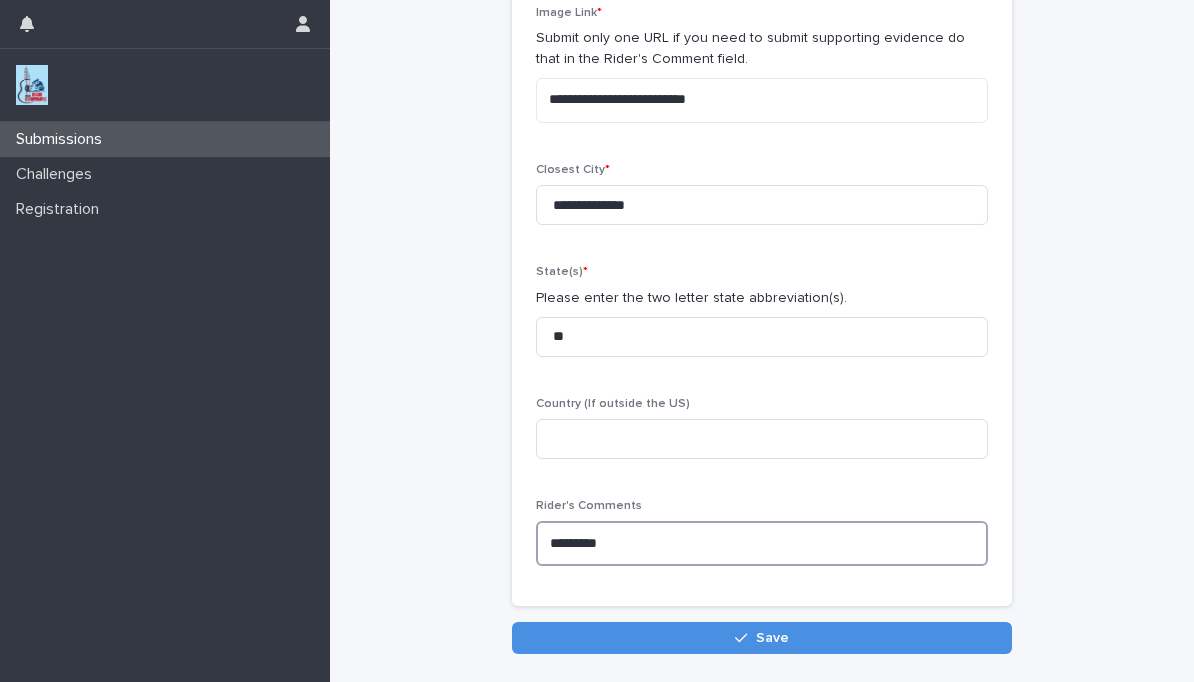 type on "*********" 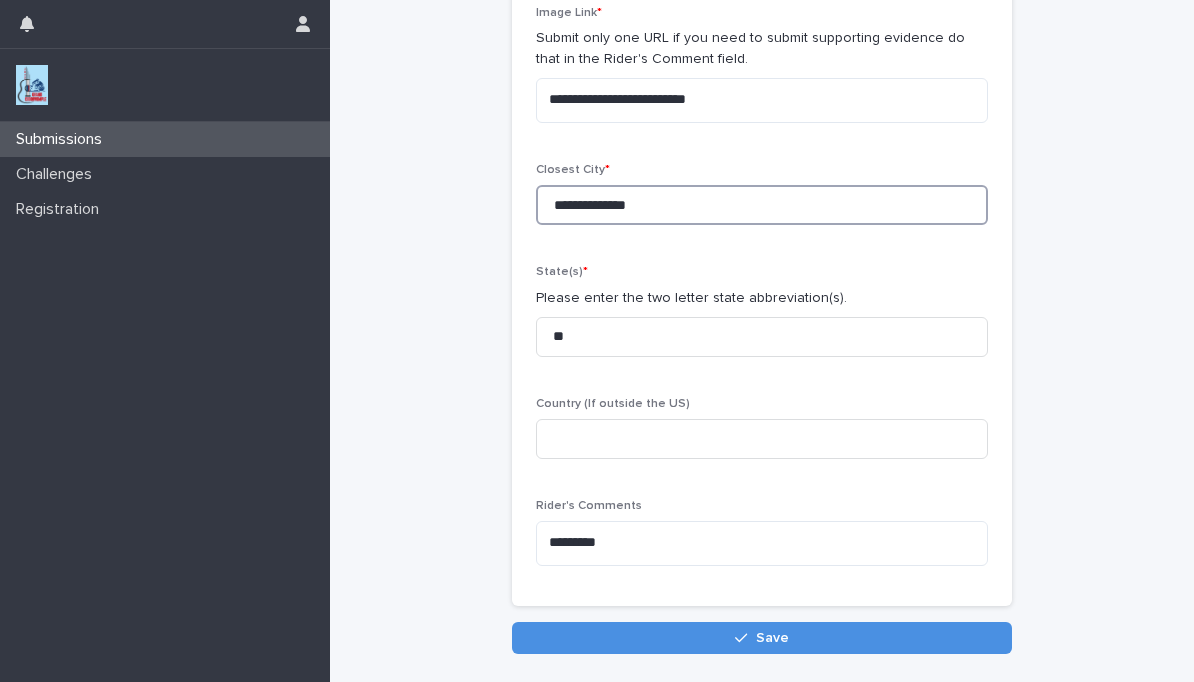 click on "**********" at bounding box center [762, 205] 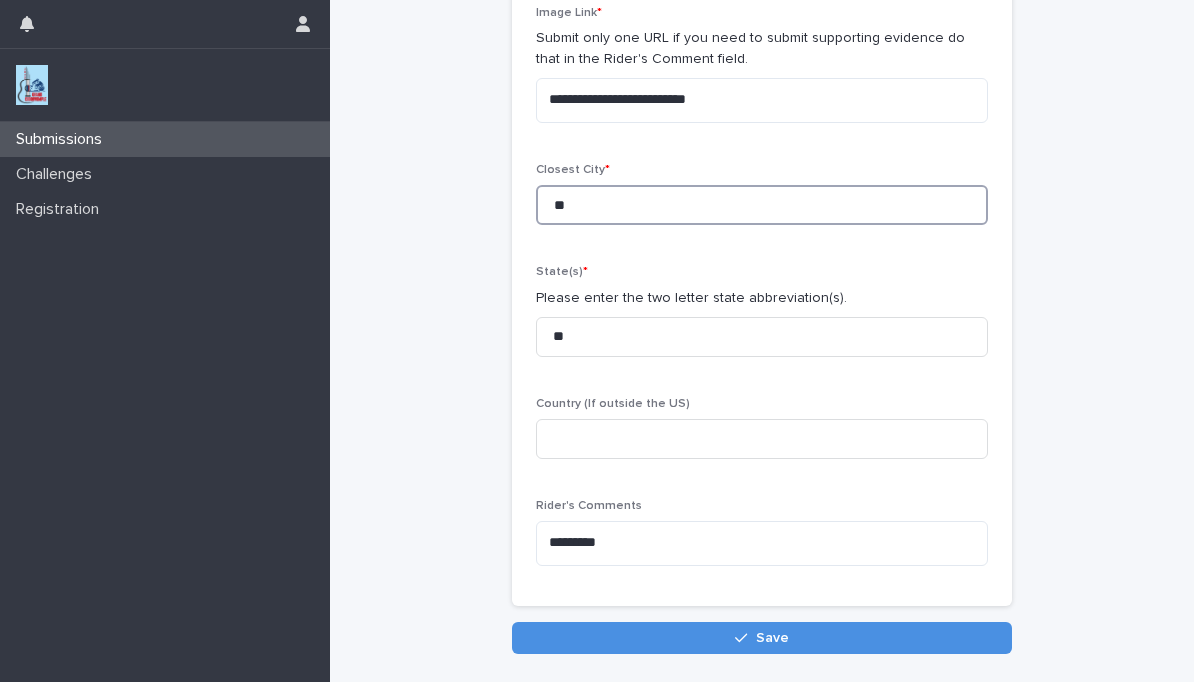 type on "*" 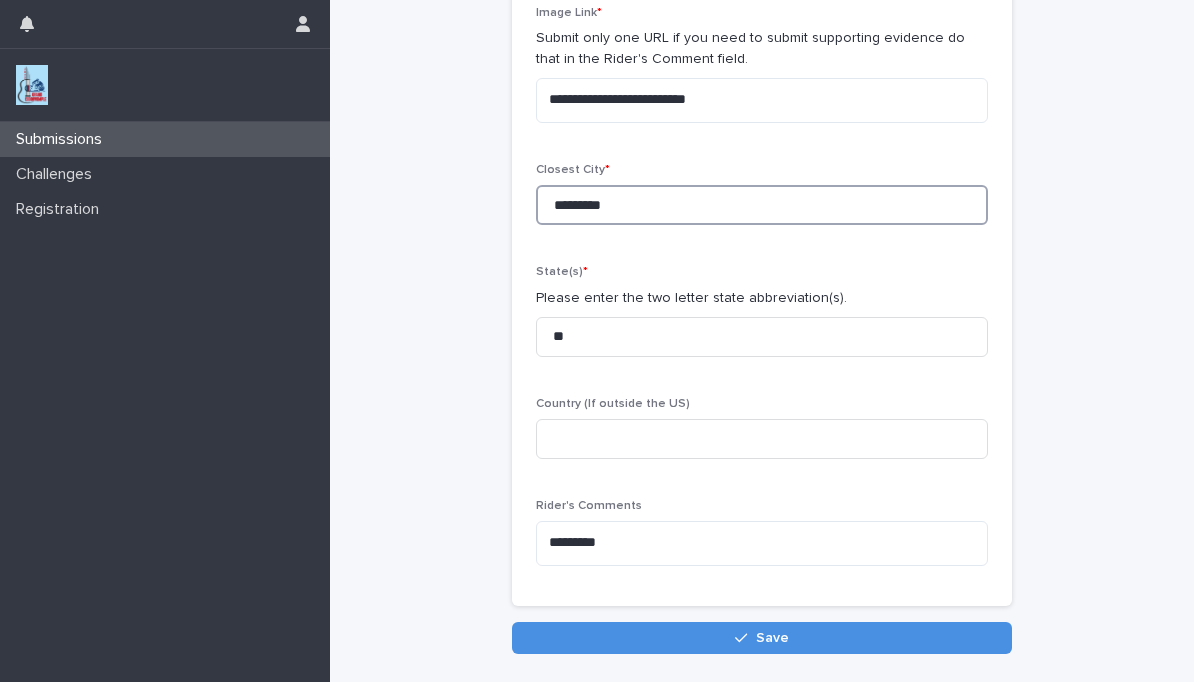 type on "*********" 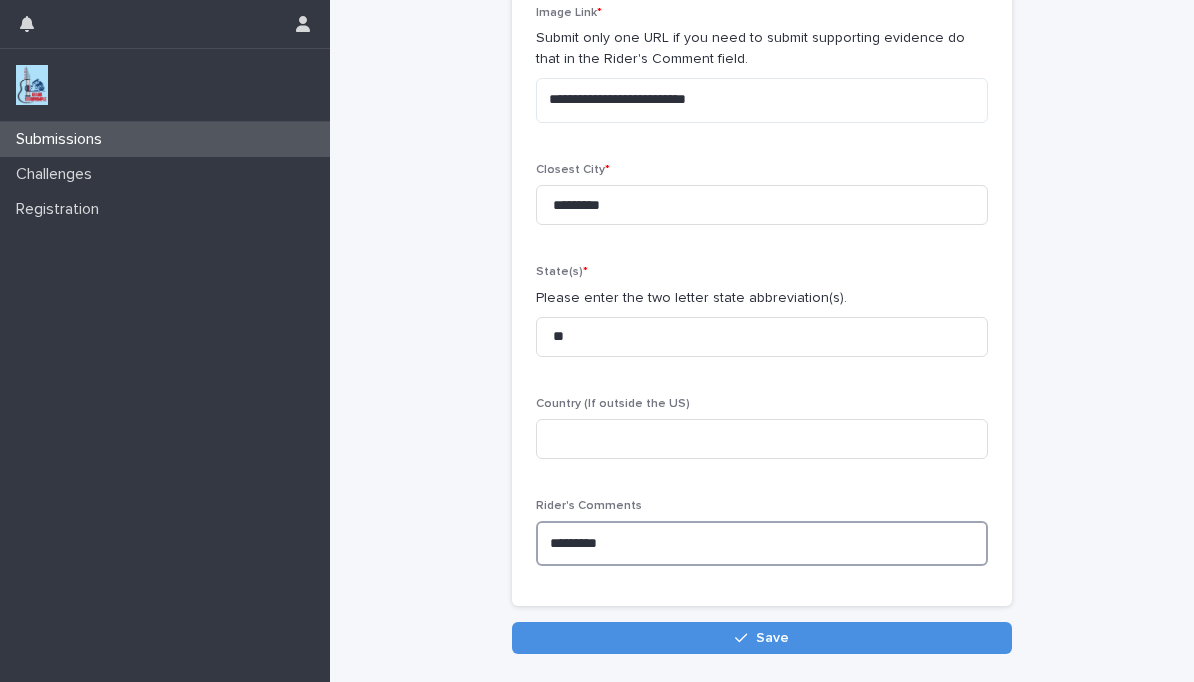 click on "*********" at bounding box center (762, 543) 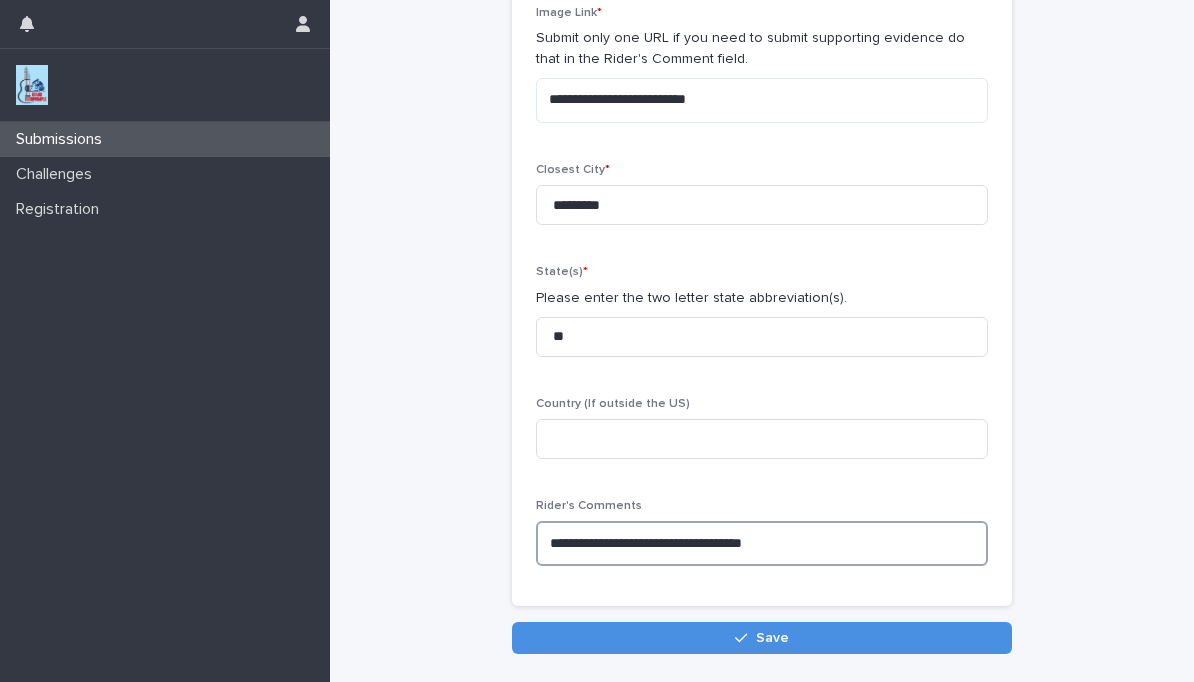 type on "**********" 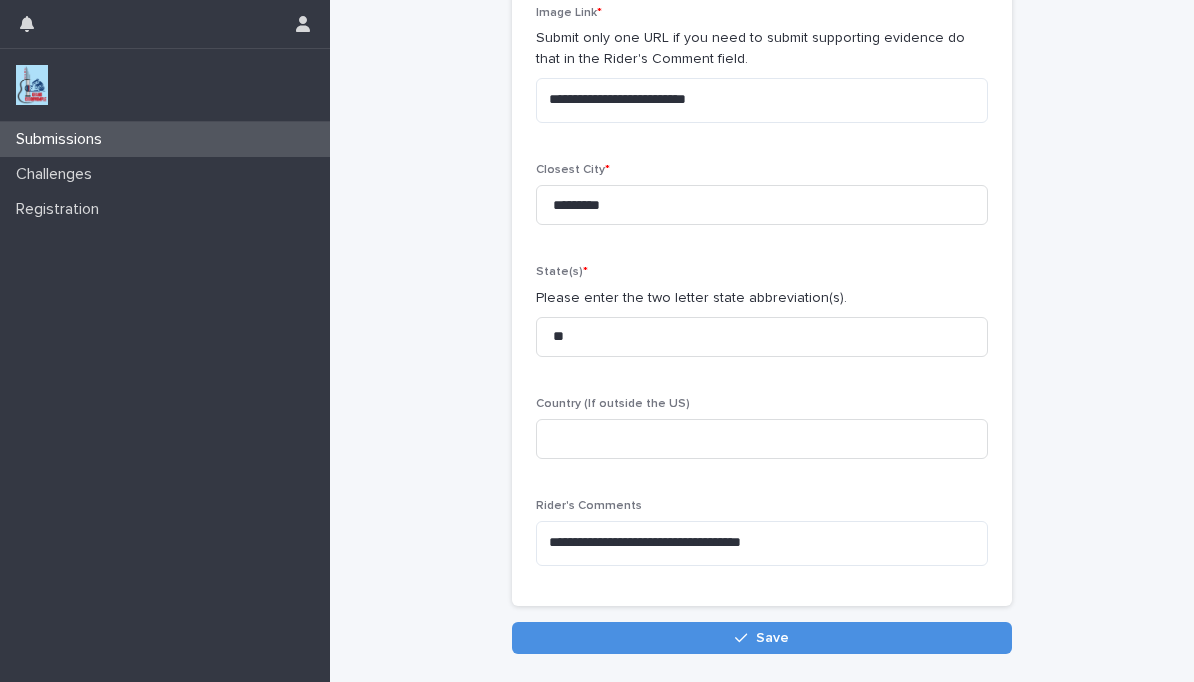 click on "Save" at bounding box center [762, 638] 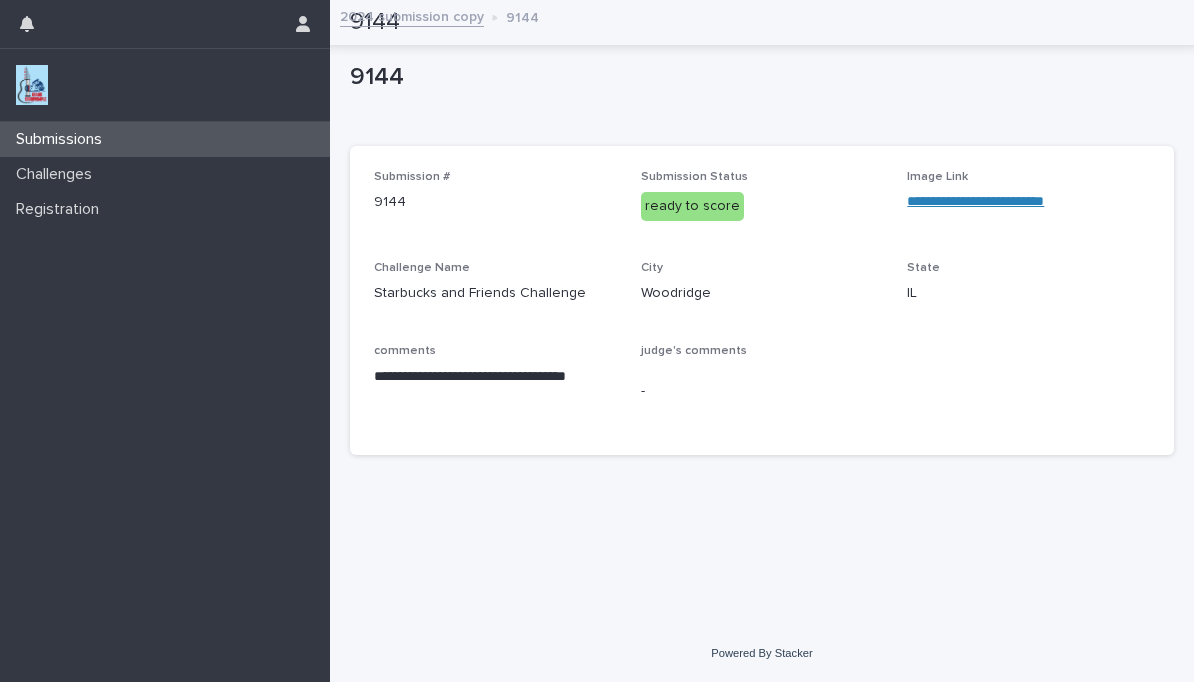scroll, scrollTop: 0, scrollLeft: 0, axis: both 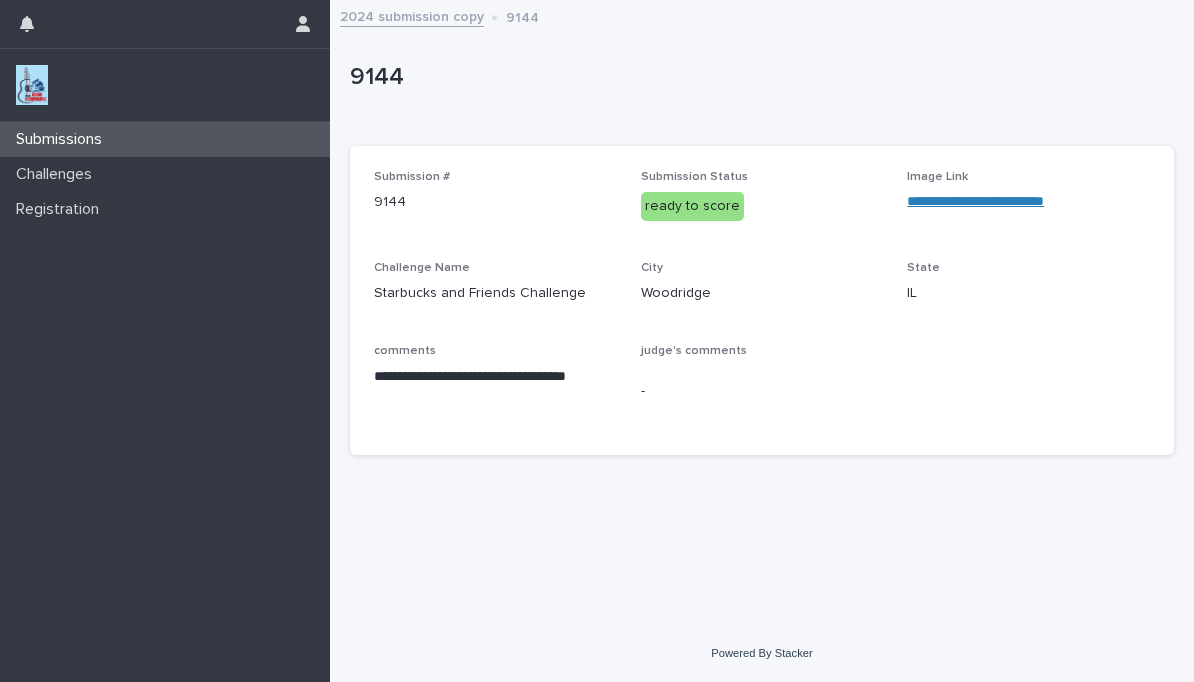 click on "Submissions" at bounding box center [165, 139] 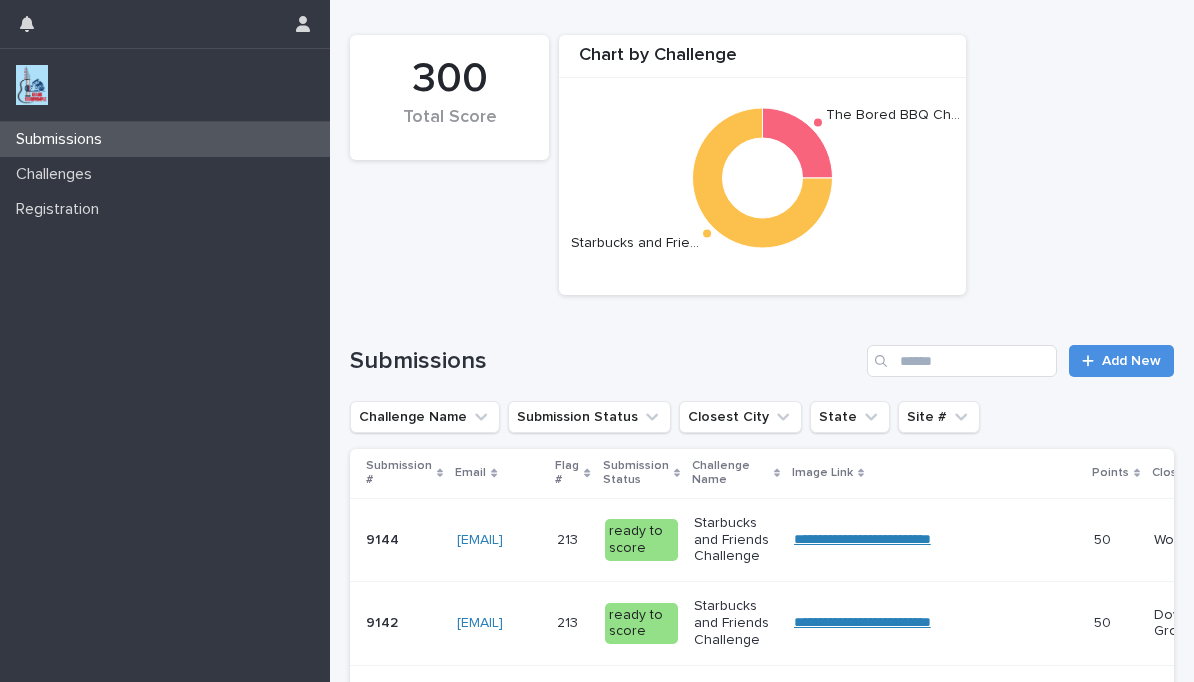 click on "Add New" at bounding box center [1121, 361] 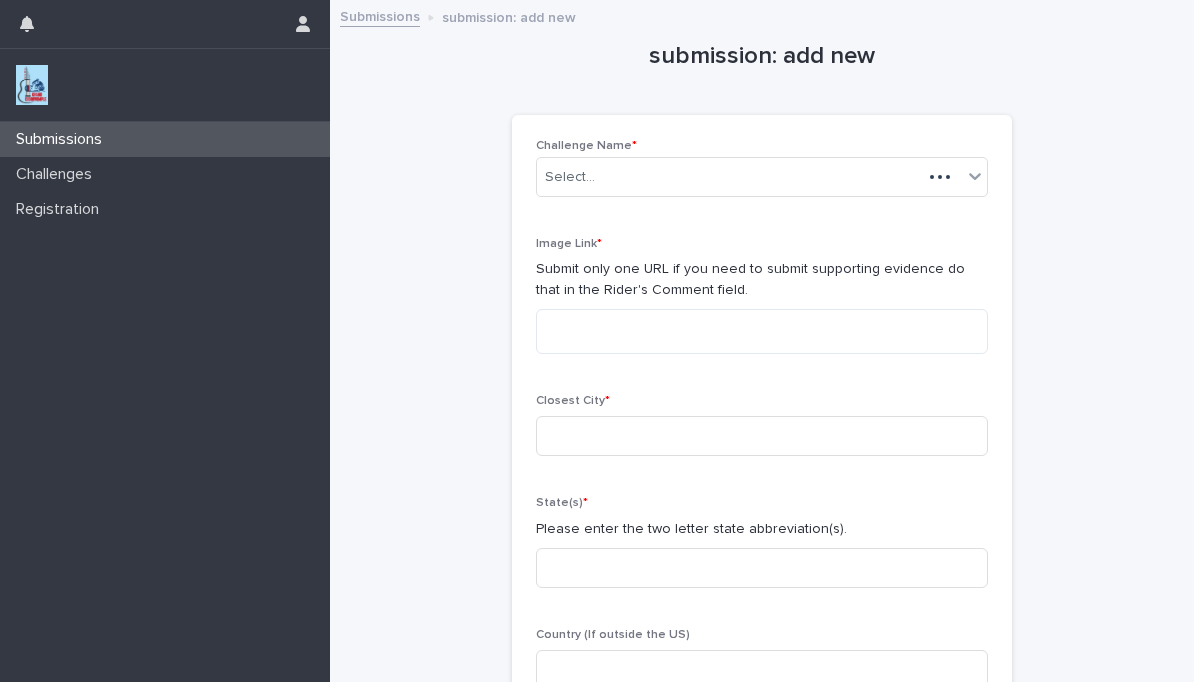 click on "Closest City * [STATE] * Please enter the two letter state abbreviation(s). Country (If outside the US) Rider's Comments Sorry, there was an error saving your record. Please try again. Please fill out the required fields above. Save" at bounding box center (762, 444) 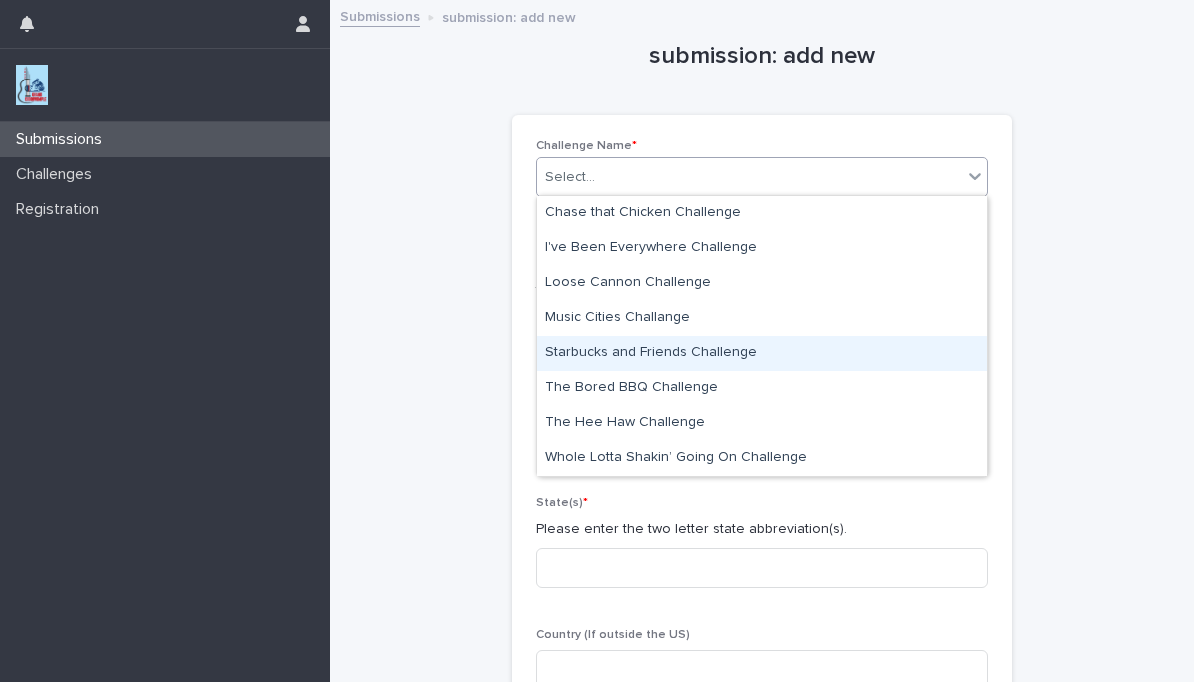 click on "Starbucks and Friends Challenge" at bounding box center [762, 353] 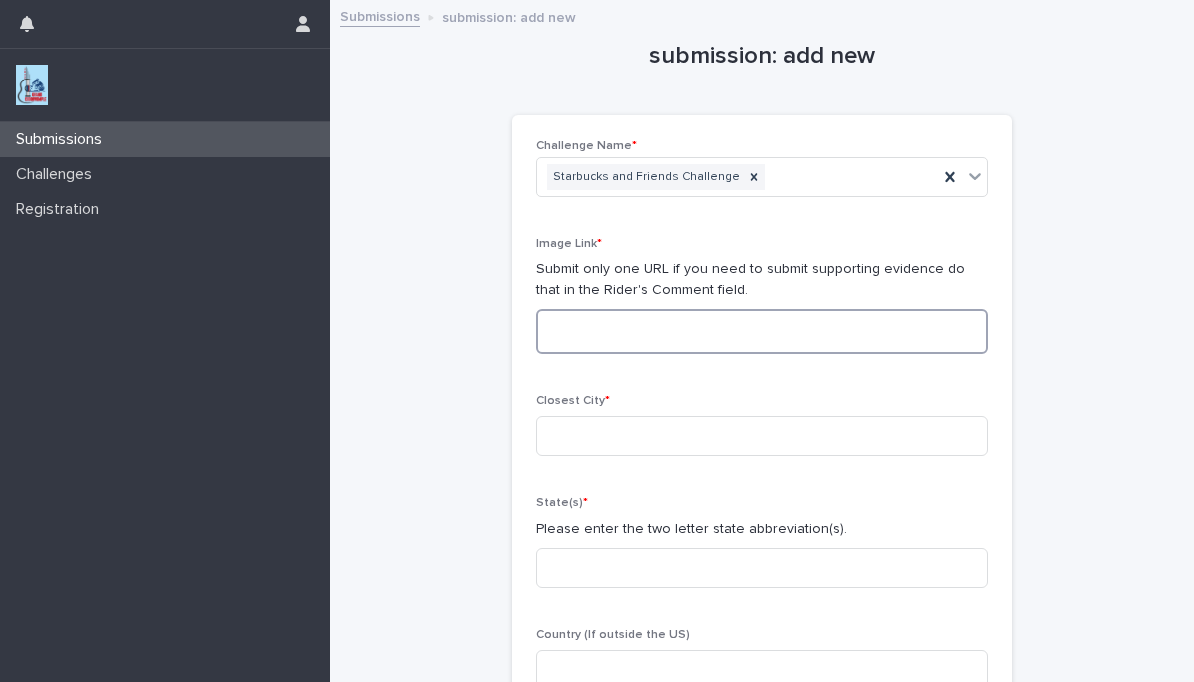 click at bounding box center (762, 331) 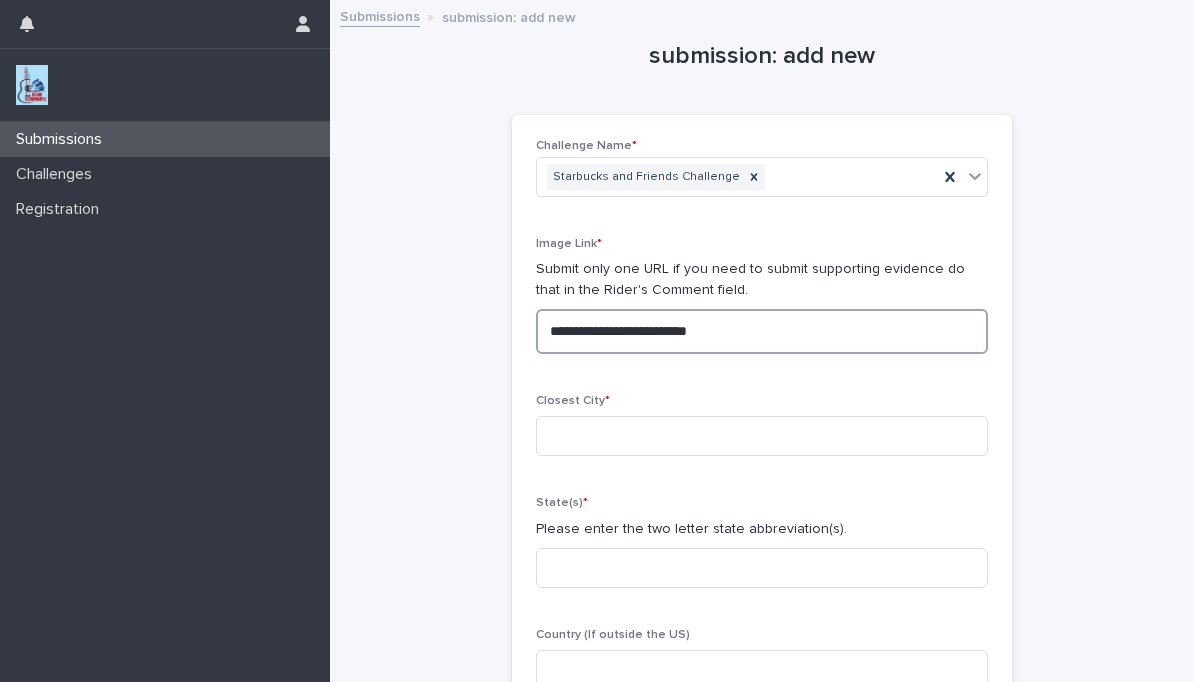 type on "**********" 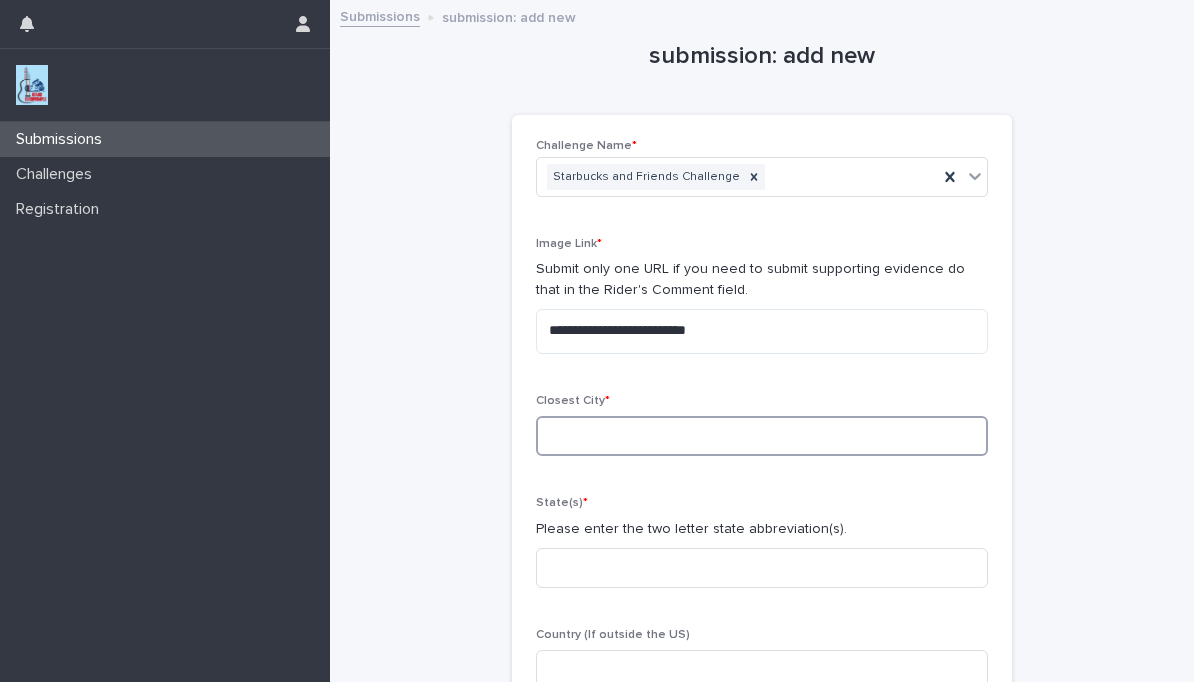 click at bounding box center [762, 436] 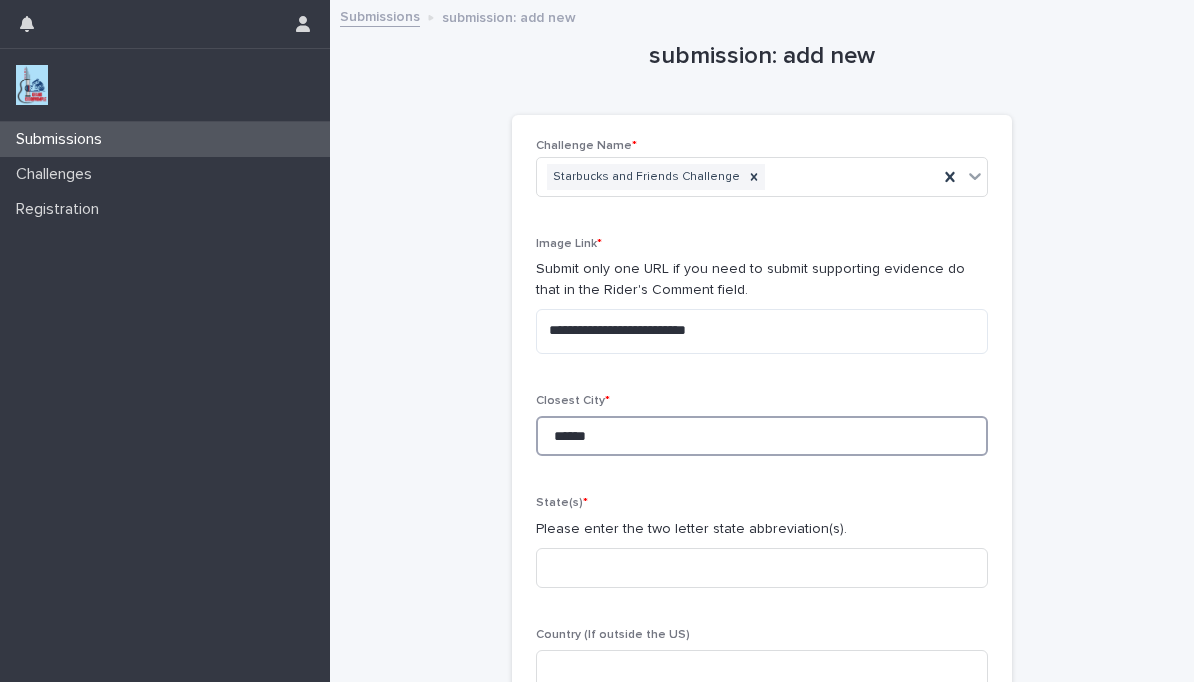 type on "******" 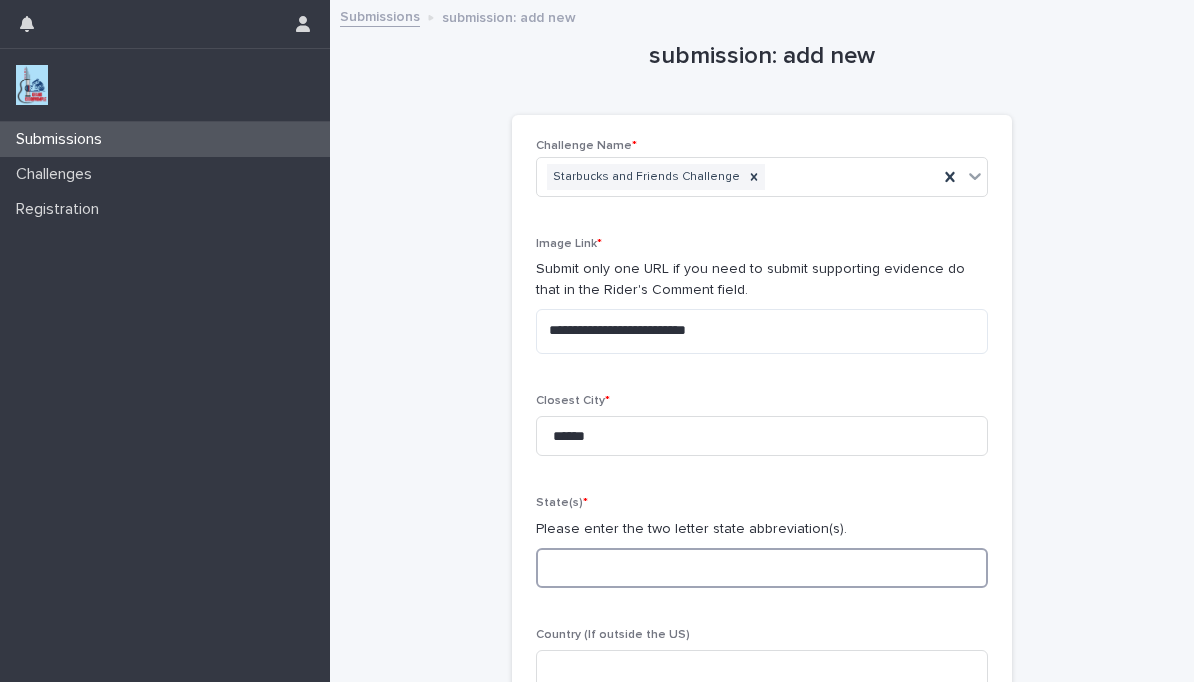 click at bounding box center (762, 568) 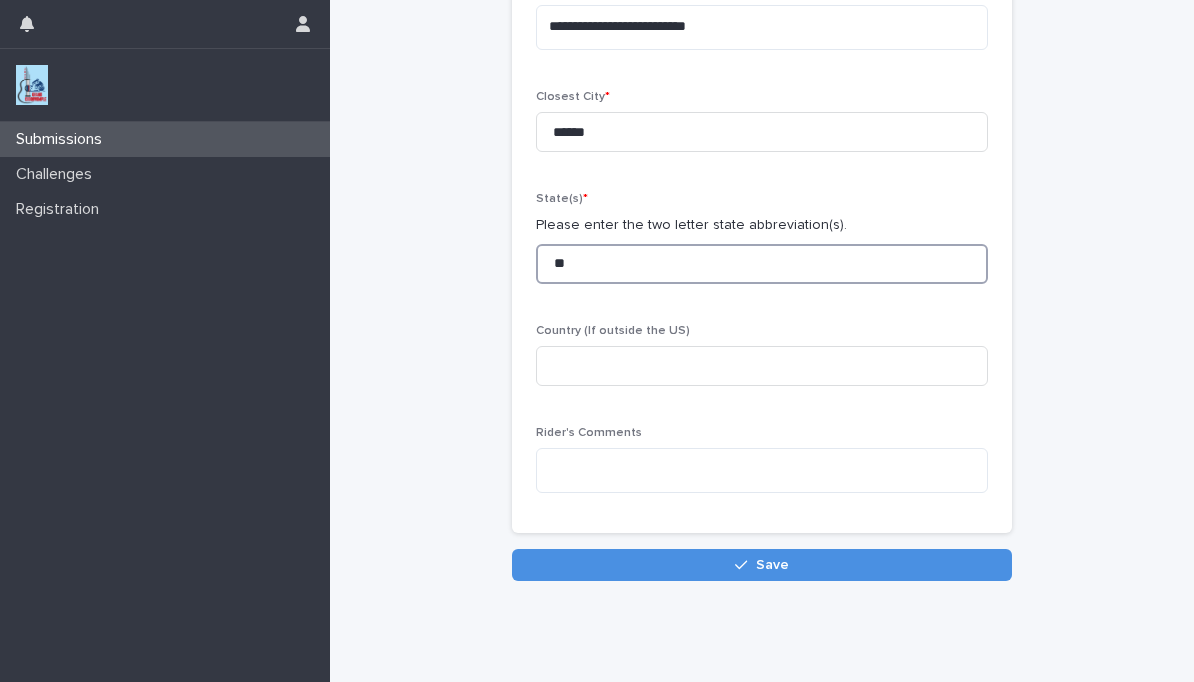 scroll, scrollTop: 305, scrollLeft: 0, axis: vertical 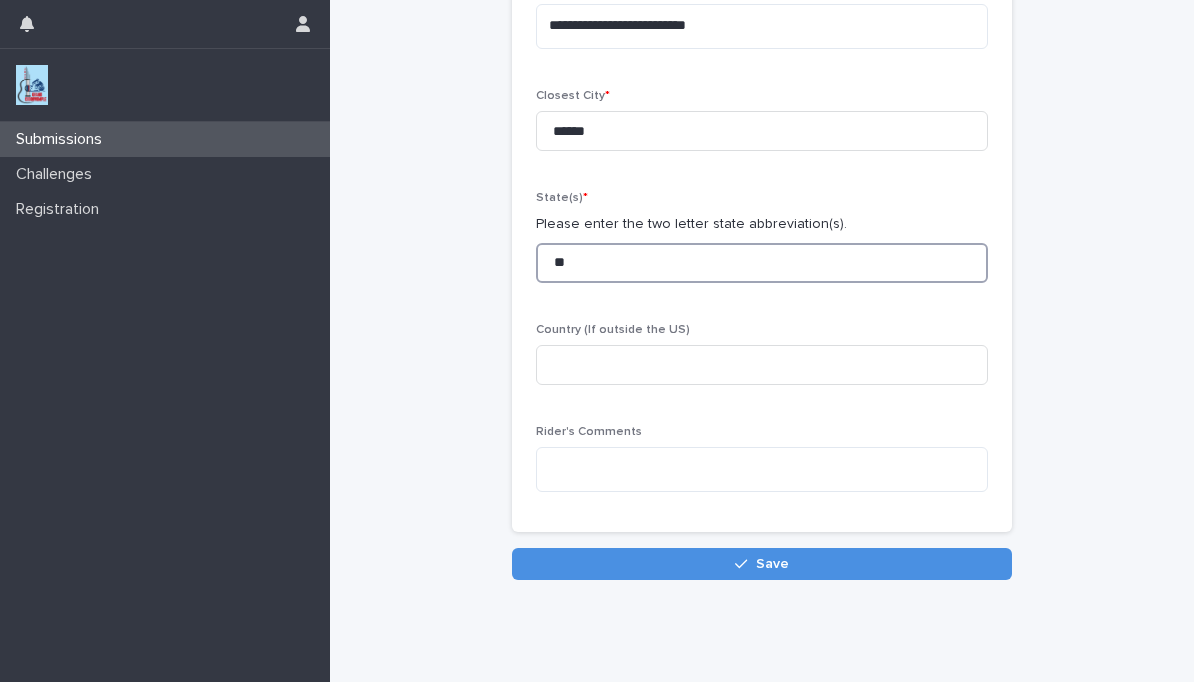 type on "**" 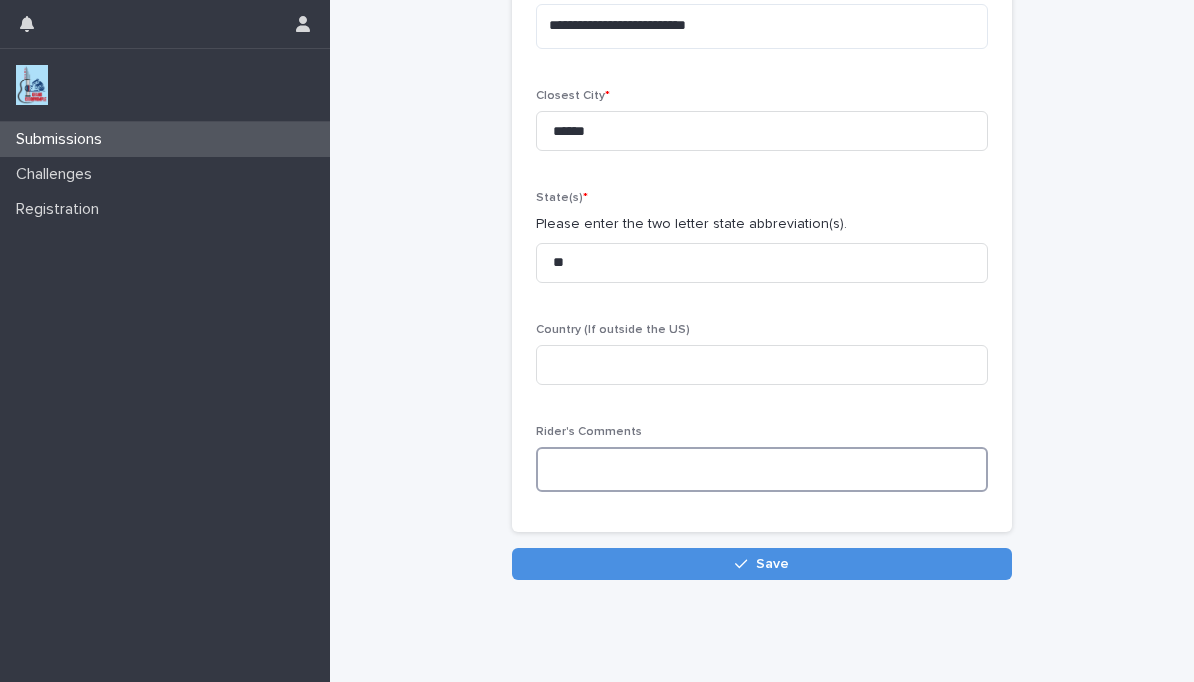 click at bounding box center (762, 469) 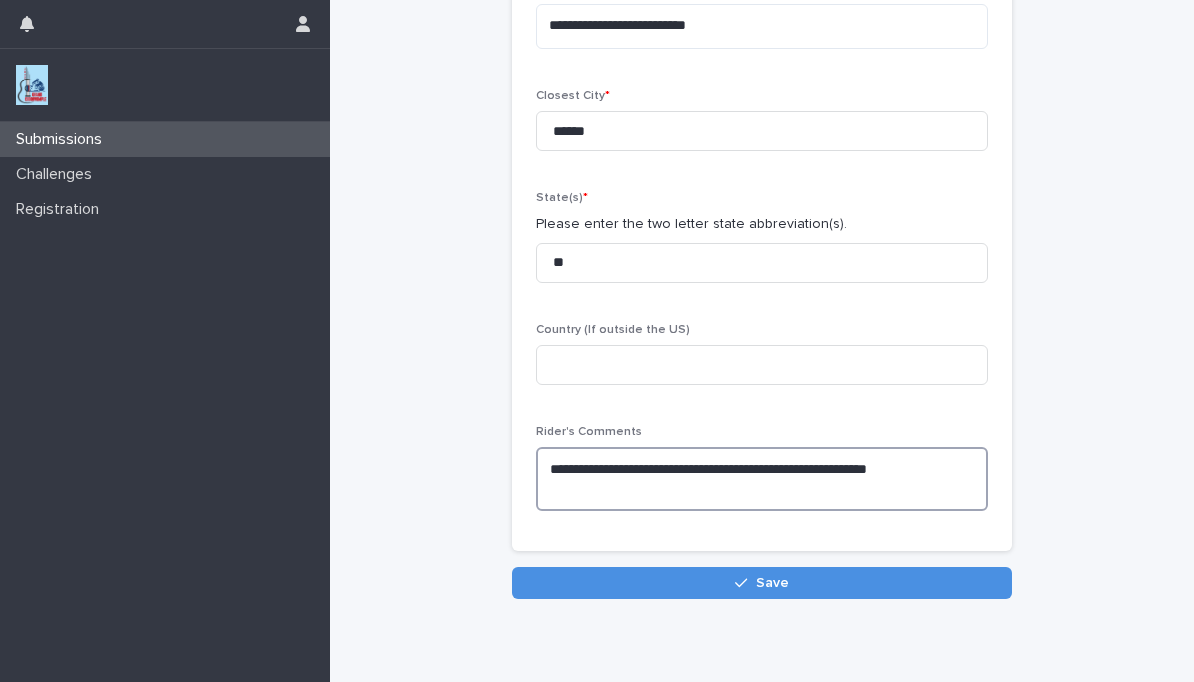 type on "**********" 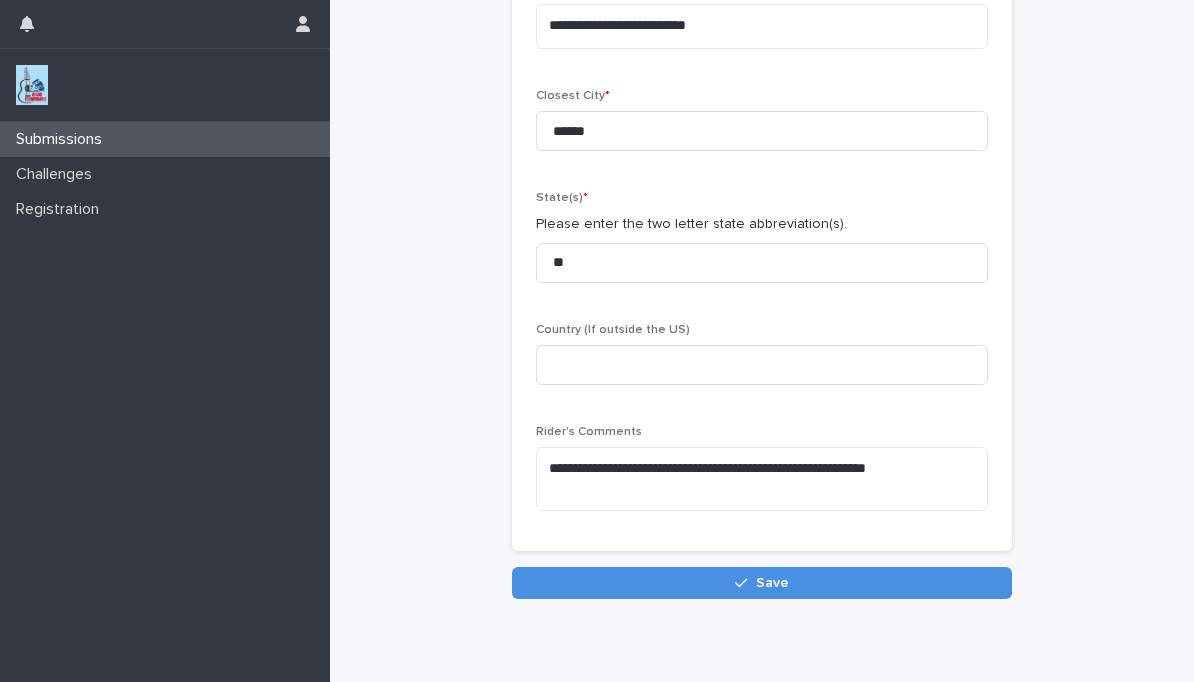 click on "Save" at bounding box center [762, 583] 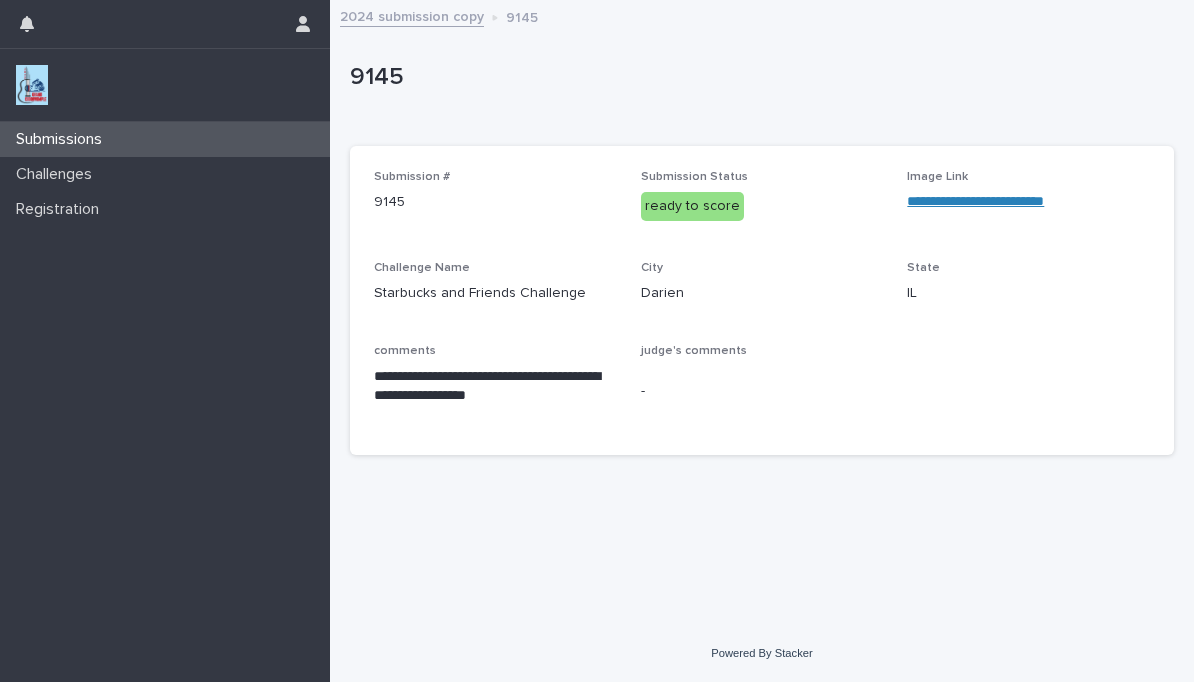 scroll, scrollTop: 0, scrollLeft: 0, axis: both 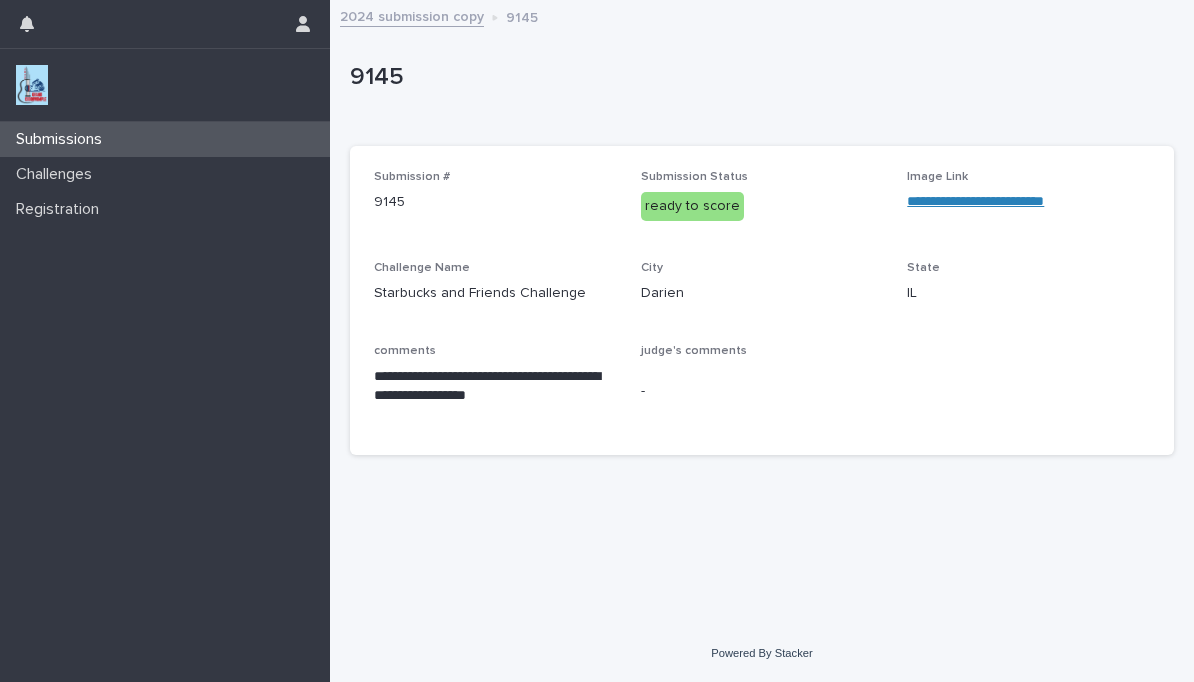 click on "Submissions" at bounding box center [165, 139] 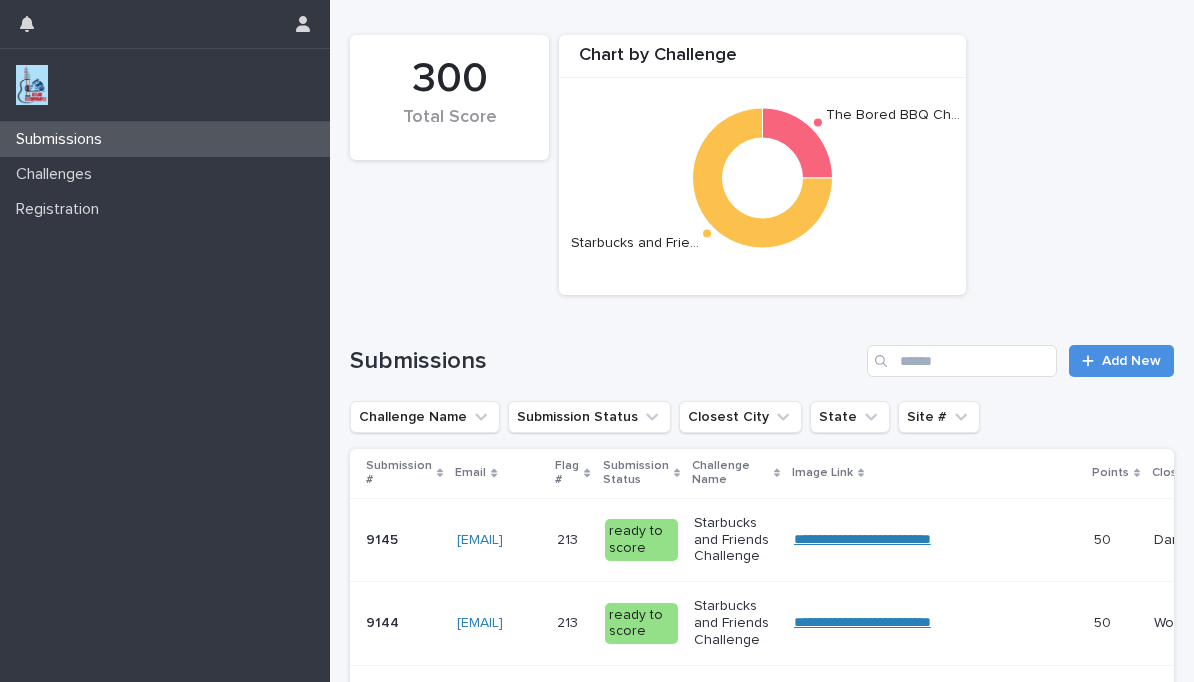 click on "Add New" at bounding box center [1121, 361] 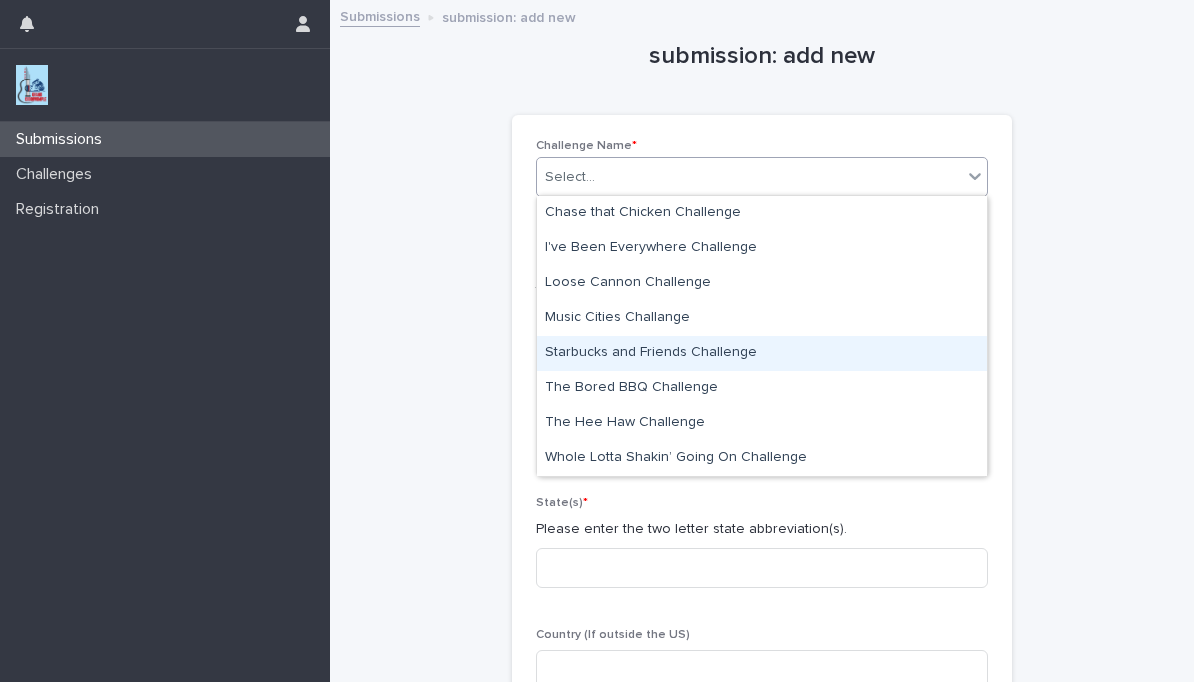 click on "Starbucks and Friends Challenge" at bounding box center (762, 353) 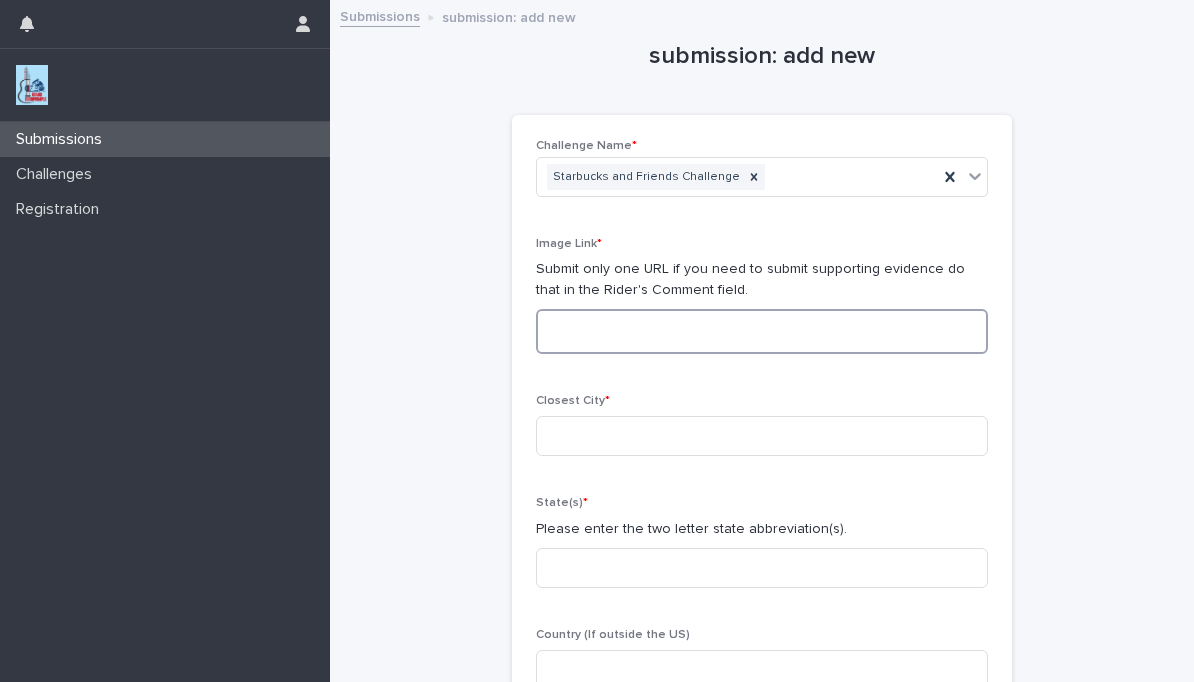 click at bounding box center [762, 331] 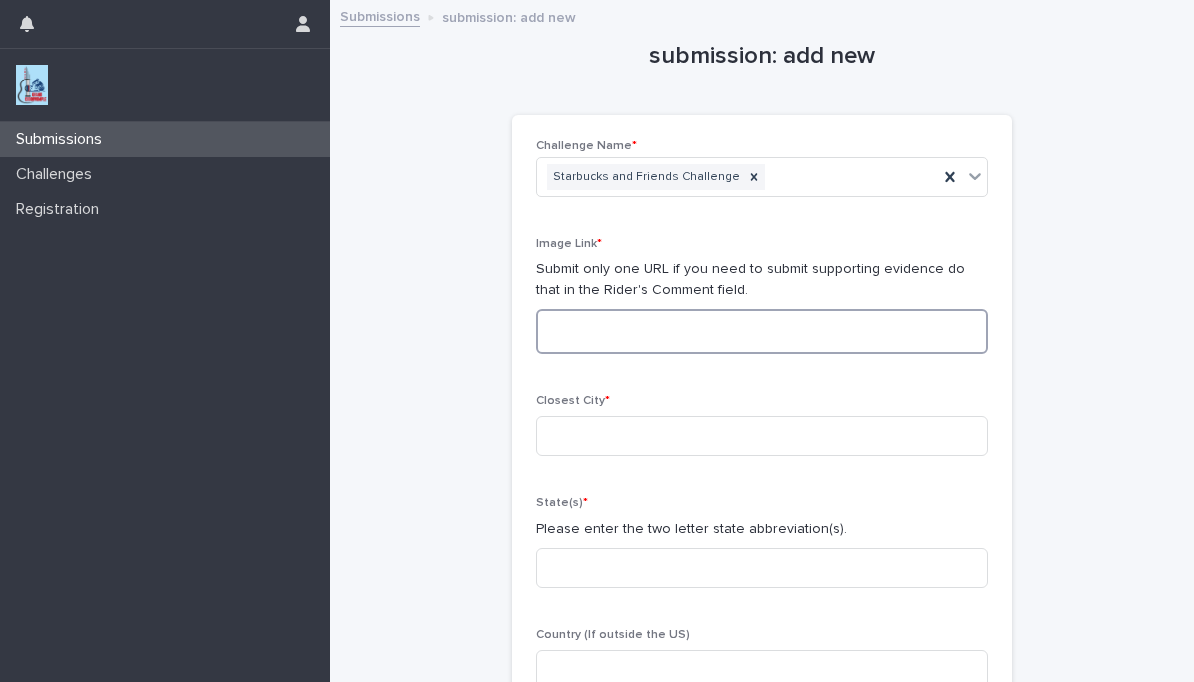 click at bounding box center [762, 331] 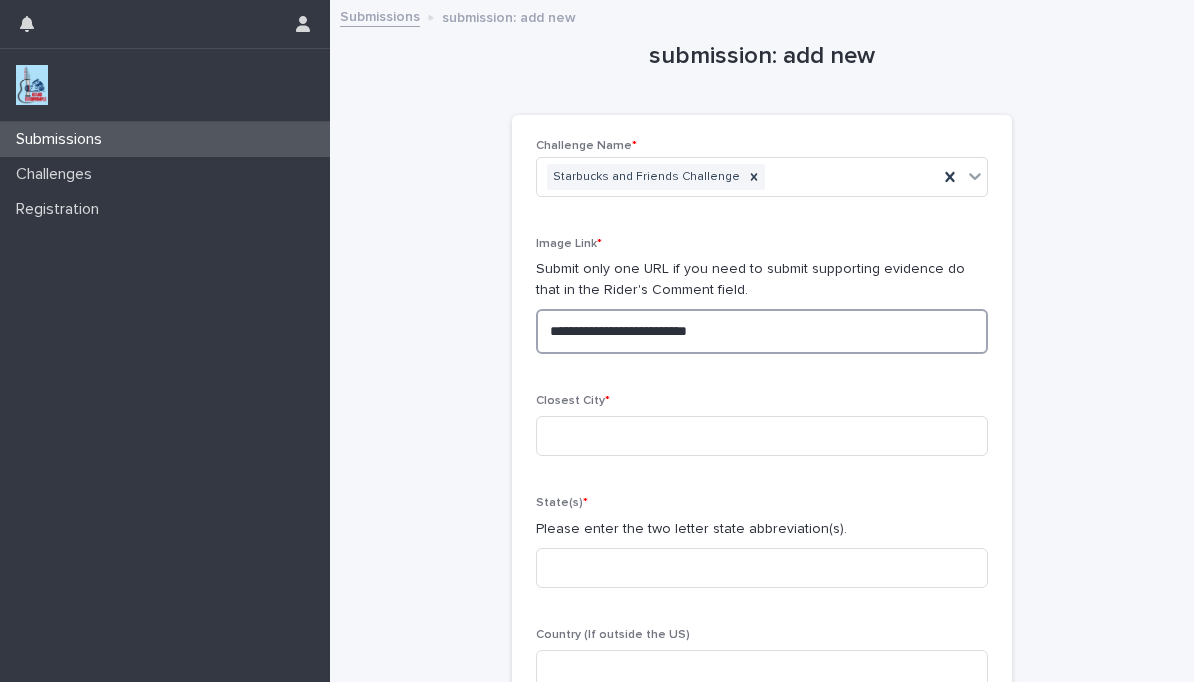 type on "**********" 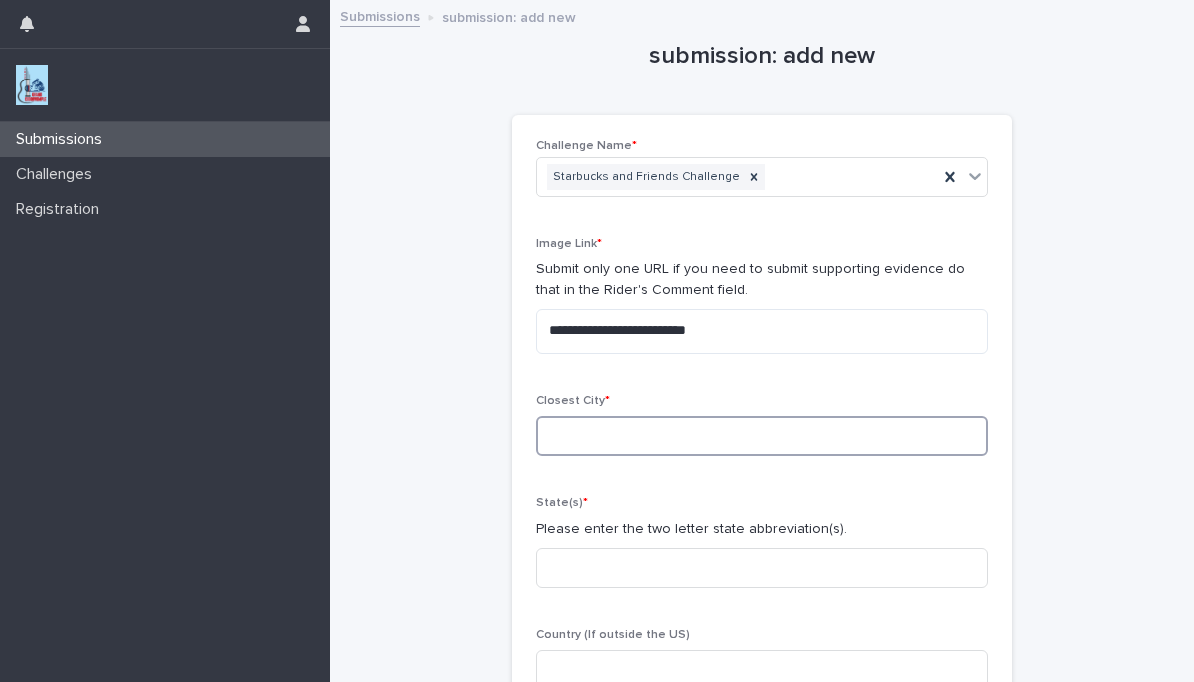 click at bounding box center [762, 436] 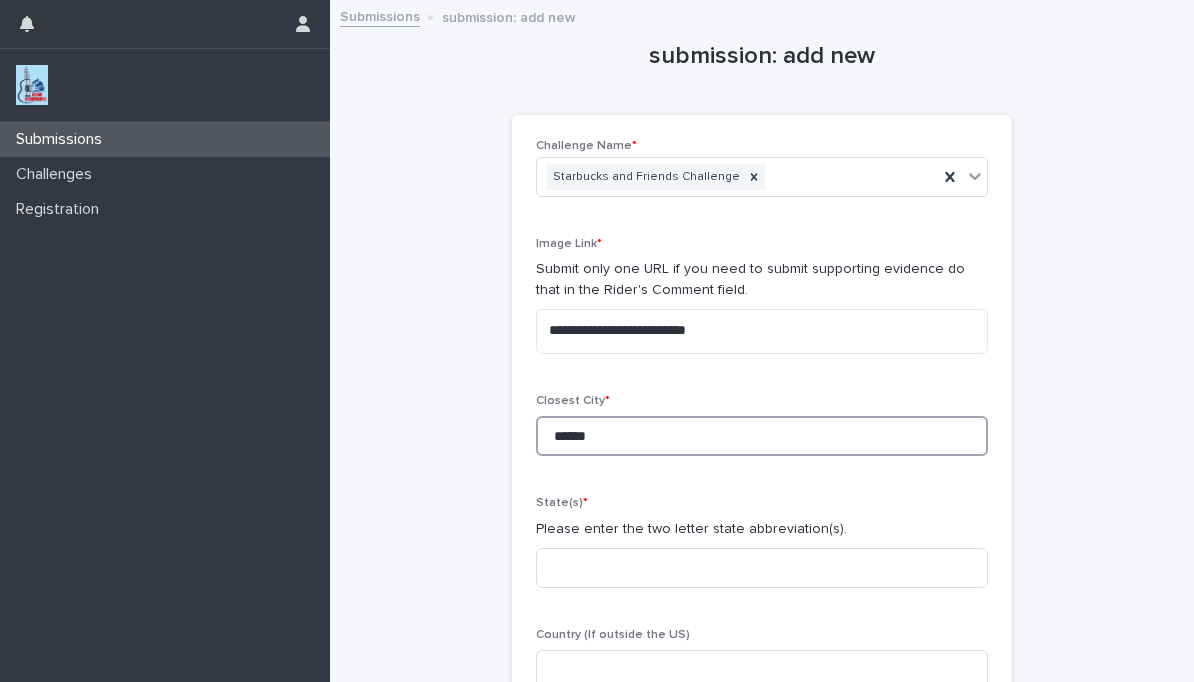 type on "******" 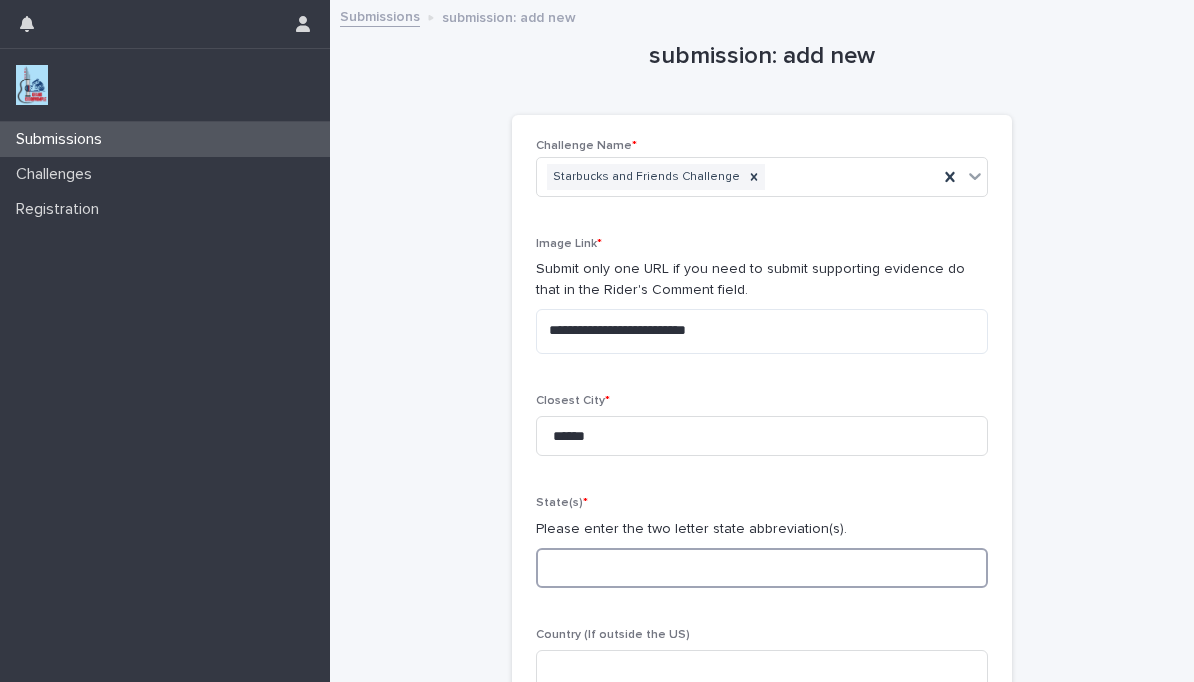 click at bounding box center (762, 568) 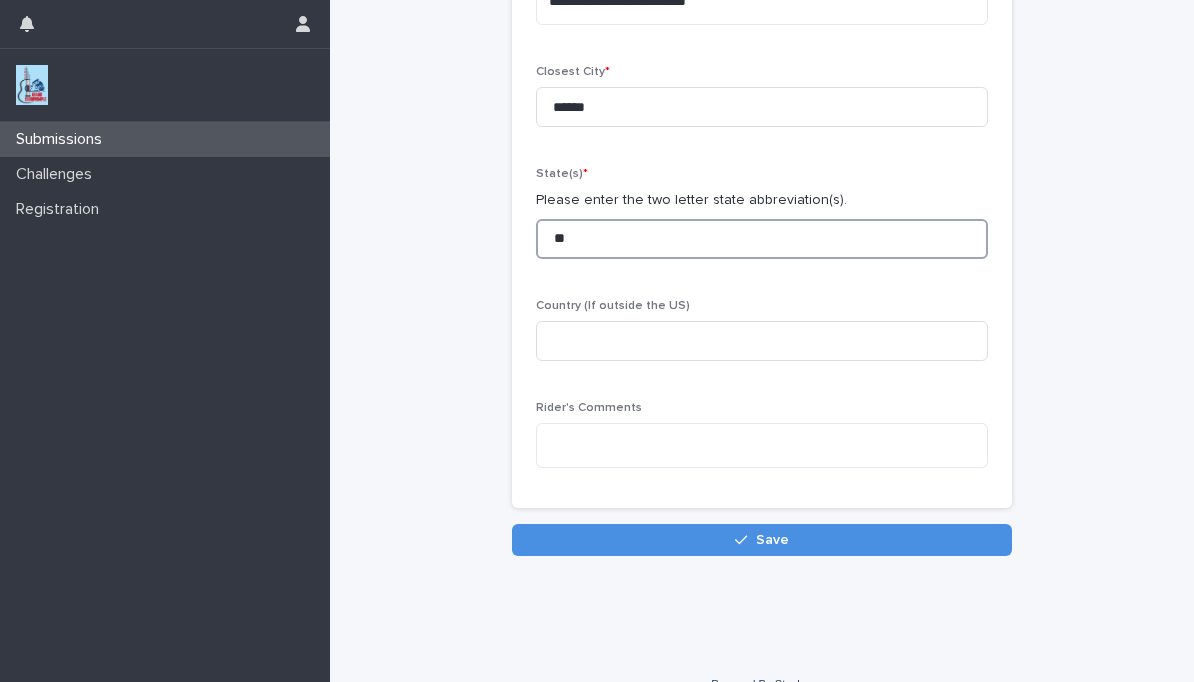 scroll, scrollTop: 328, scrollLeft: 0, axis: vertical 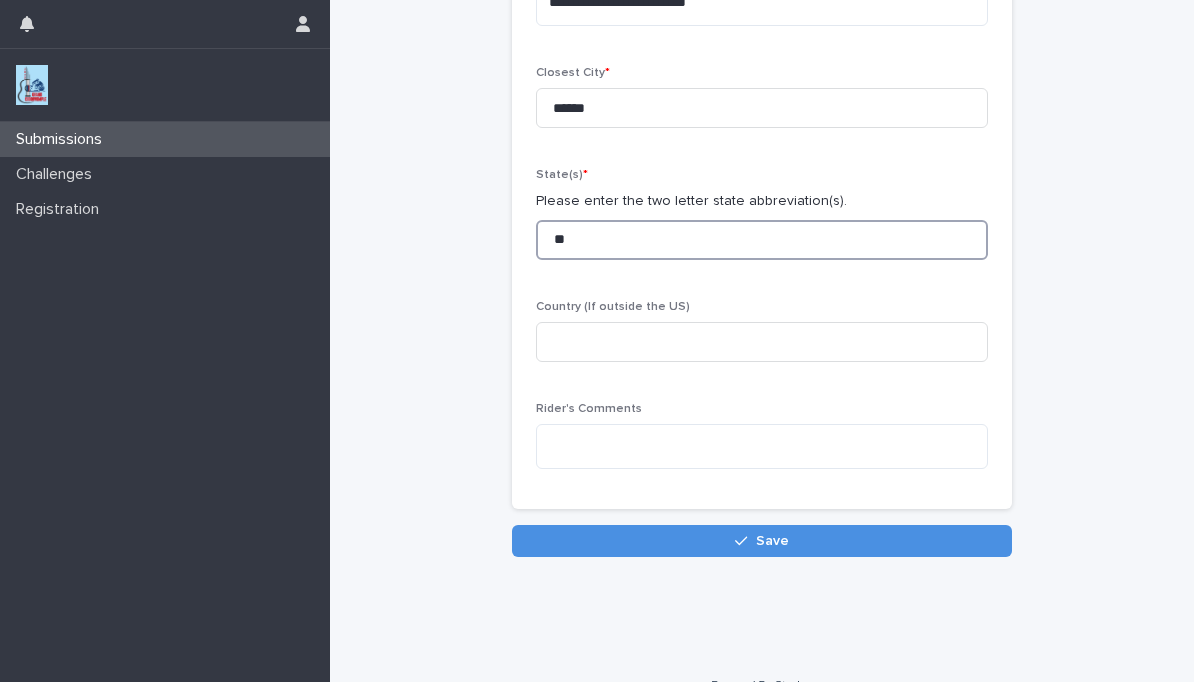 type on "**" 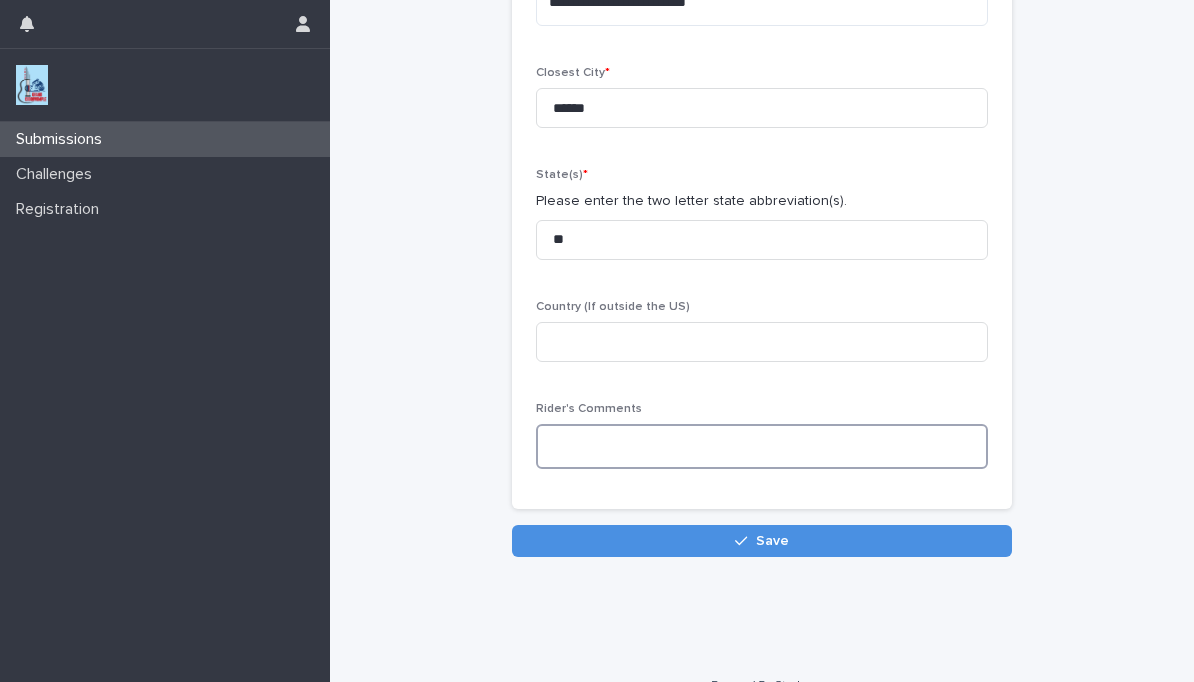 click at bounding box center (762, 446) 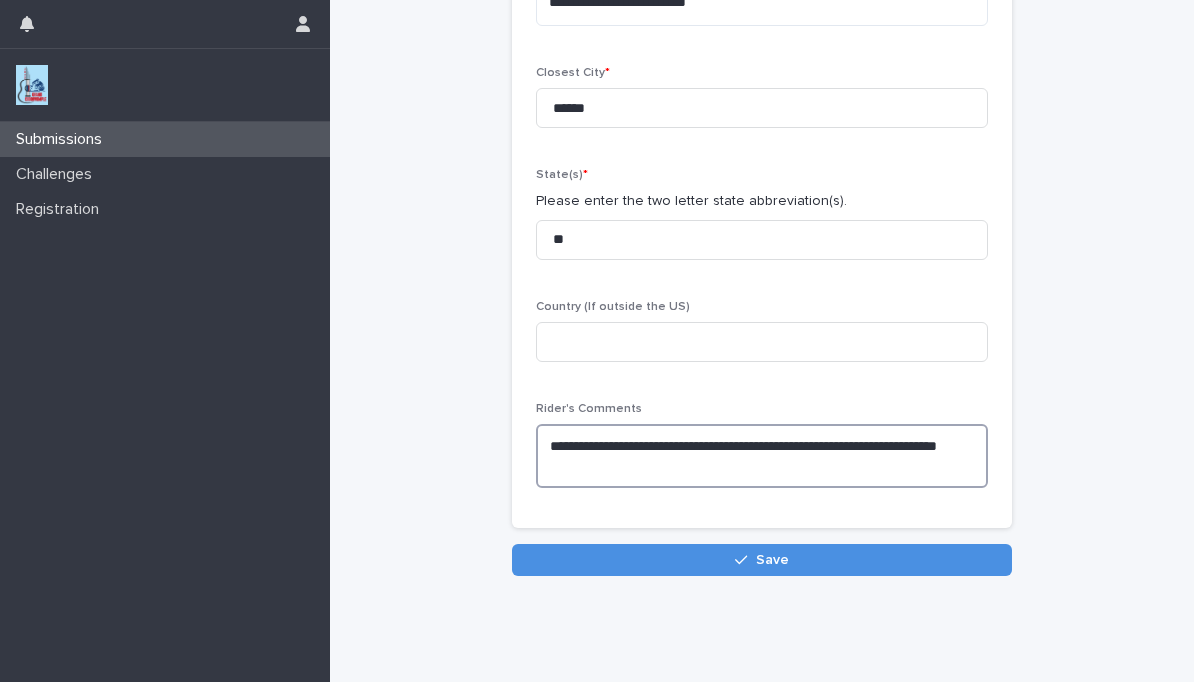 type on "**********" 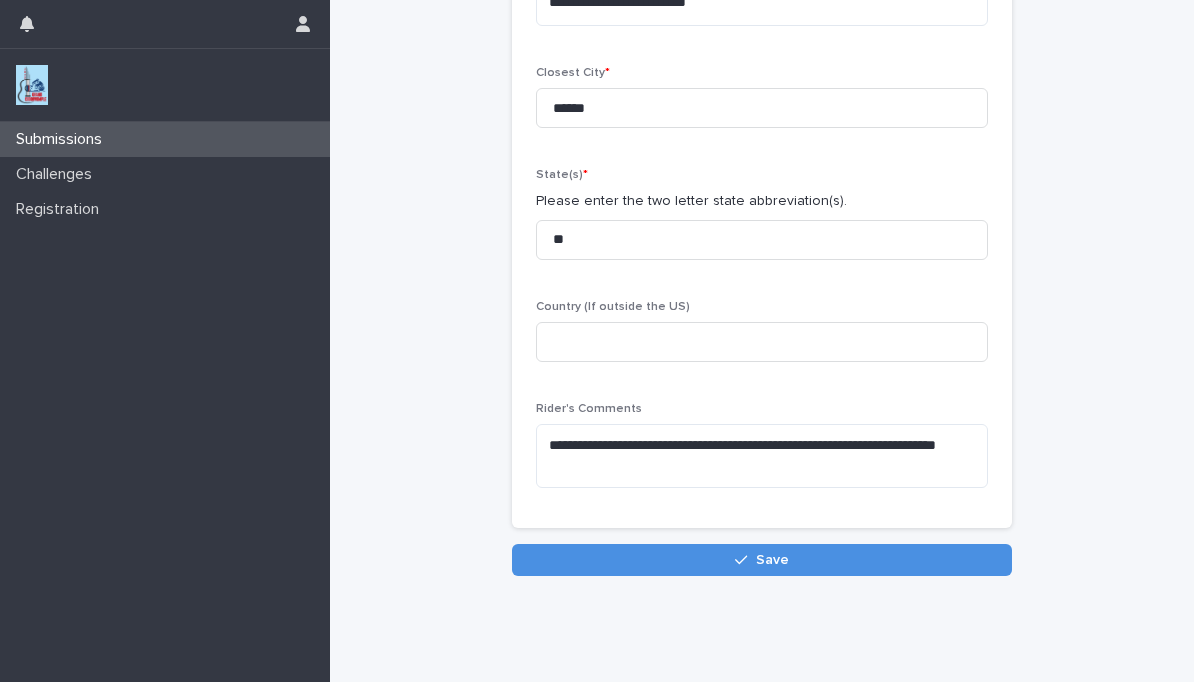 click on "Save" at bounding box center (762, 560) 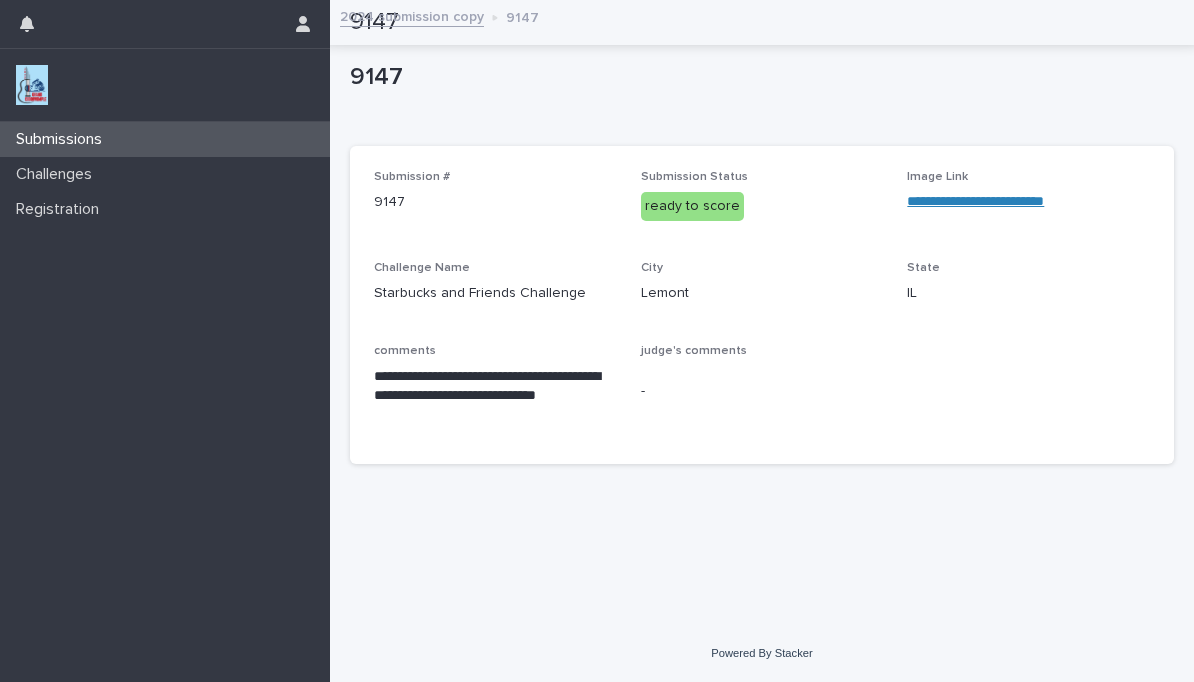 scroll, scrollTop: 0, scrollLeft: 0, axis: both 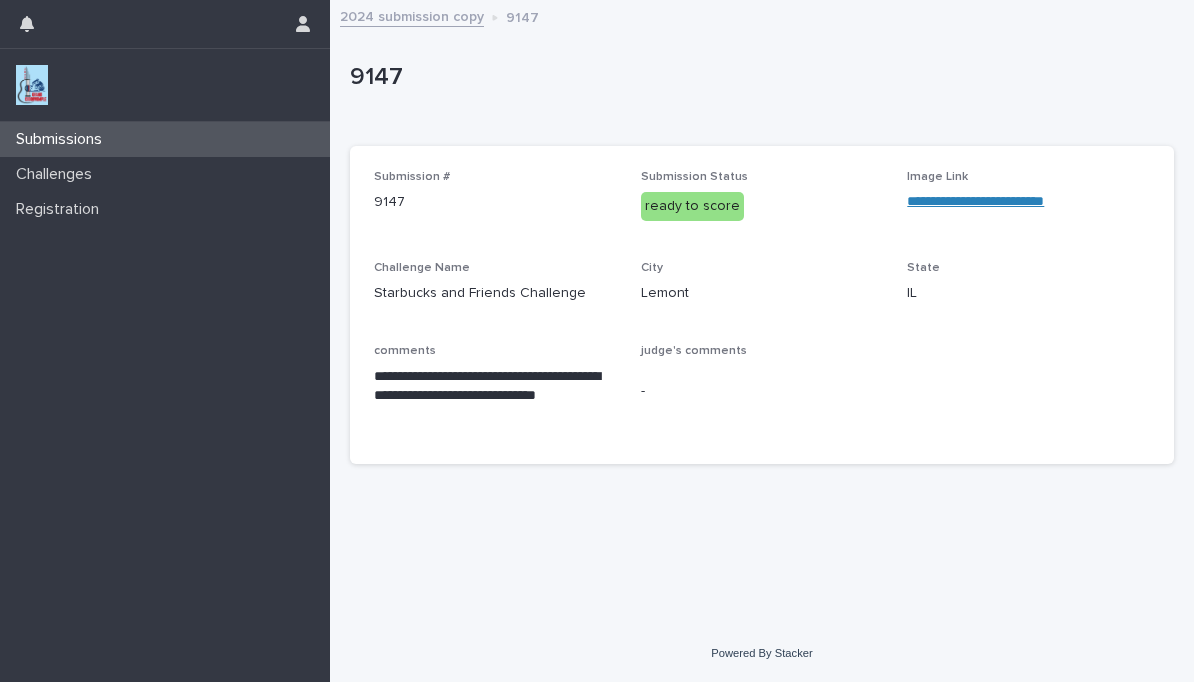 click on "Submissions" at bounding box center [165, 139] 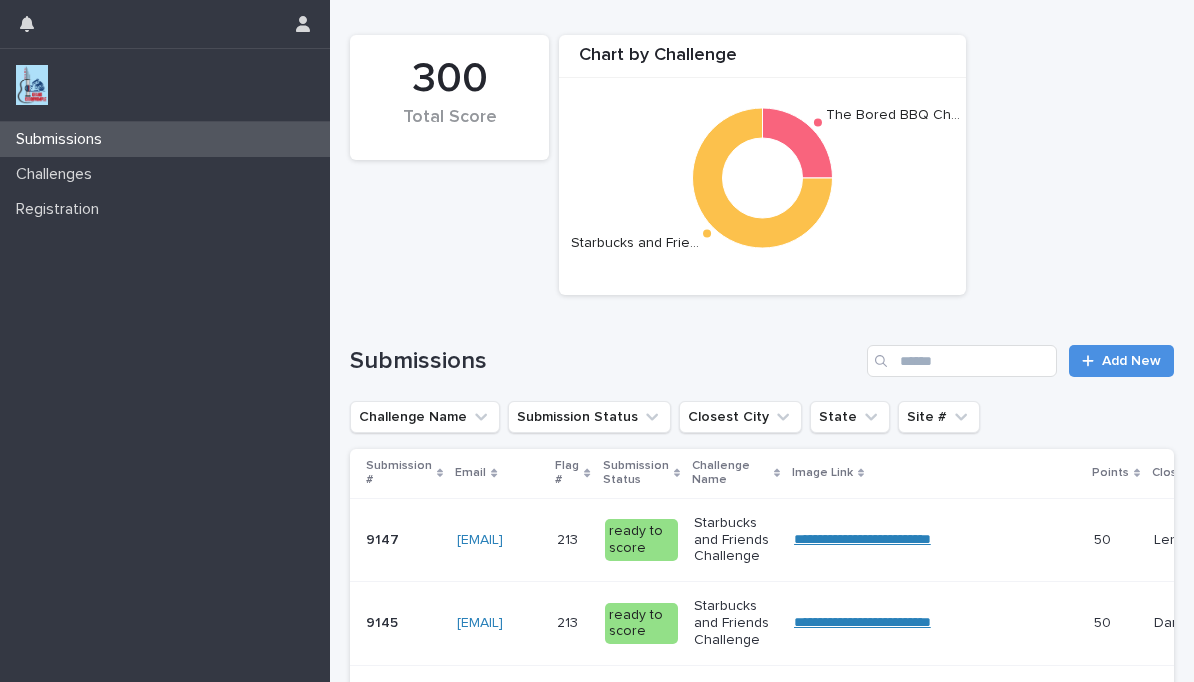 click on "Add New" at bounding box center [1131, 361] 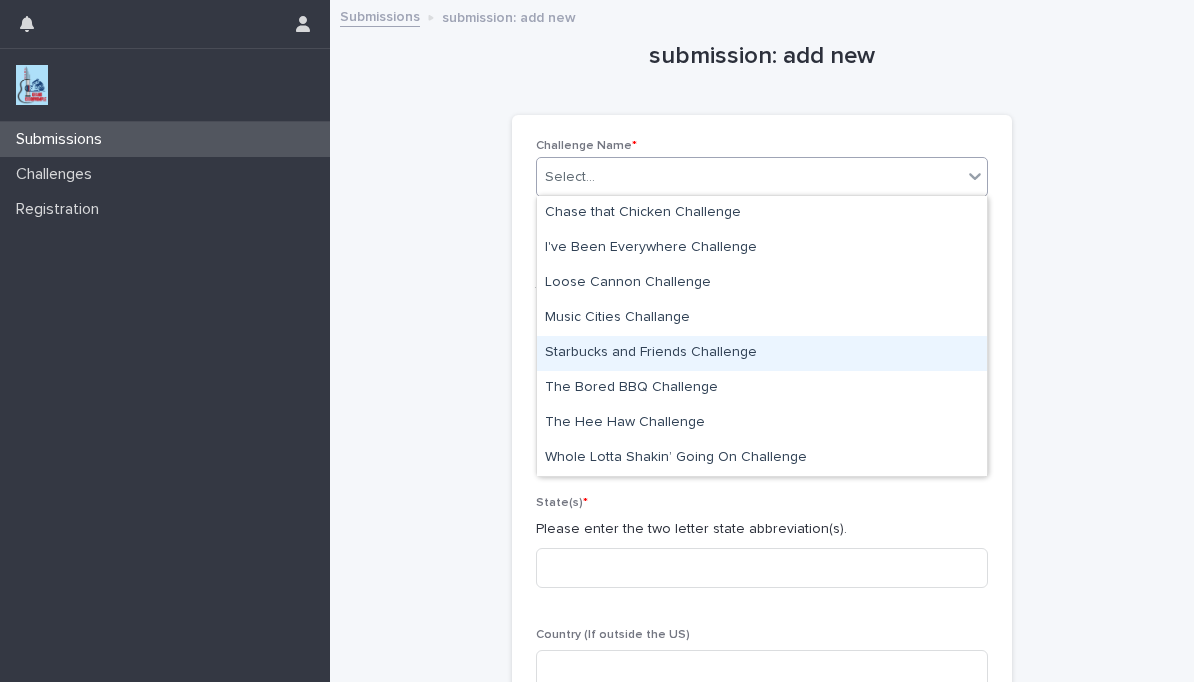 click on "Starbucks and Friends Challenge" at bounding box center (762, 353) 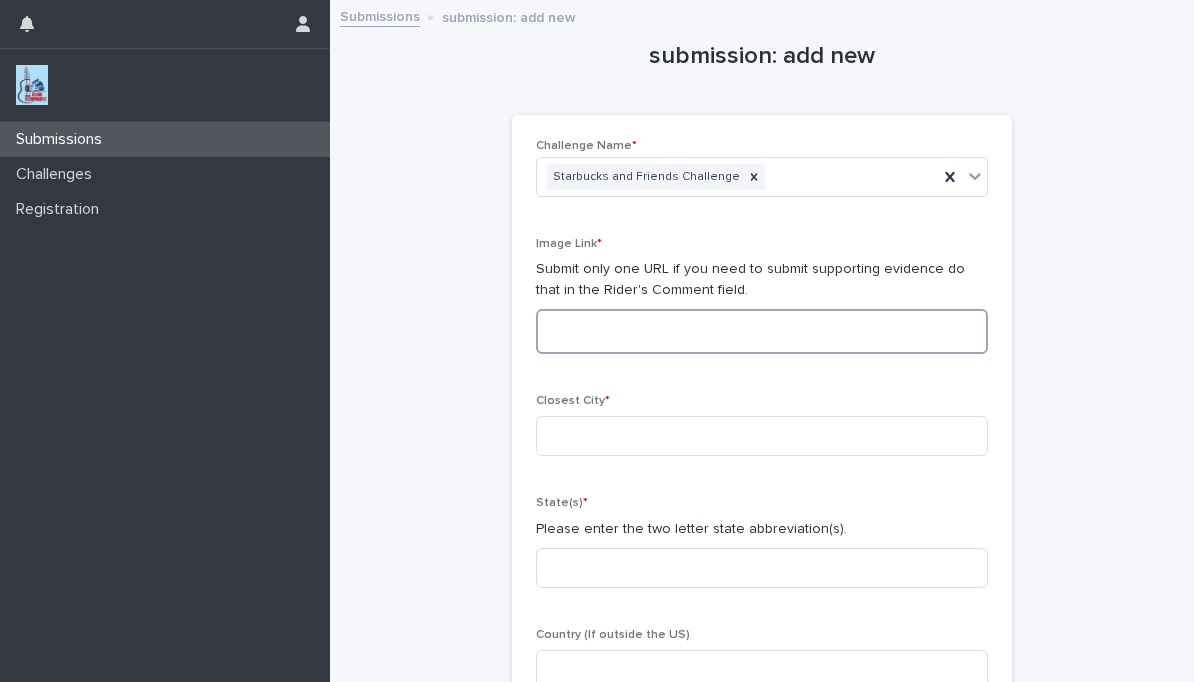 click at bounding box center (762, 331) 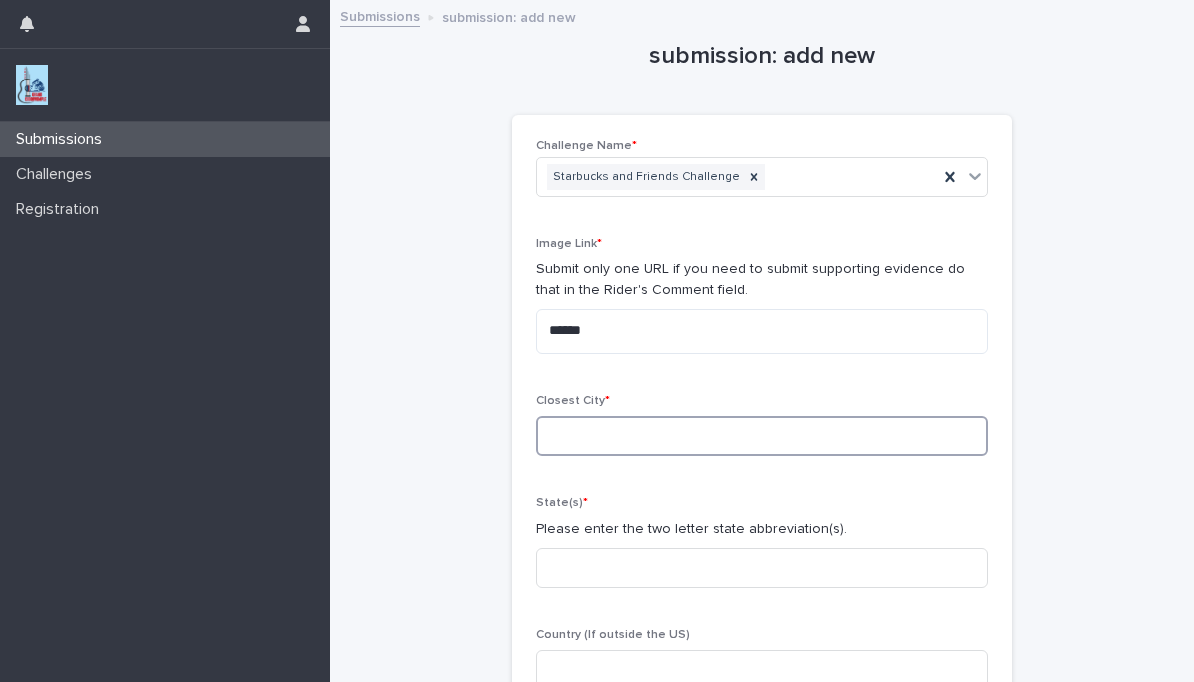 click at bounding box center [762, 436] 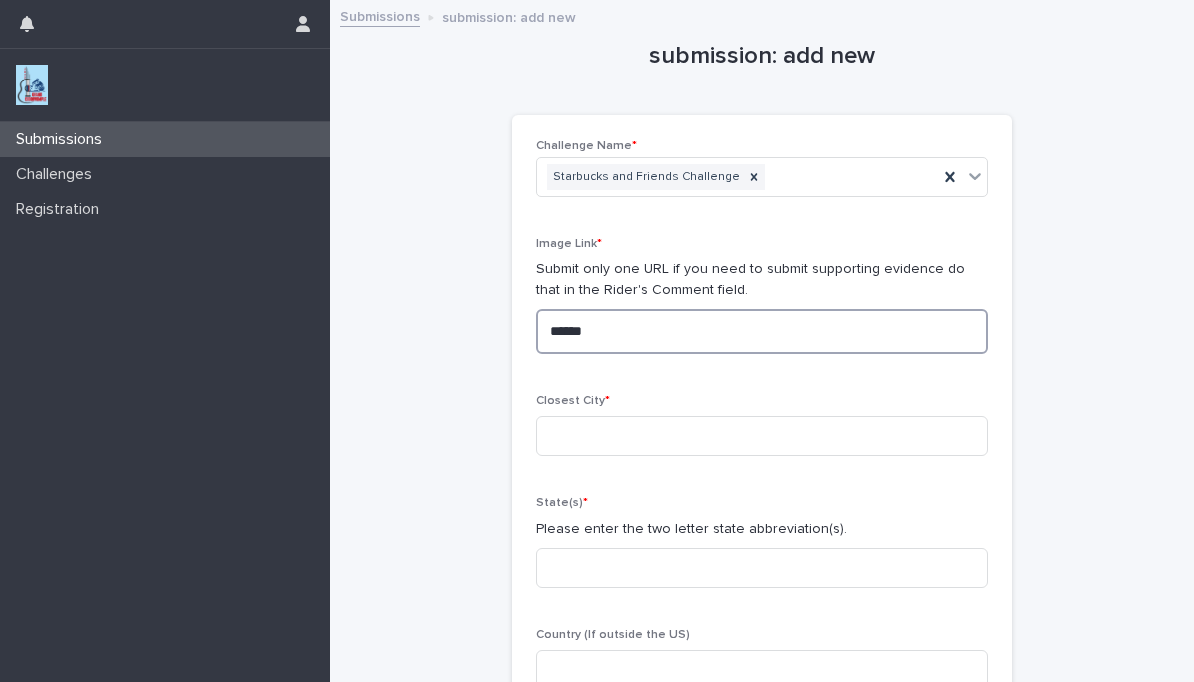 click on "******" at bounding box center (762, 331) 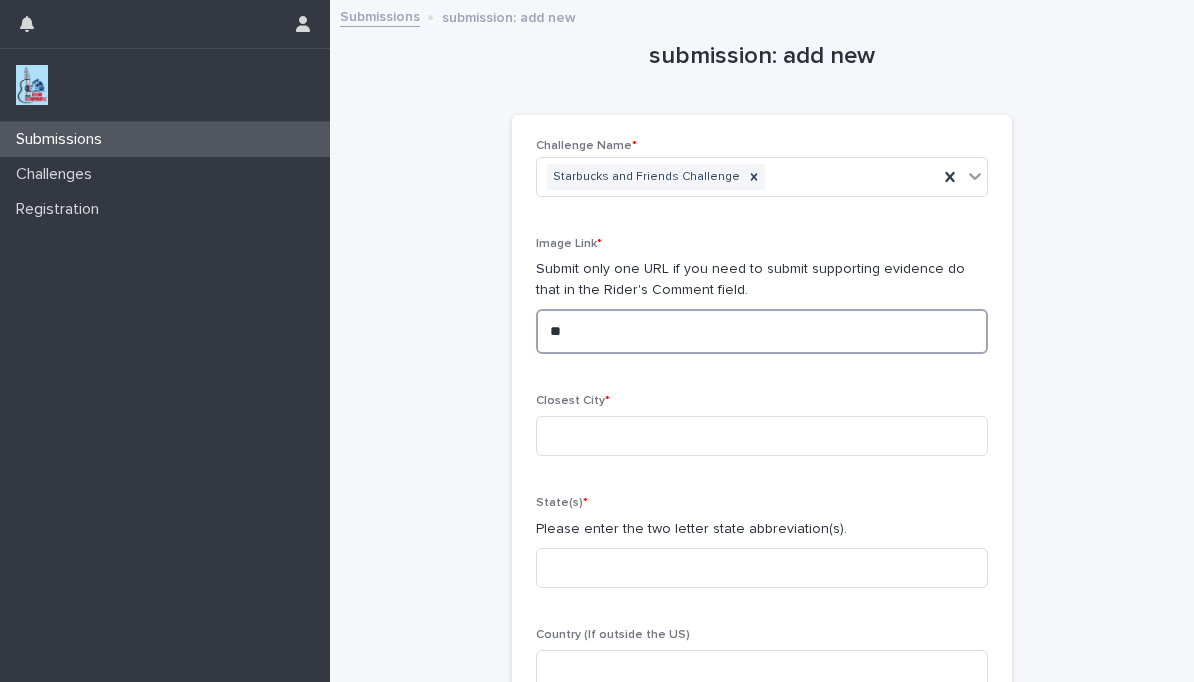 type on "*" 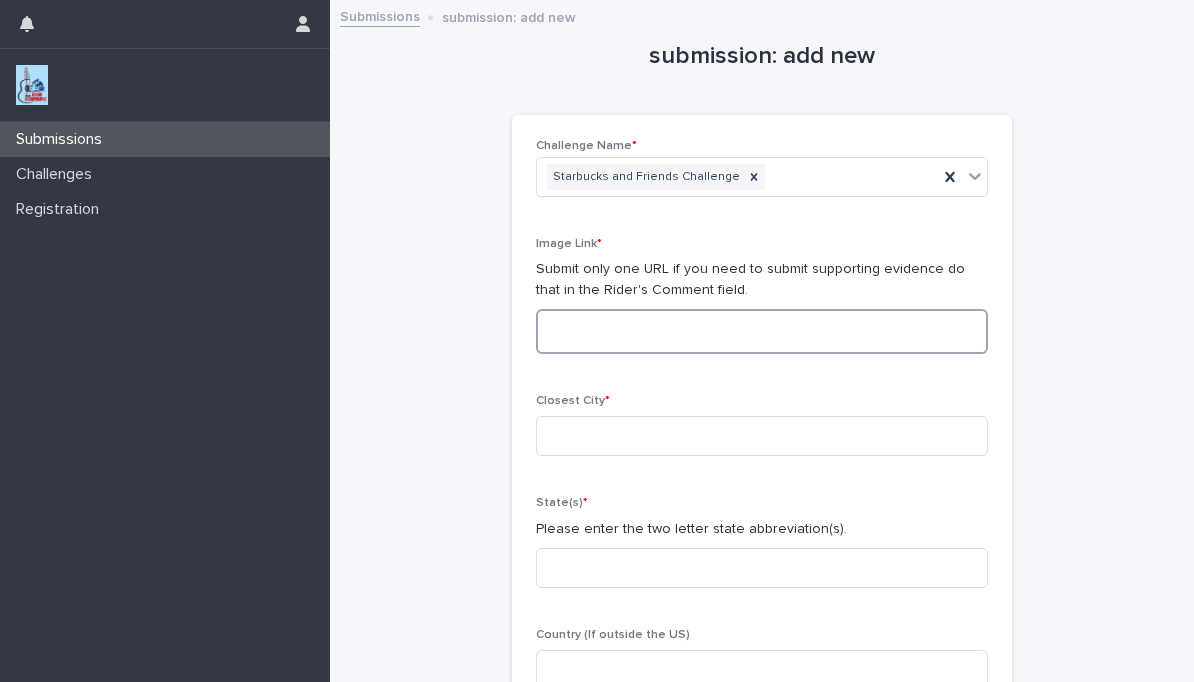 click at bounding box center [762, 331] 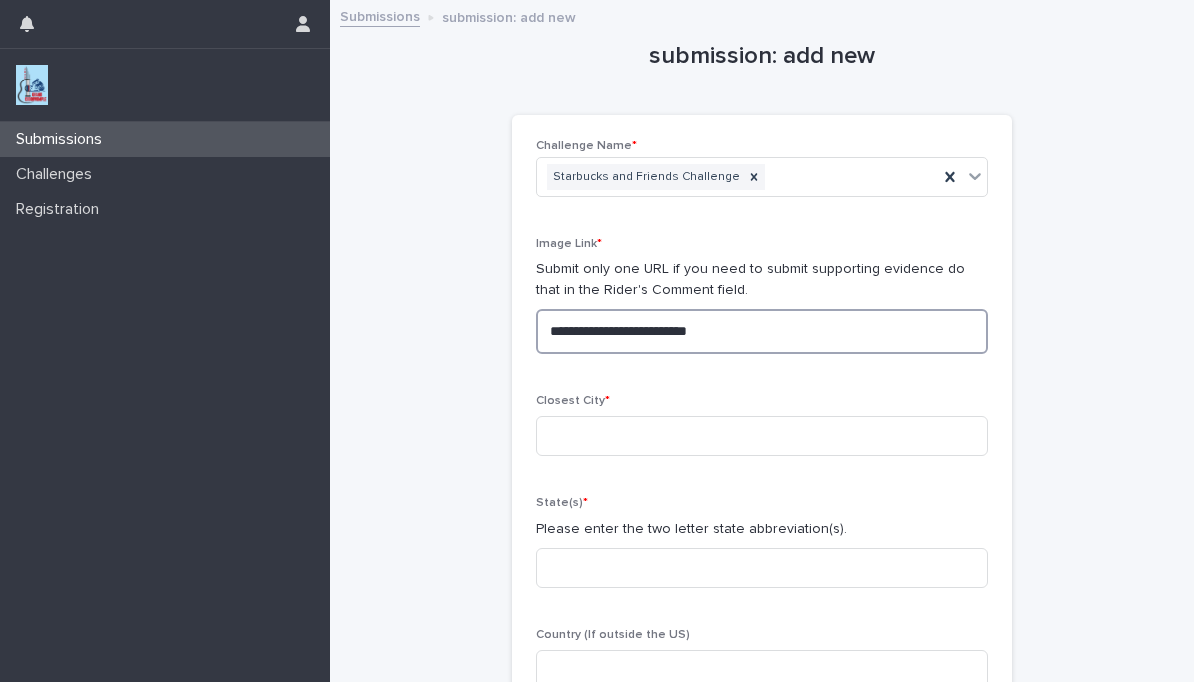 type on "**********" 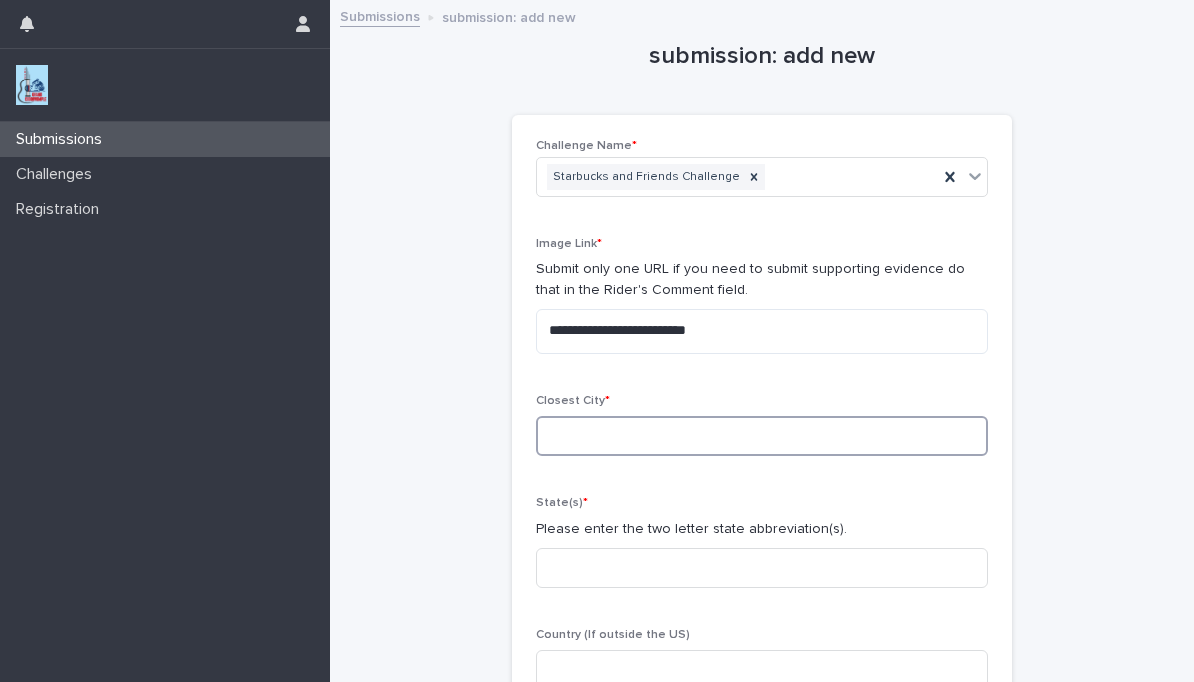 click at bounding box center [762, 436] 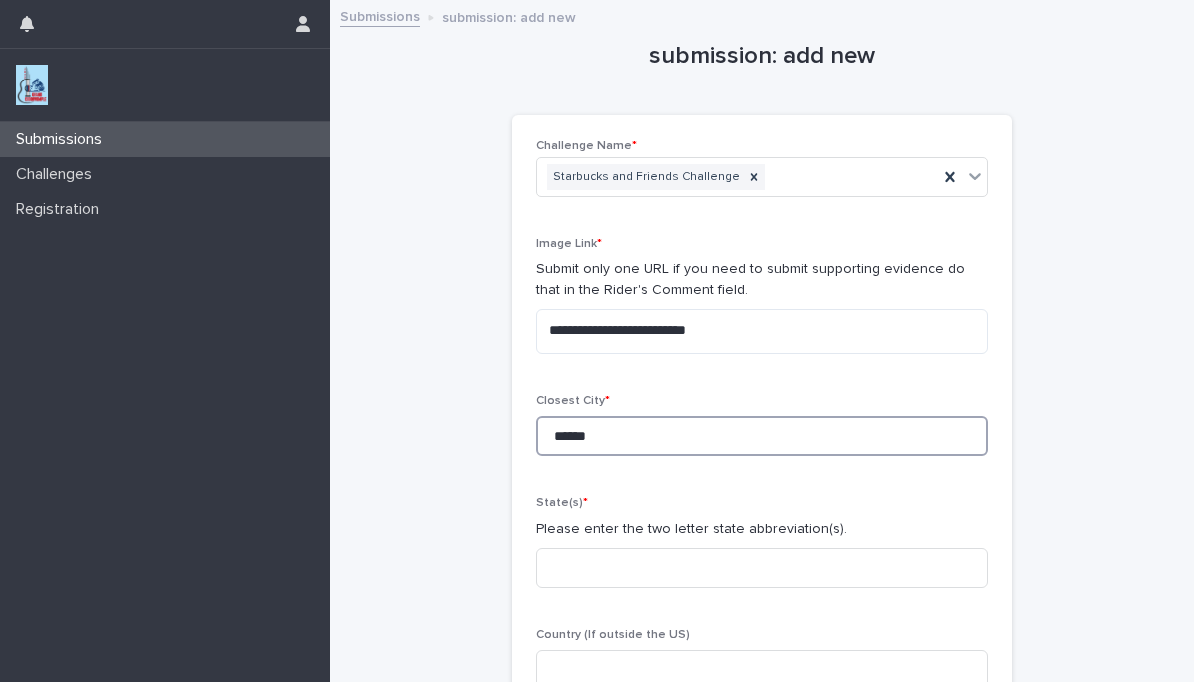 type on "******" 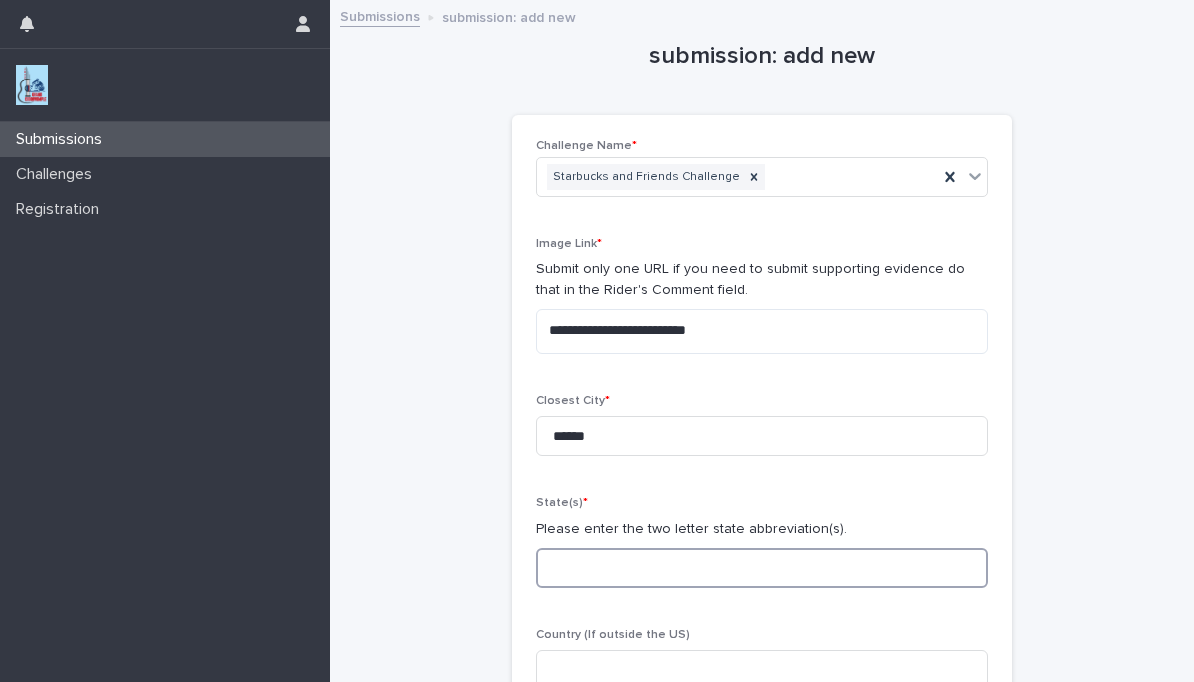 click at bounding box center (762, 568) 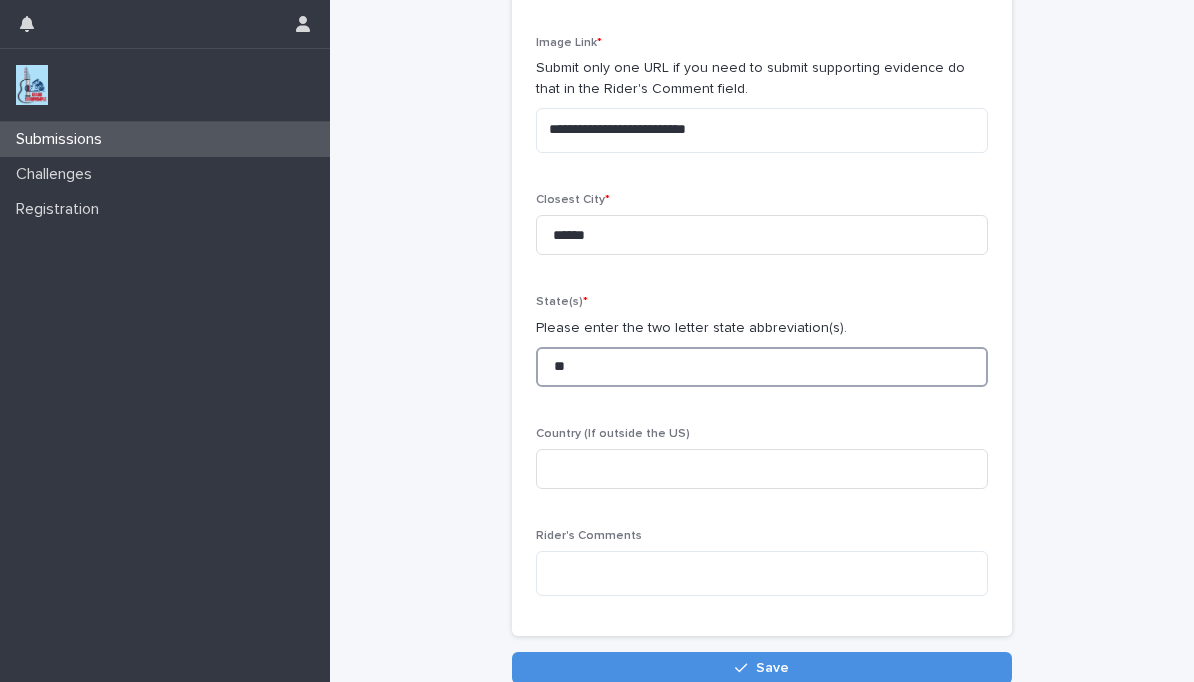 scroll, scrollTop: 195, scrollLeft: 0, axis: vertical 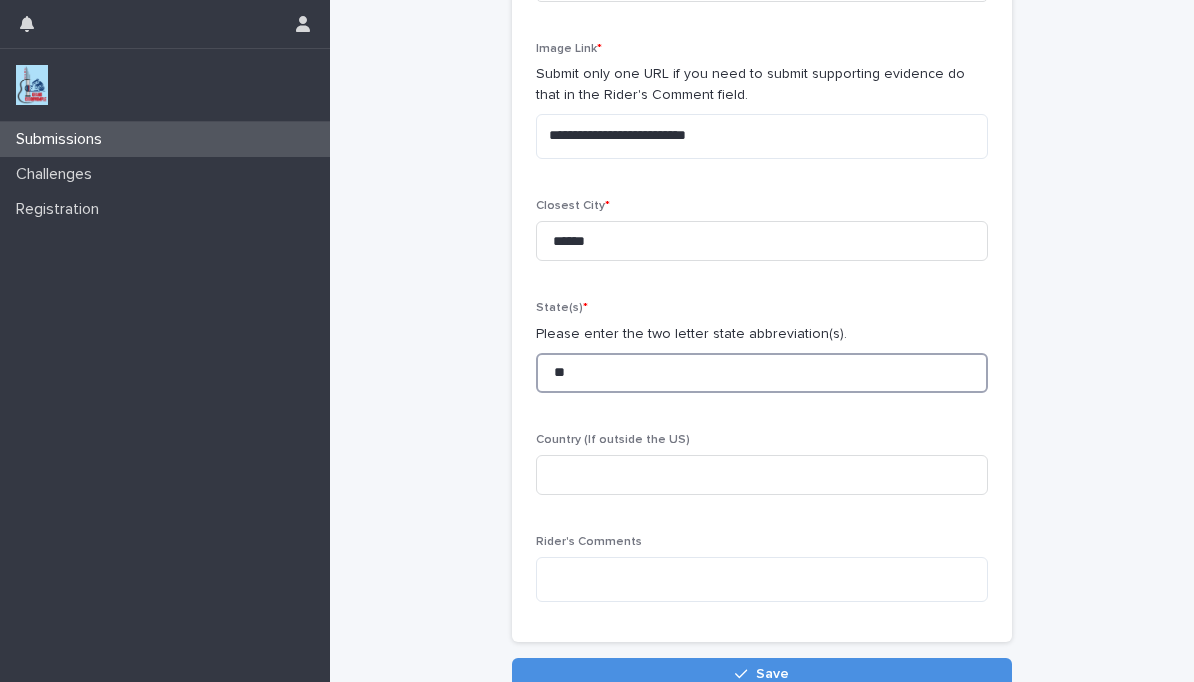 type on "**" 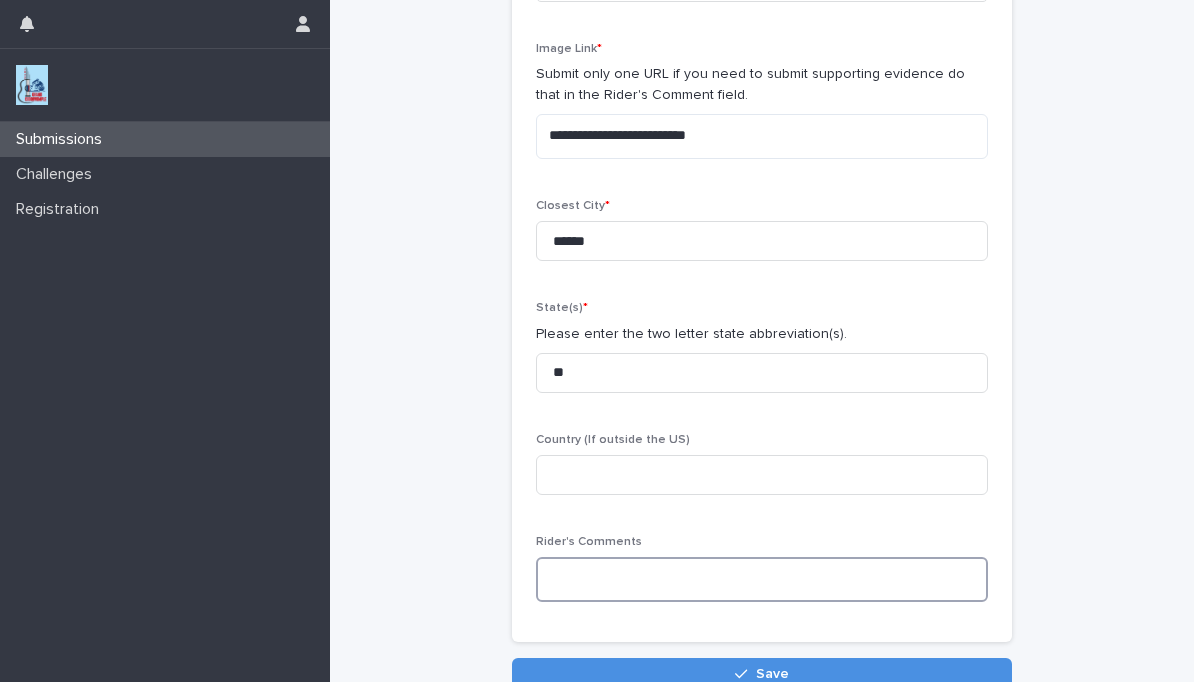 click at bounding box center [762, 579] 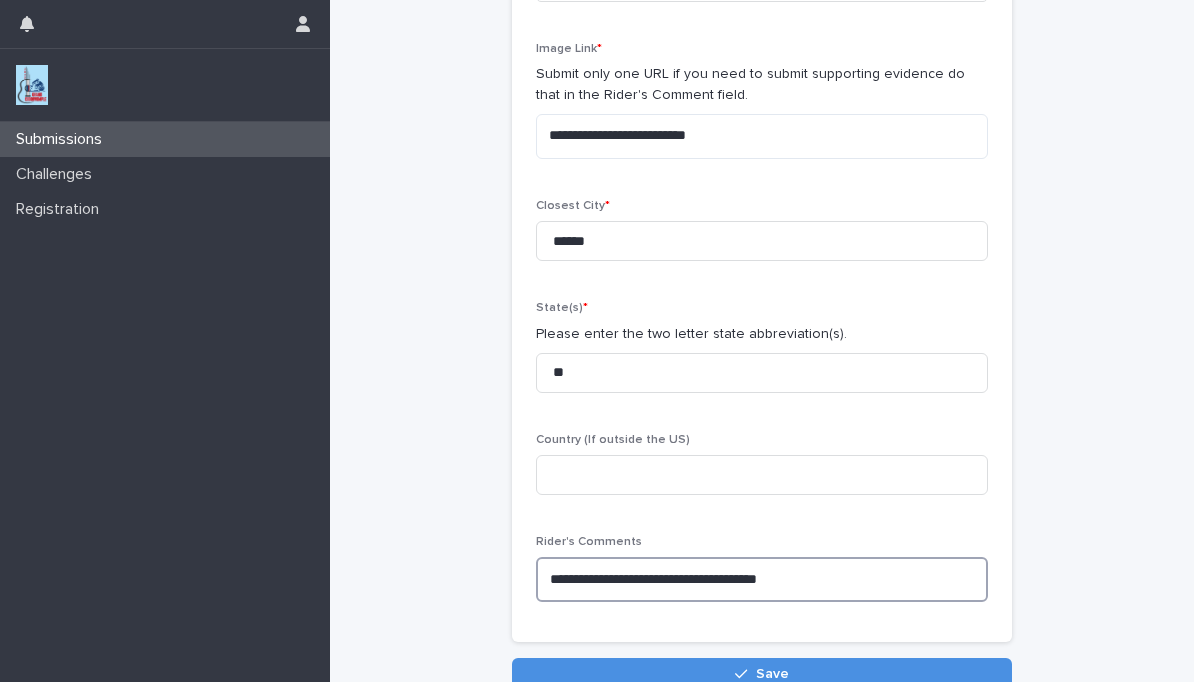 type on "**********" 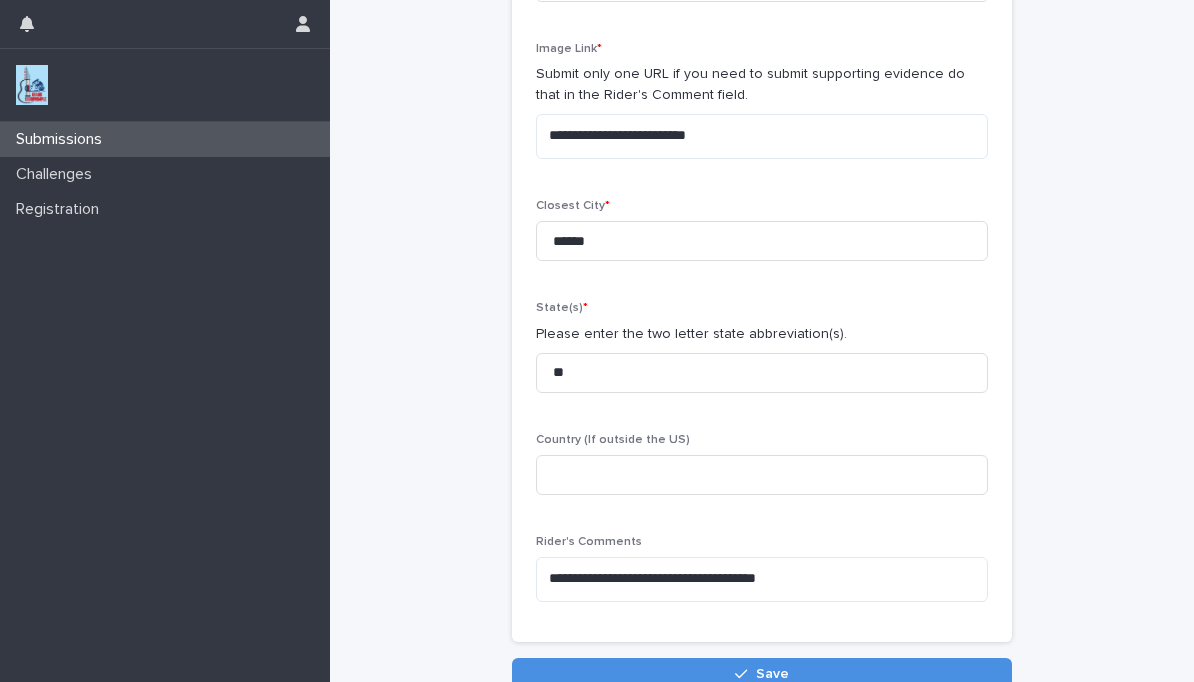 click on "Save" at bounding box center (772, 674) 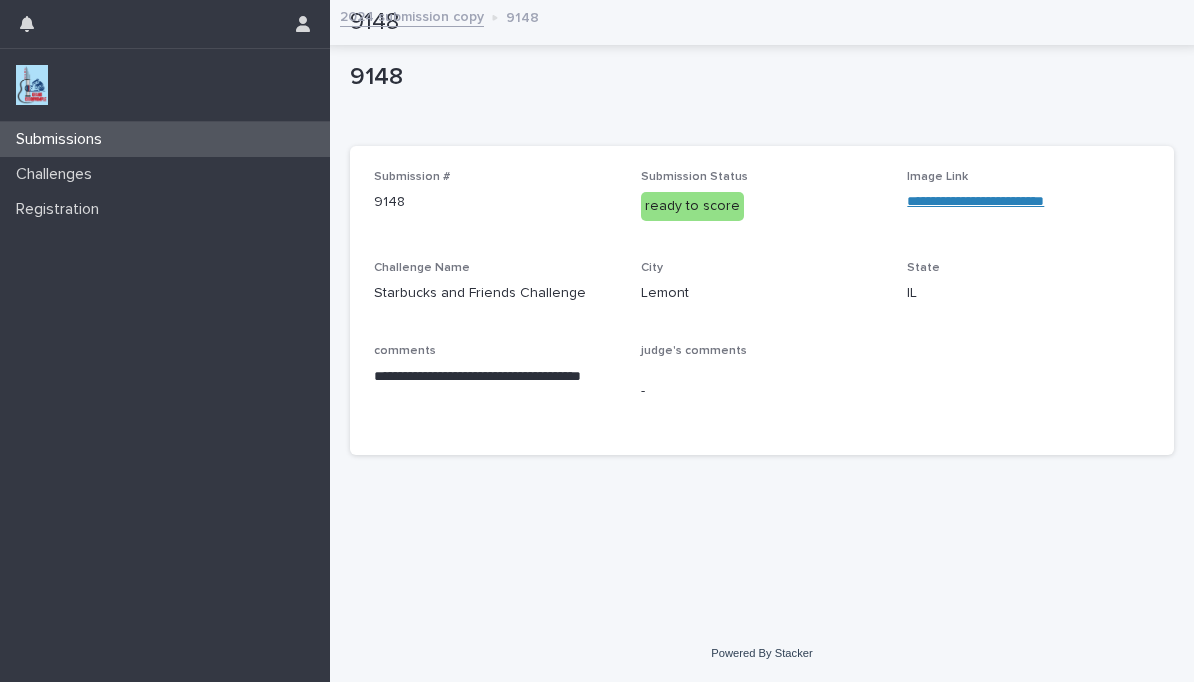 scroll, scrollTop: 0, scrollLeft: 0, axis: both 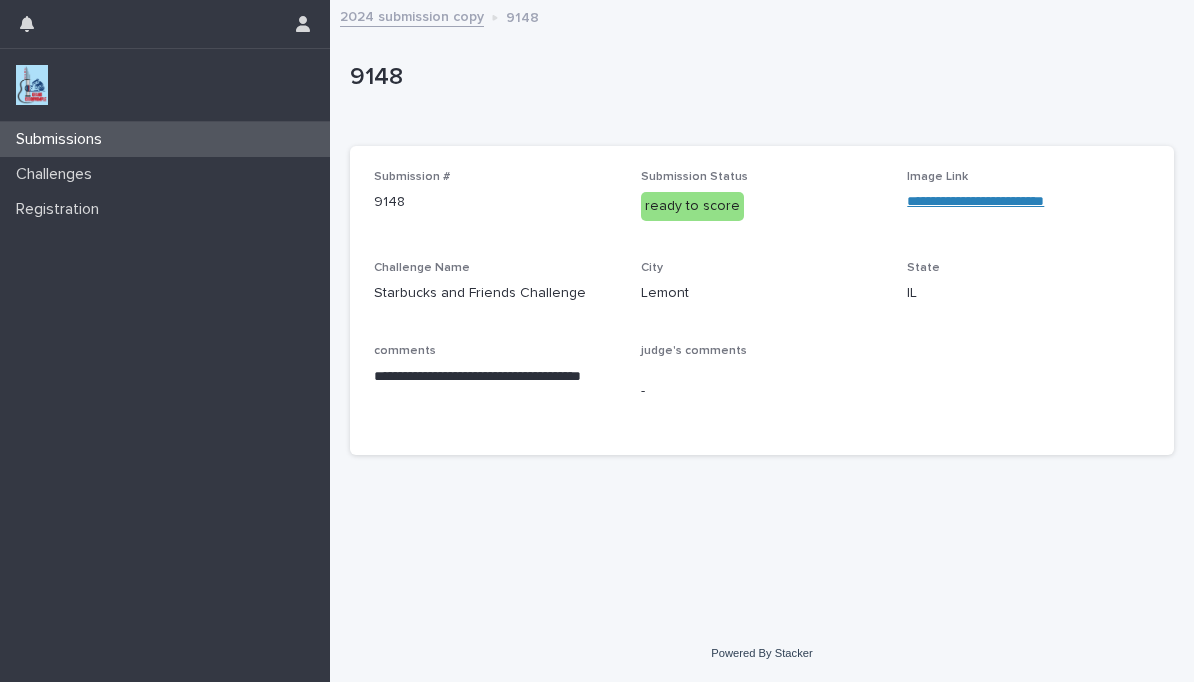 click on "Submissions" at bounding box center (165, 139) 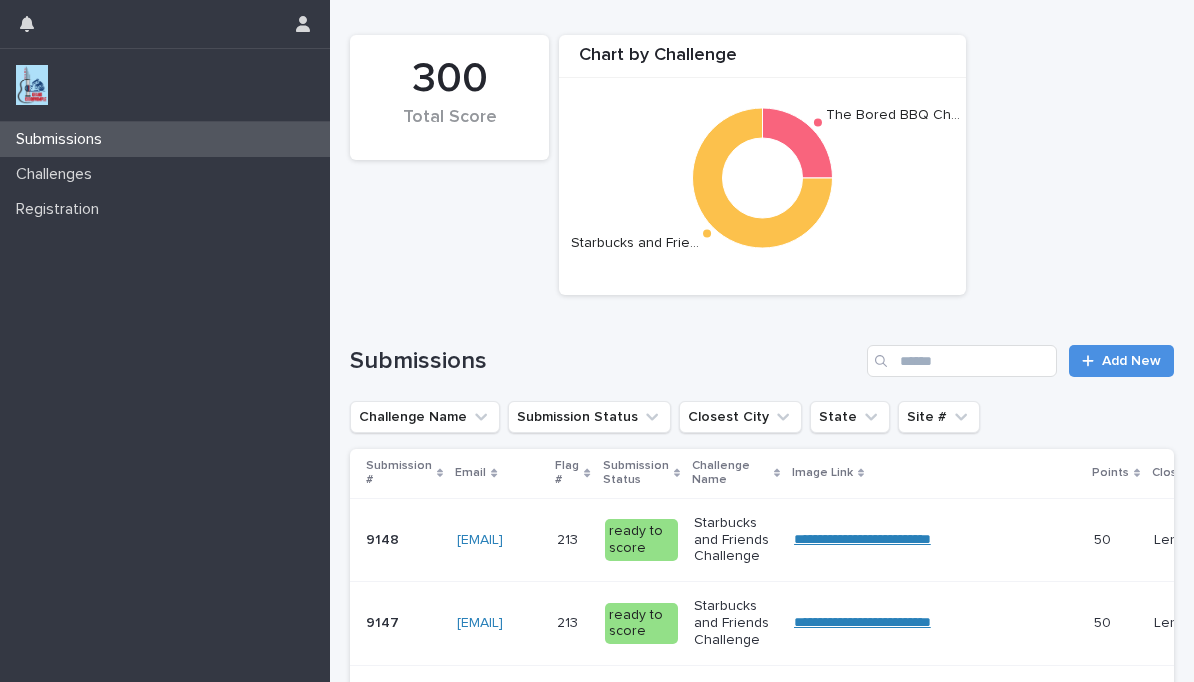 click on "Add New" at bounding box center [1131, 361] 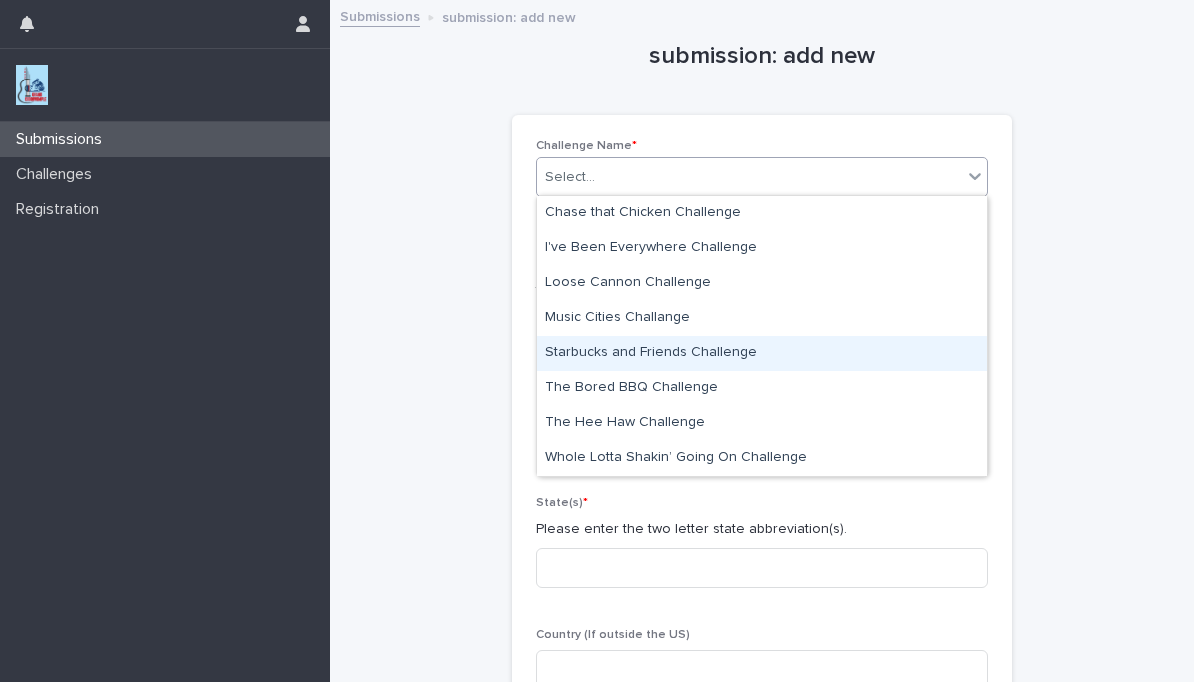 click on "Starbucks and Friends Challenge" at bounding box center (762, 353) 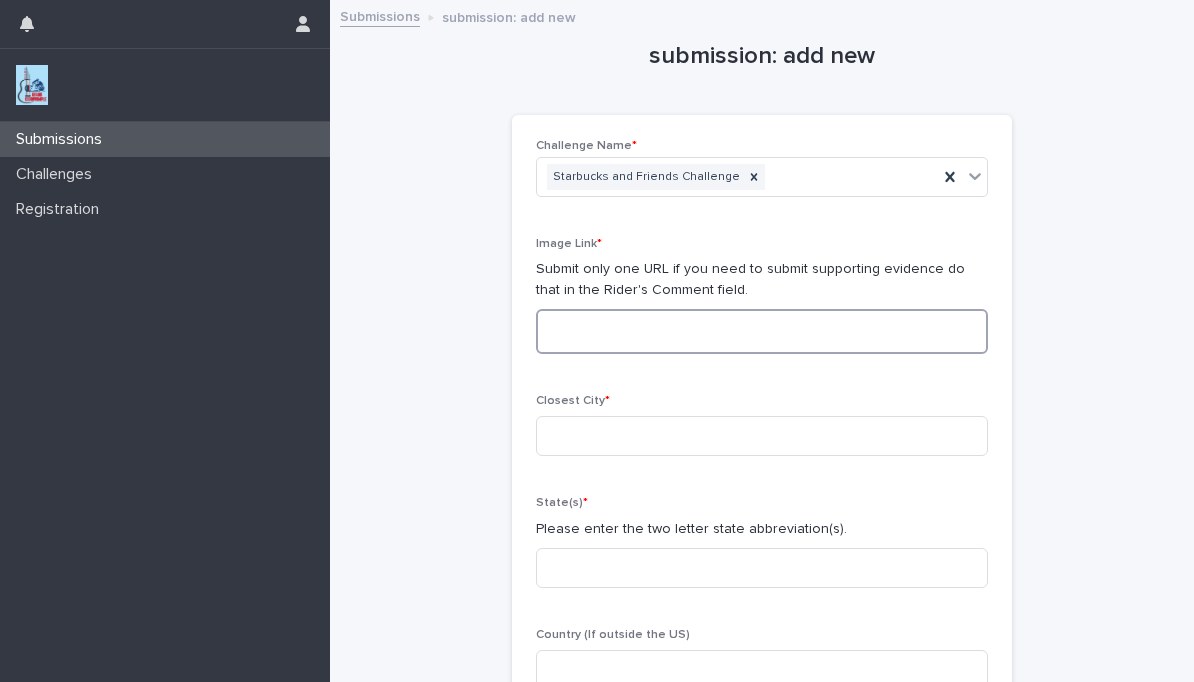 click at bounding box center (762, 331) 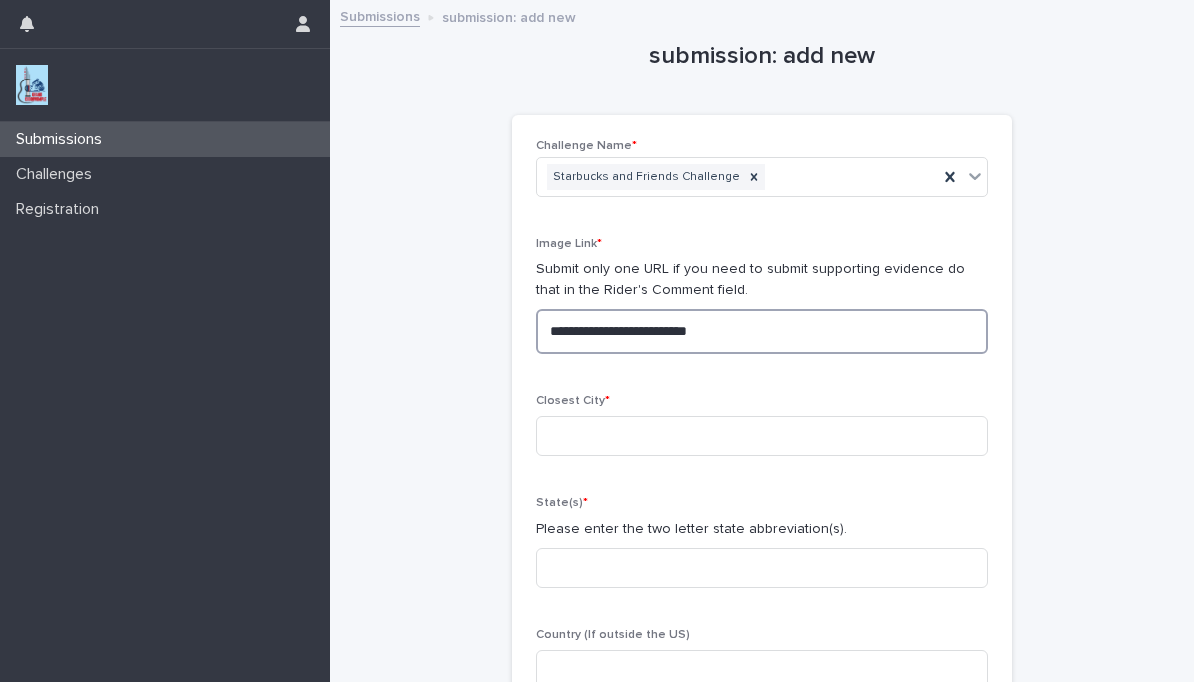type on "**********" 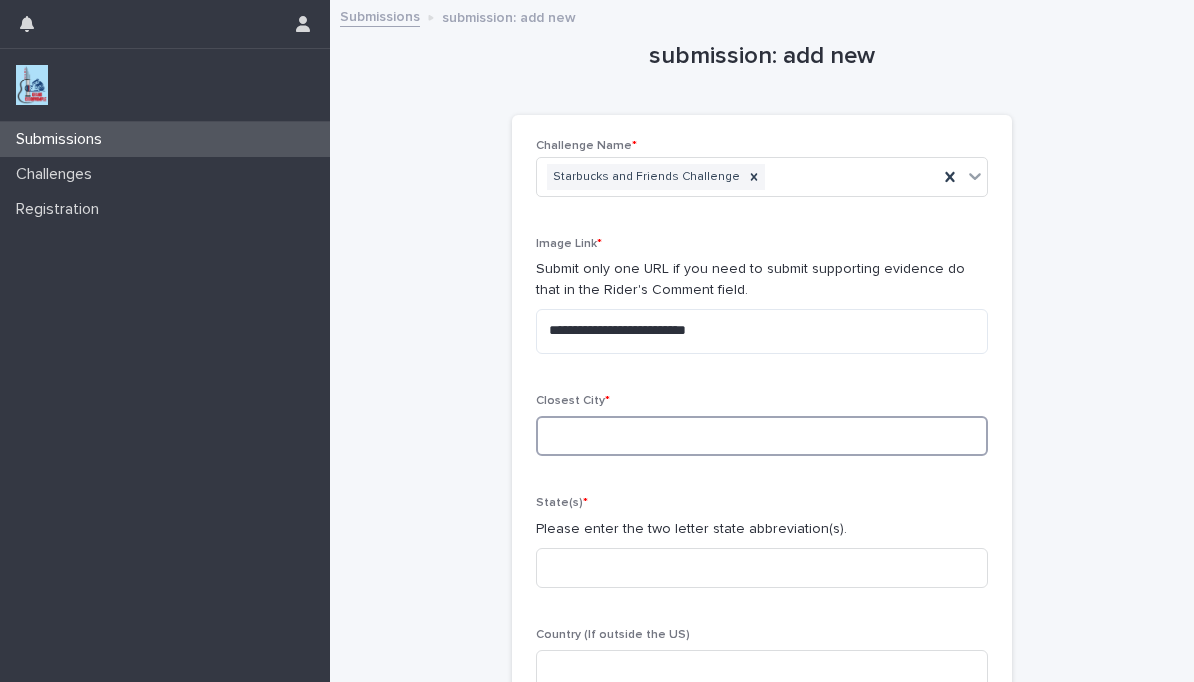 click at bounding box center (762, 436) 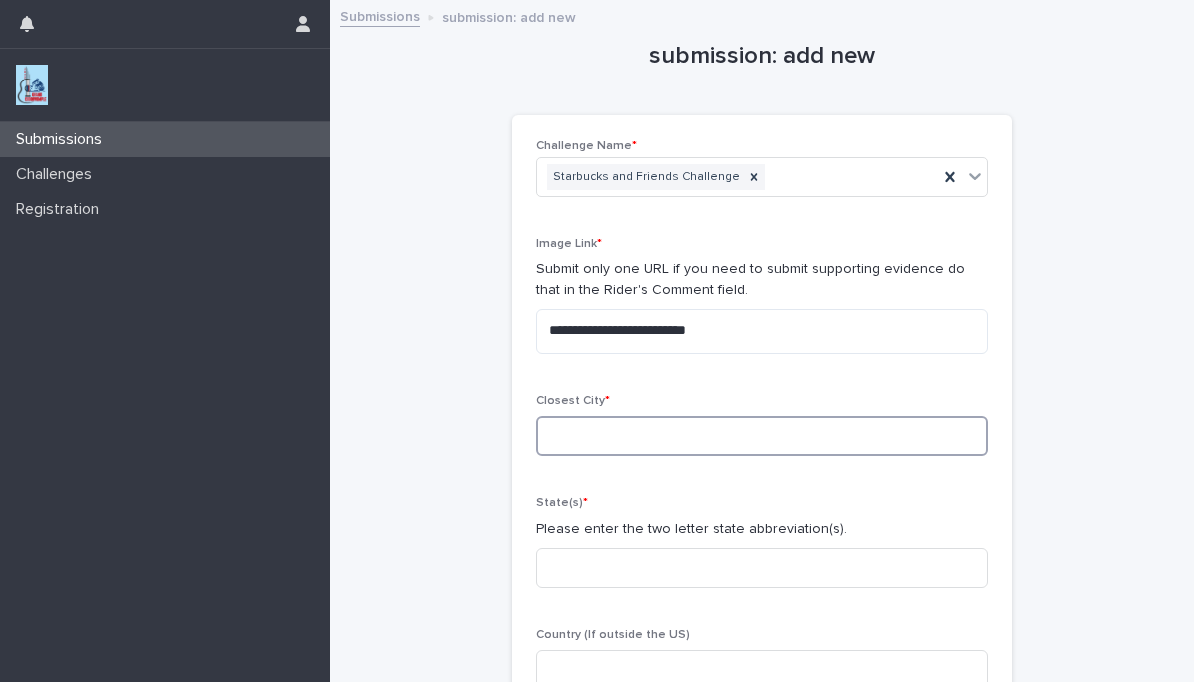type on "*" 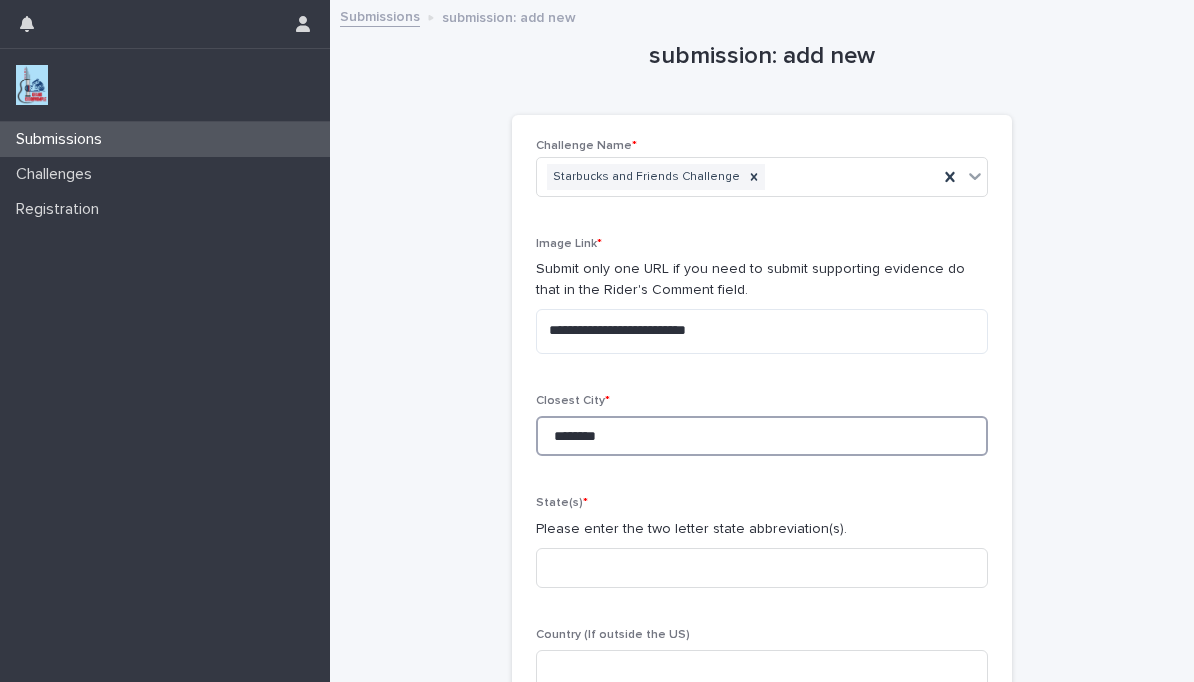 type on "********" 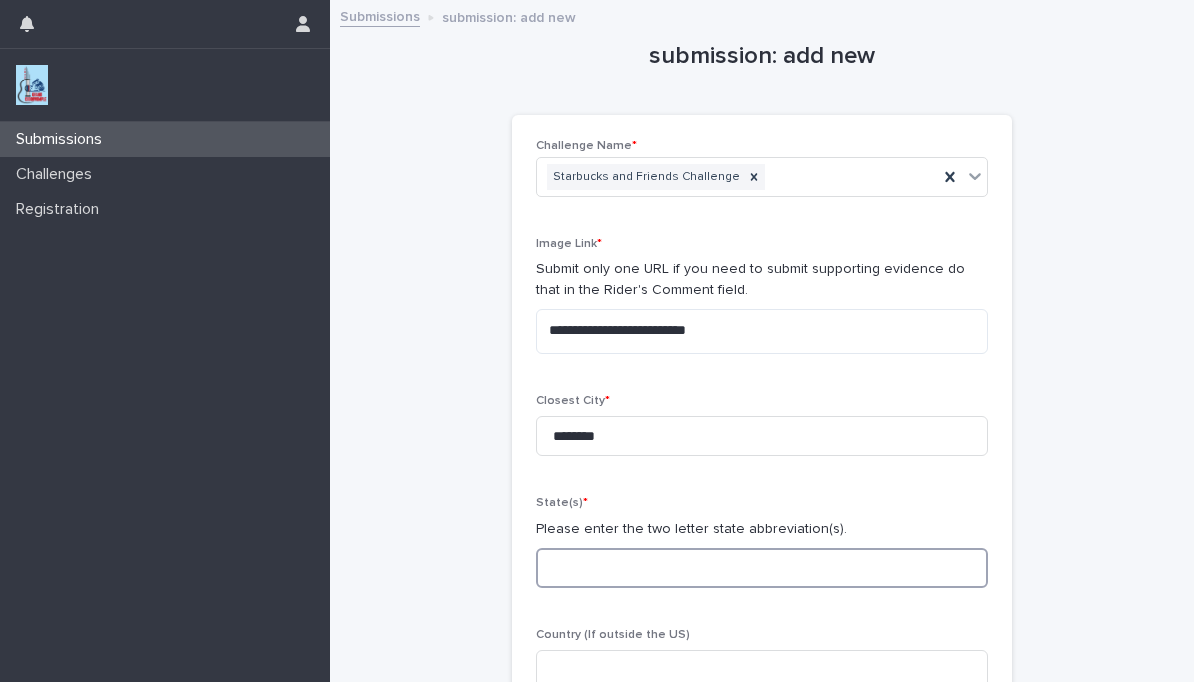 click at bounding box center [762, 568] 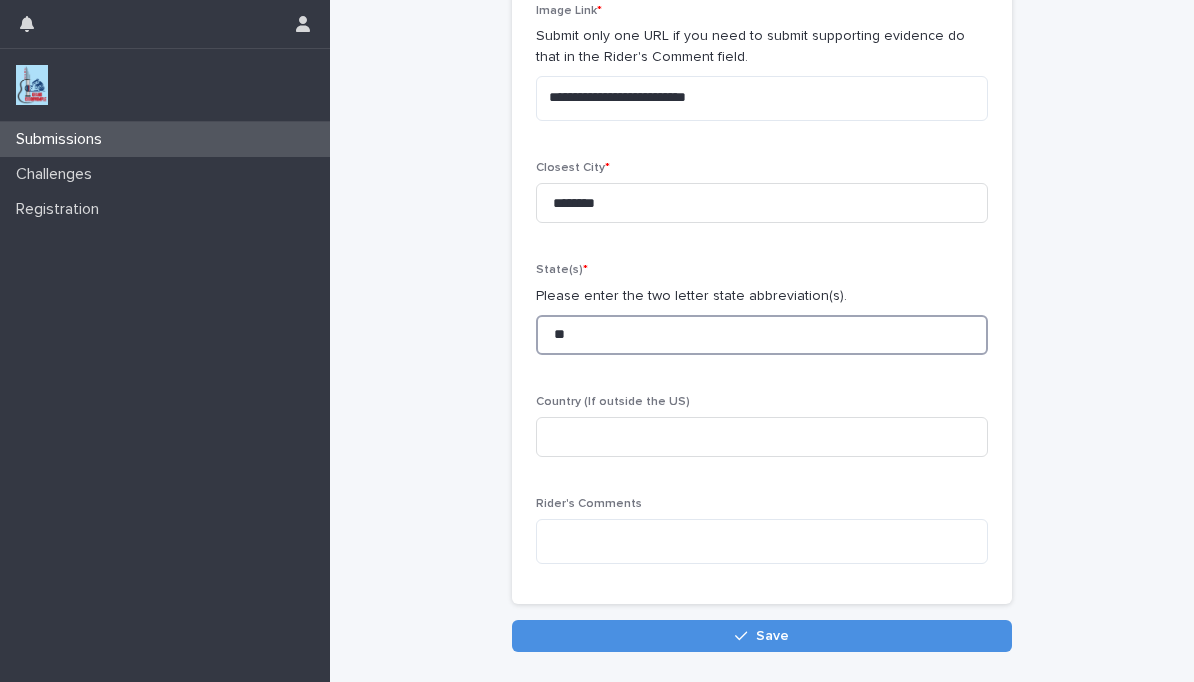 scroll, scrollTop: 230, scrollLeft: 0, axis: vertical 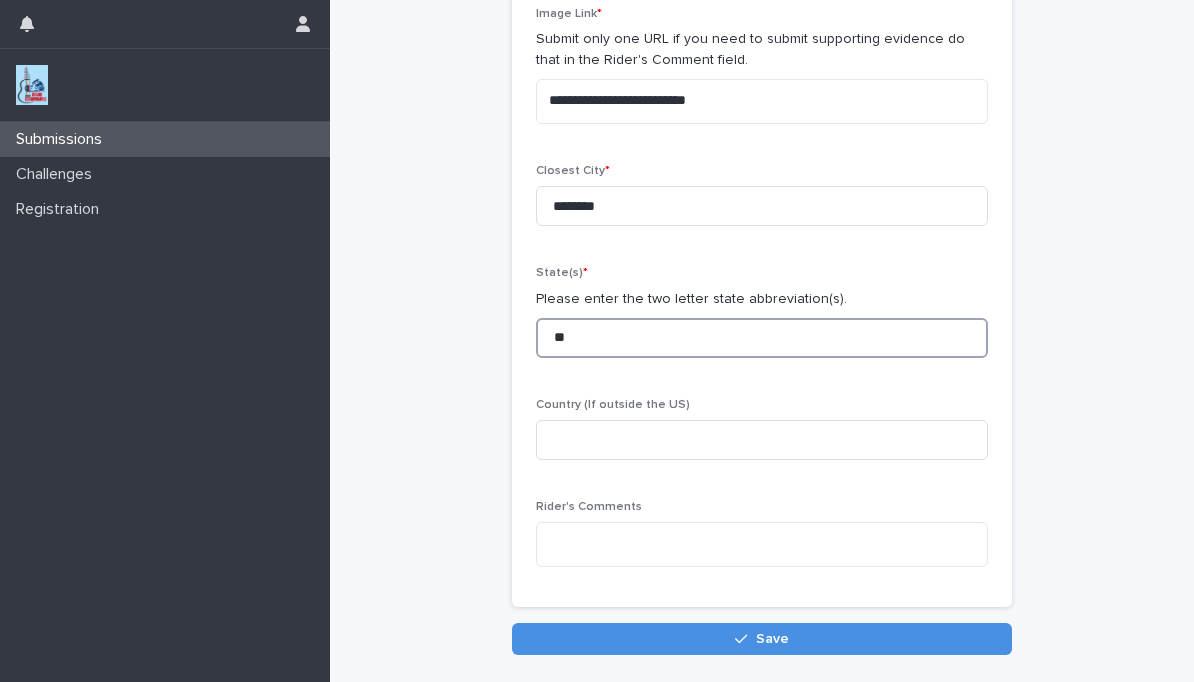 type on "**" 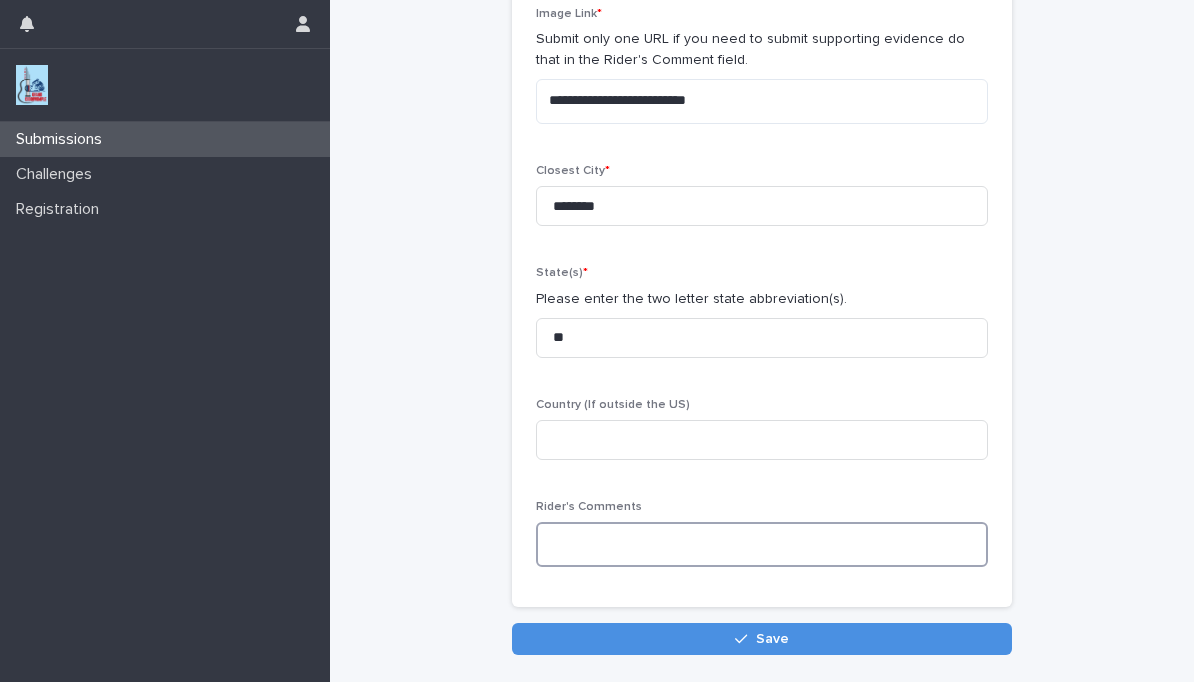 click at bounding box center [762, 544] 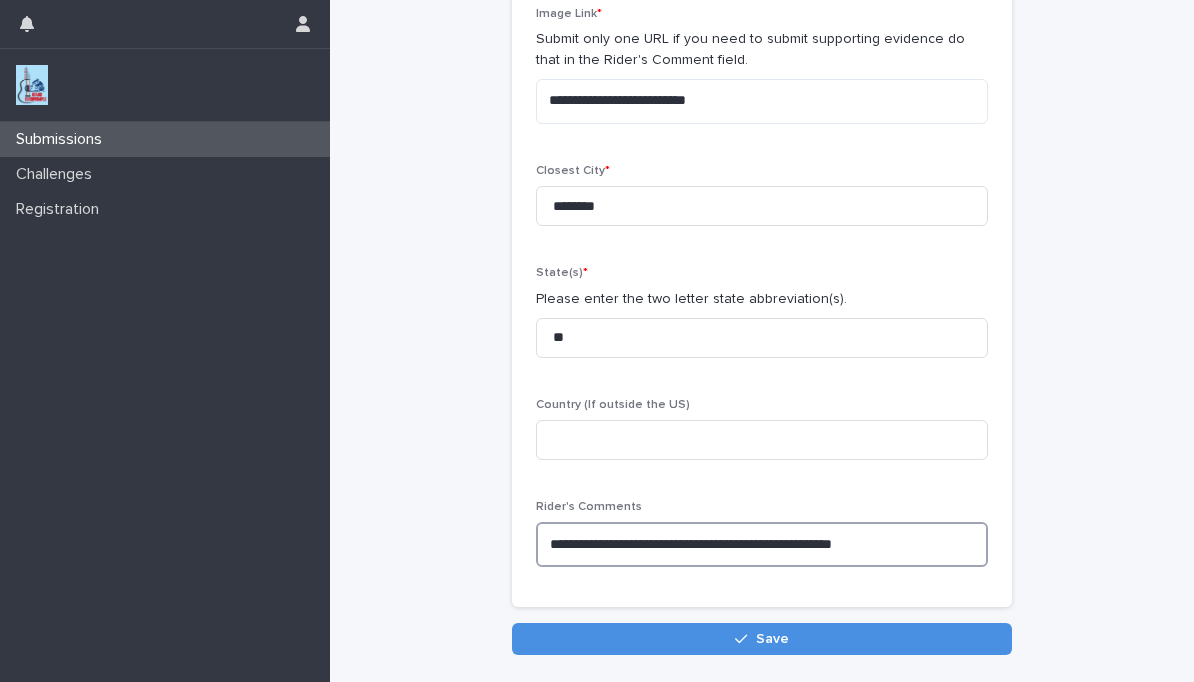 type on "**********" 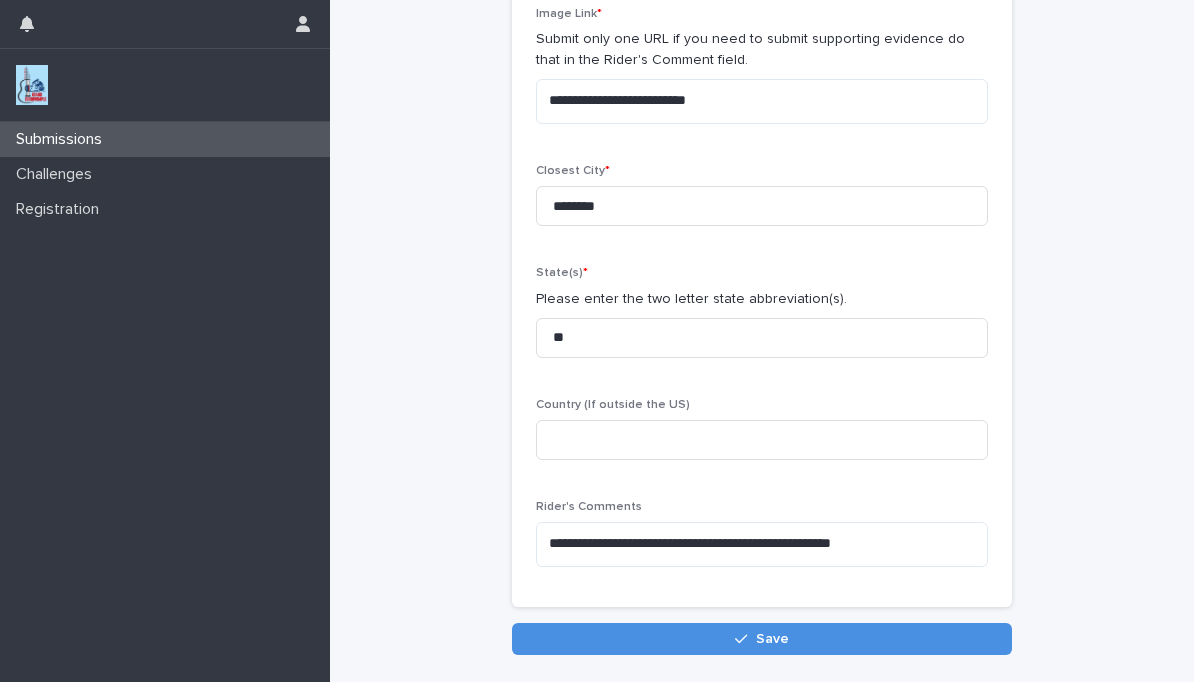 click on "Save" at bounding box center [772, 639] 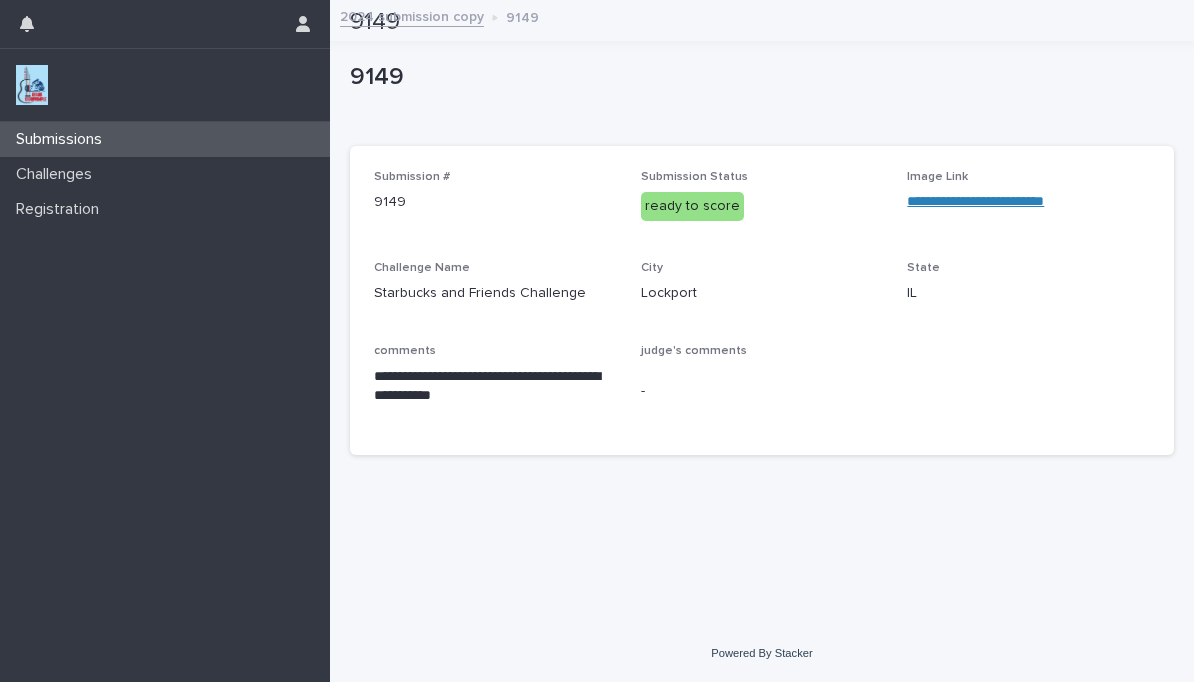 scroll, scrollTop: 0, scrollLeft: 0, axis: both 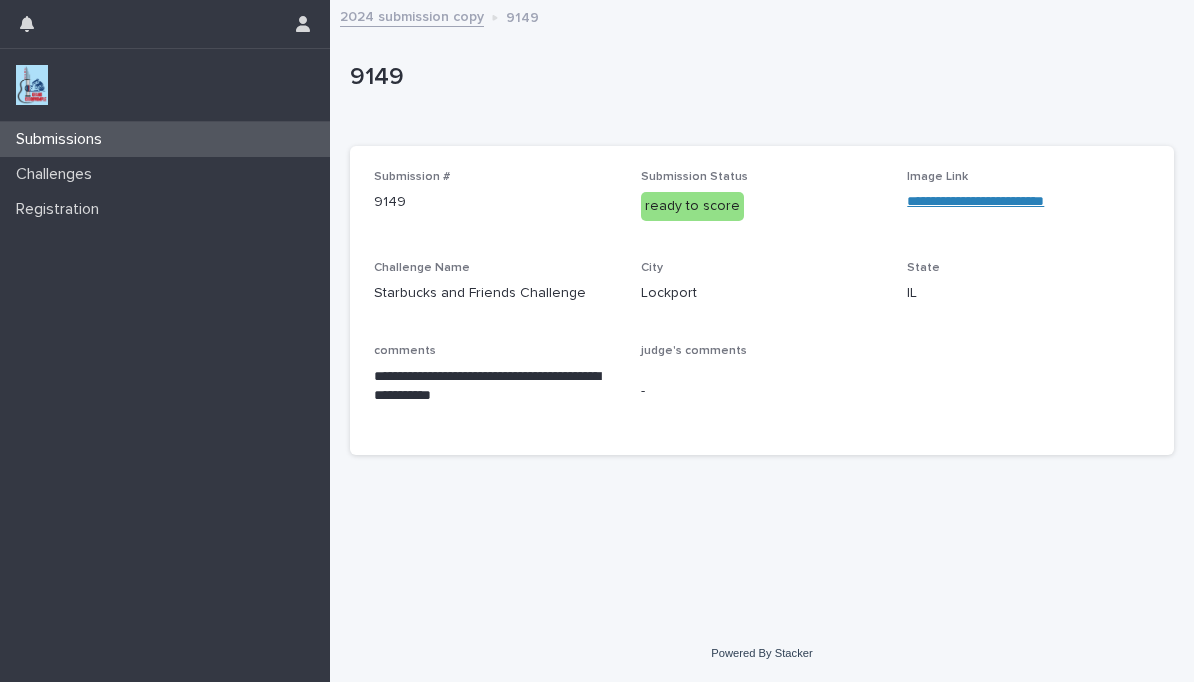 click on "Submissions" at bounding box center (165, 139) 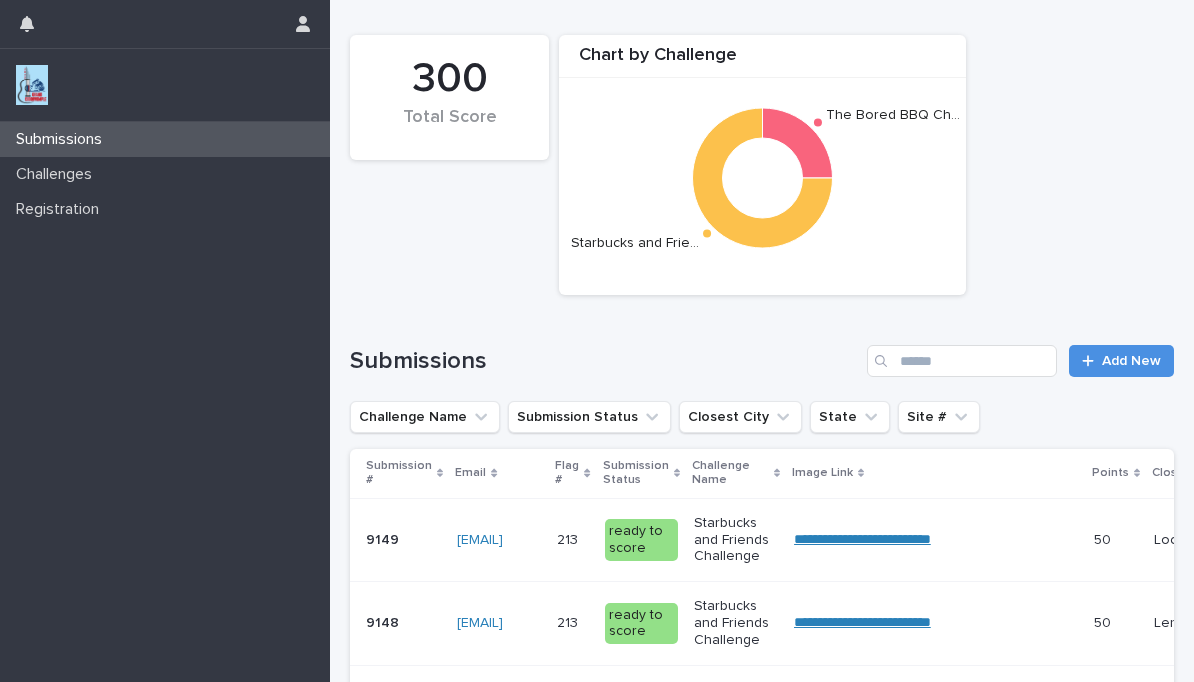 click on "Add New" at bounding box center [1131, 361] 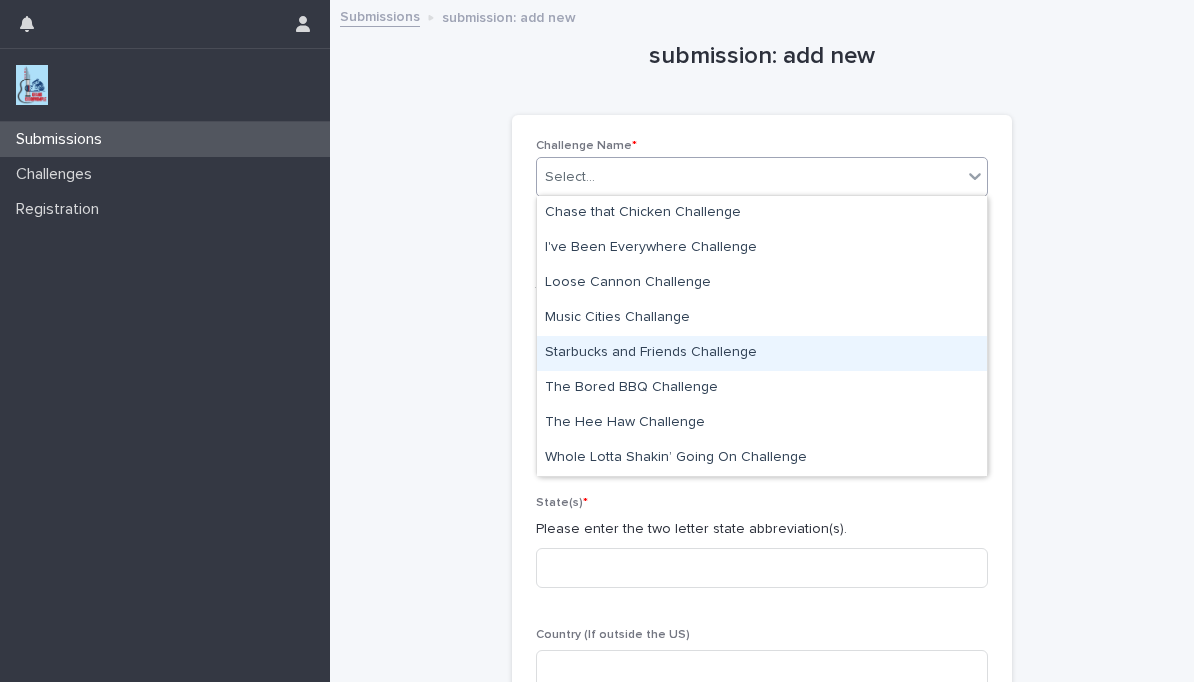 click on "Starbucks and Friends Challenge" at bounding box center [762, 353] 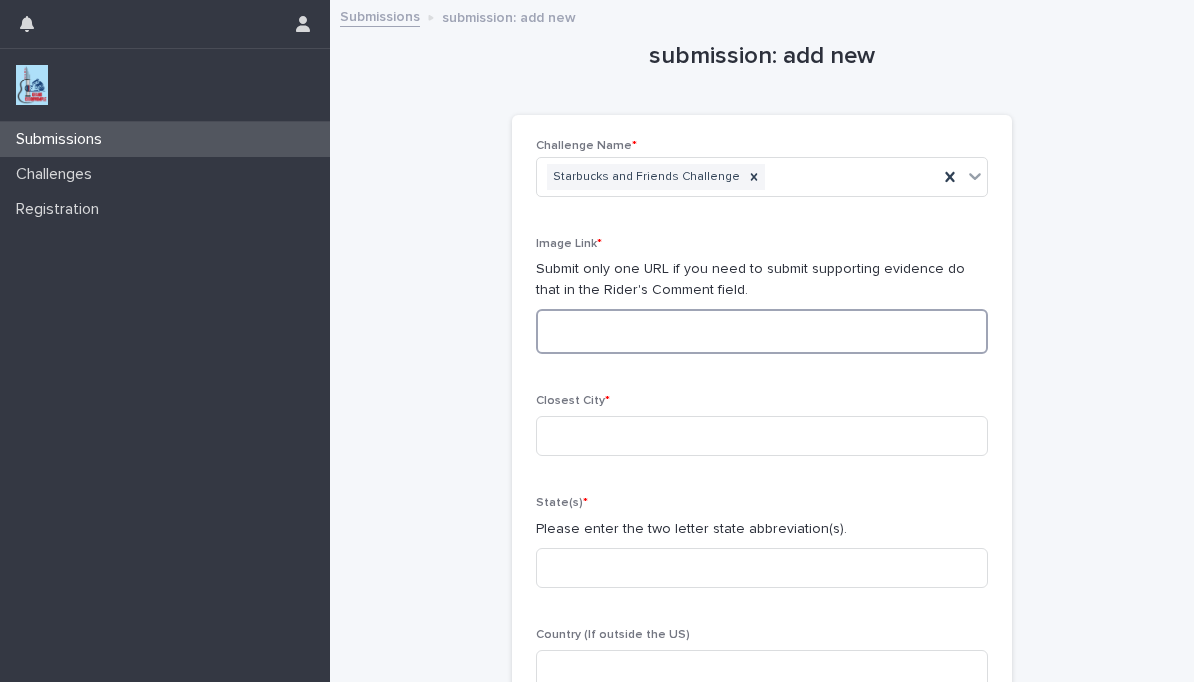 click at bounding box center [762, 331] 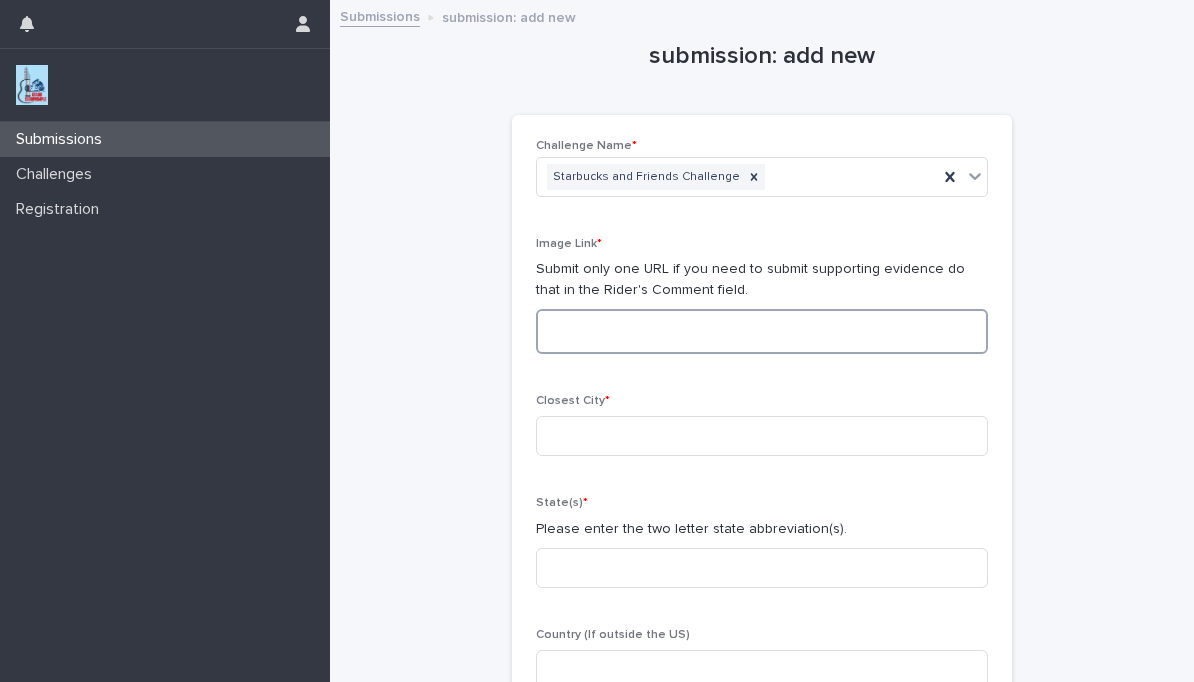 paste on "**********" 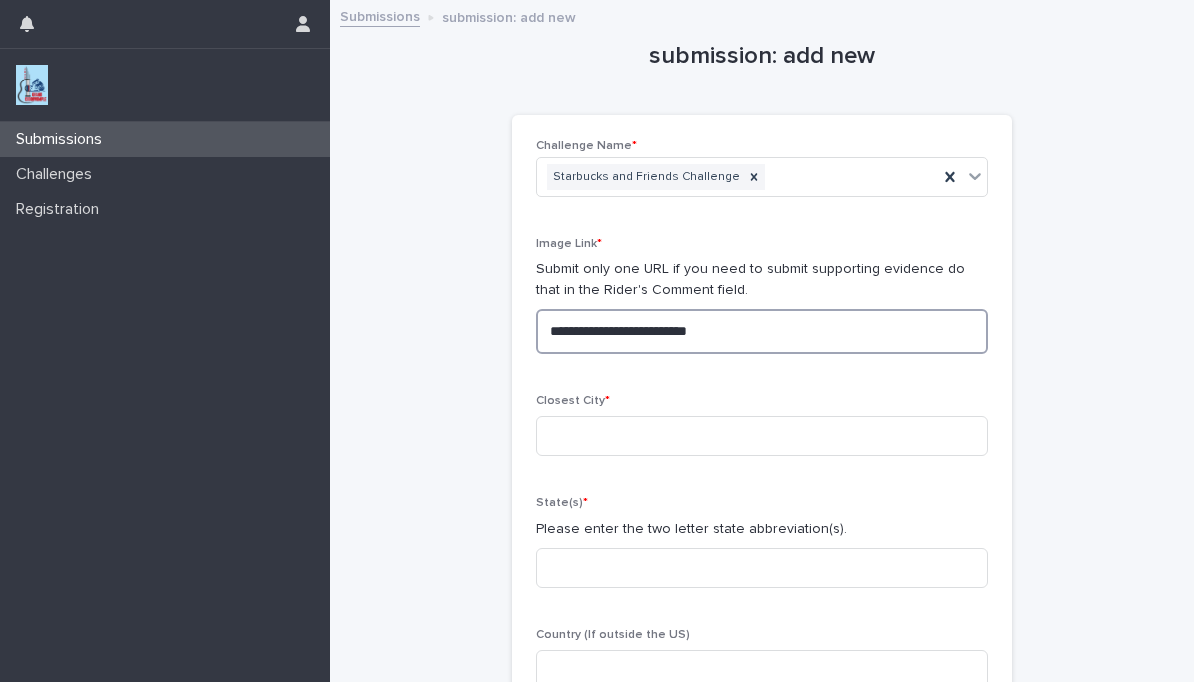 type on "**********" 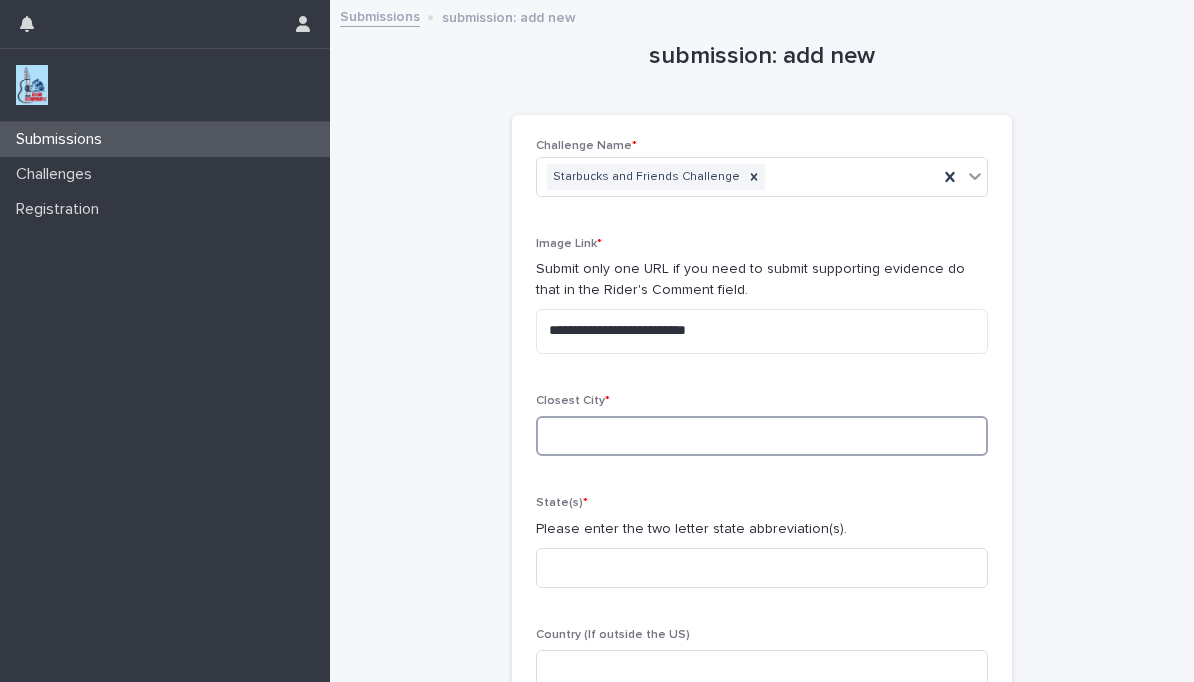 click at bounding box center (762, 436) 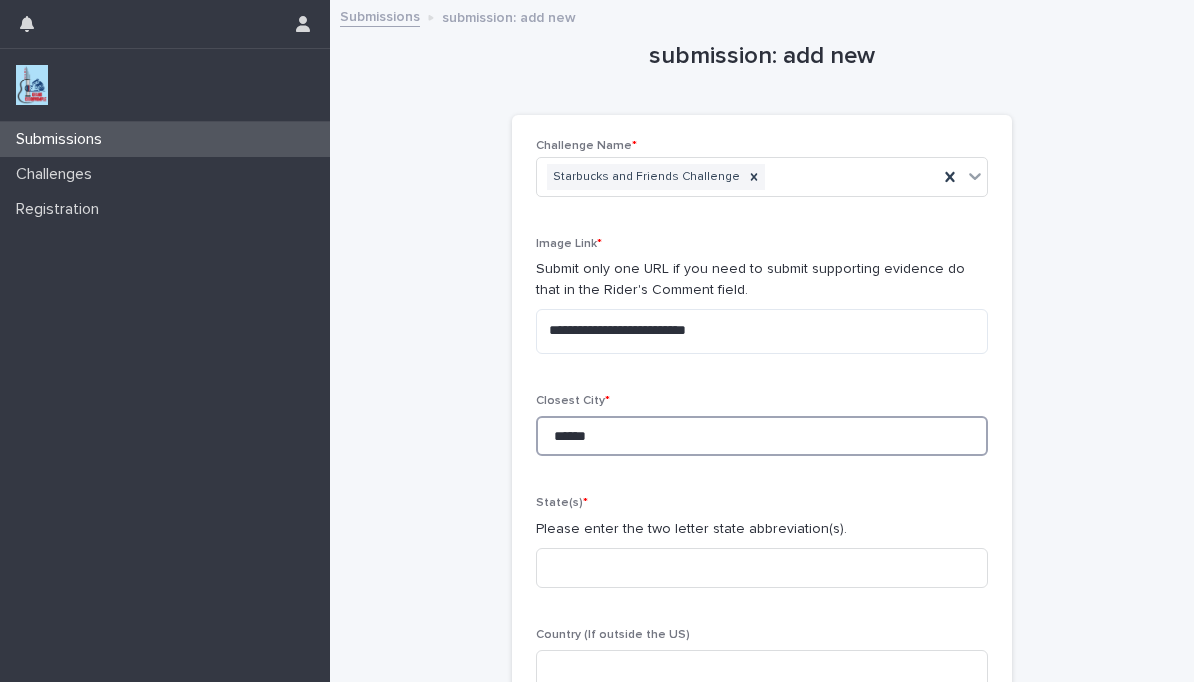 type on "******" 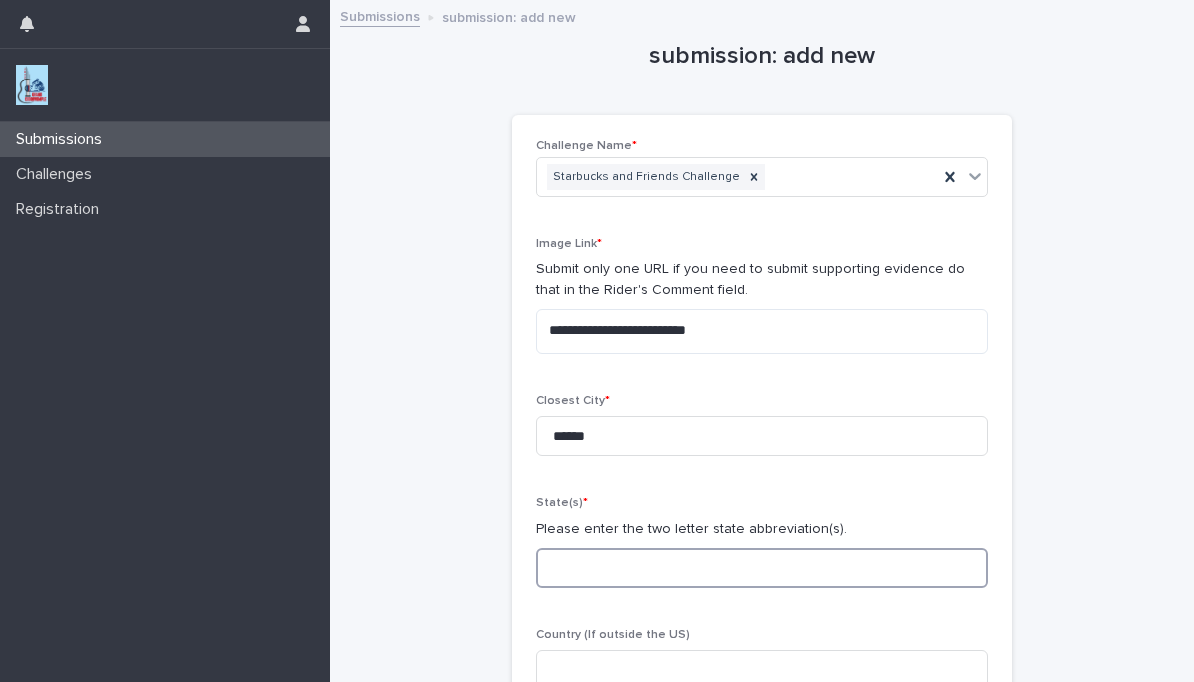 click at bounding box center [762, 568] 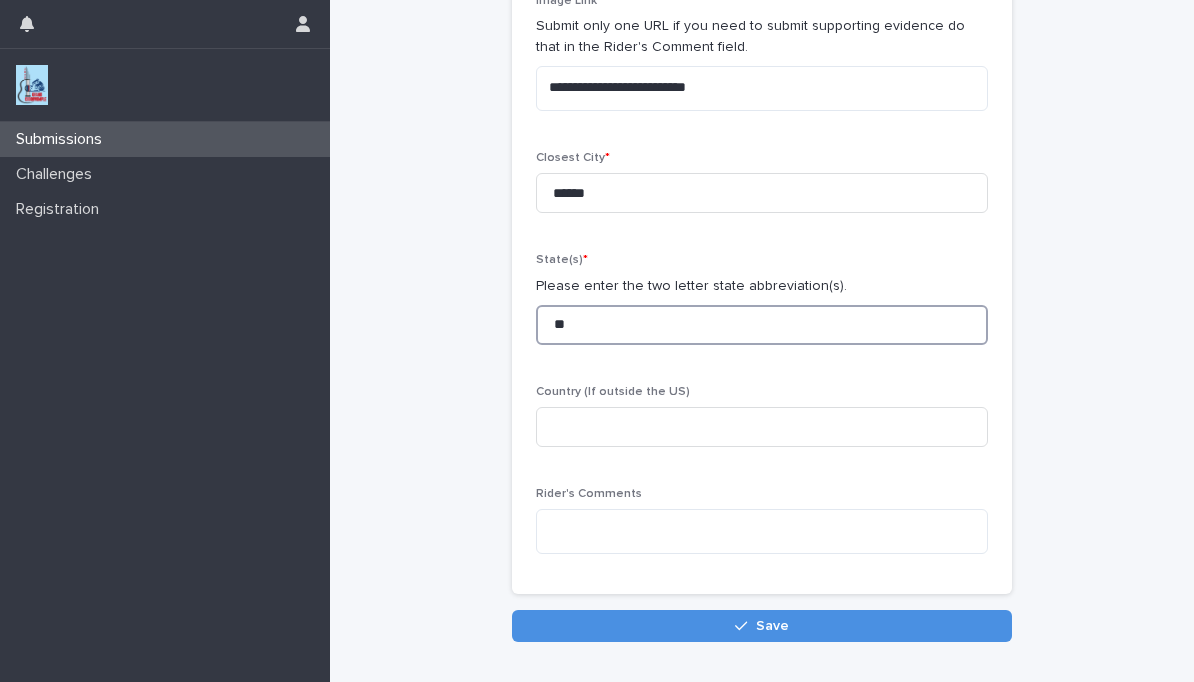 scroll, scrollTop: 255, scrollLeft: 0, axis: vertical 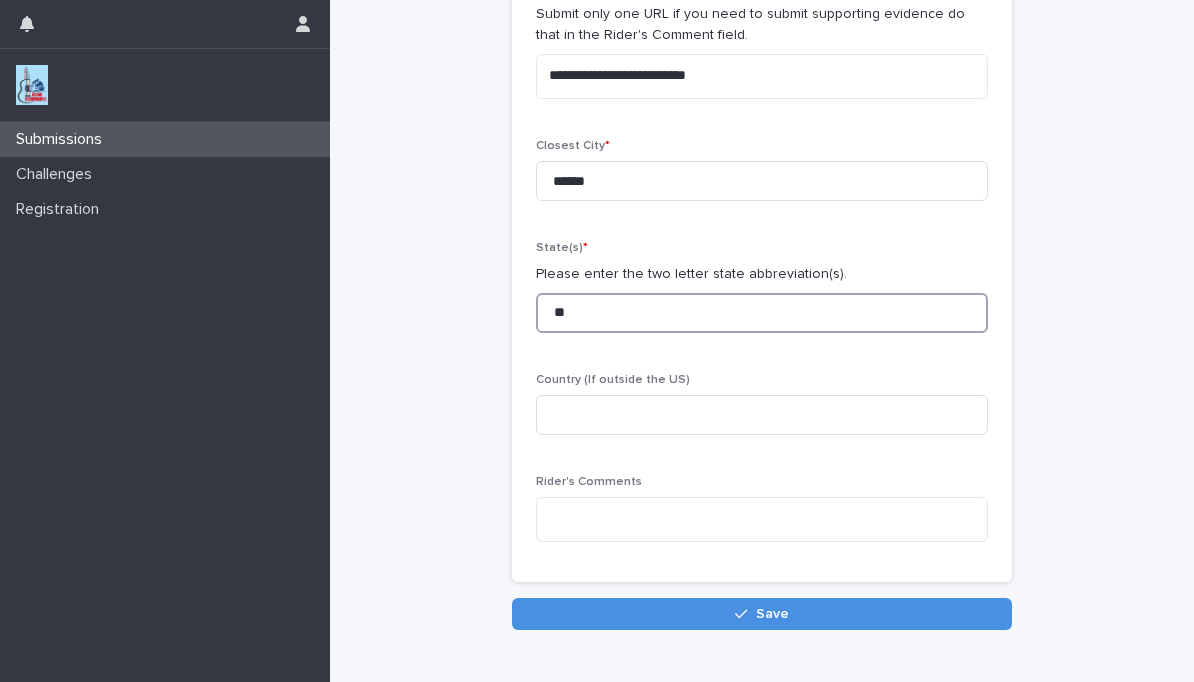 type on "**" 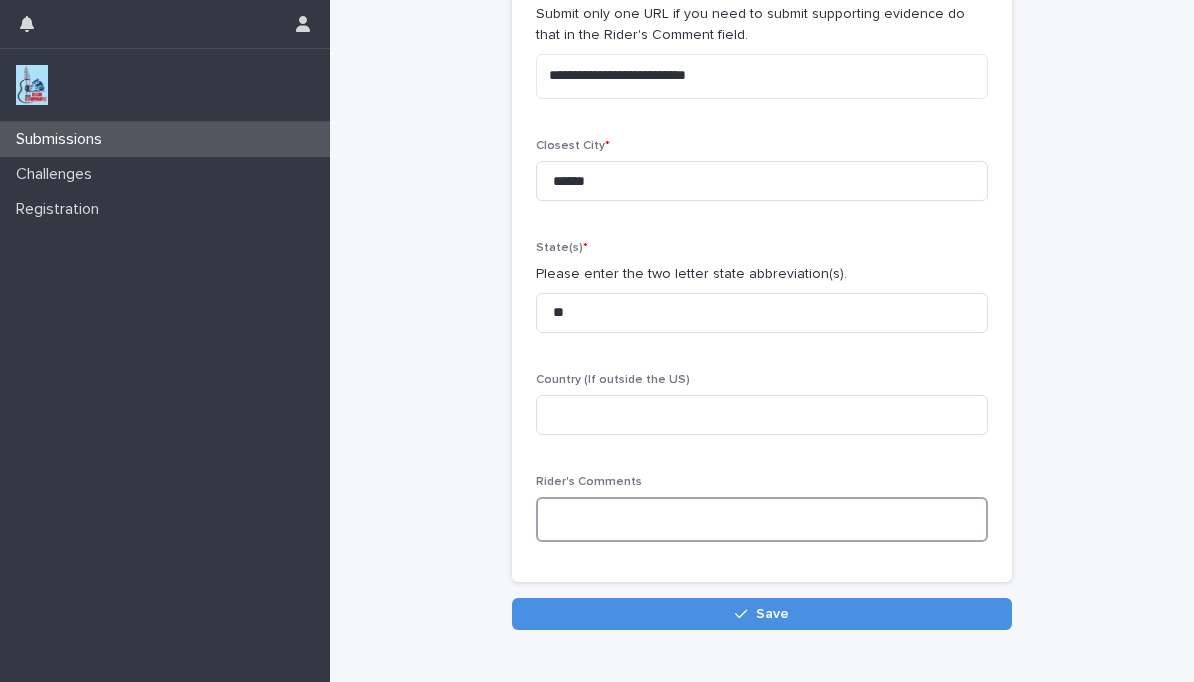 click at bounding box center (762, 519) 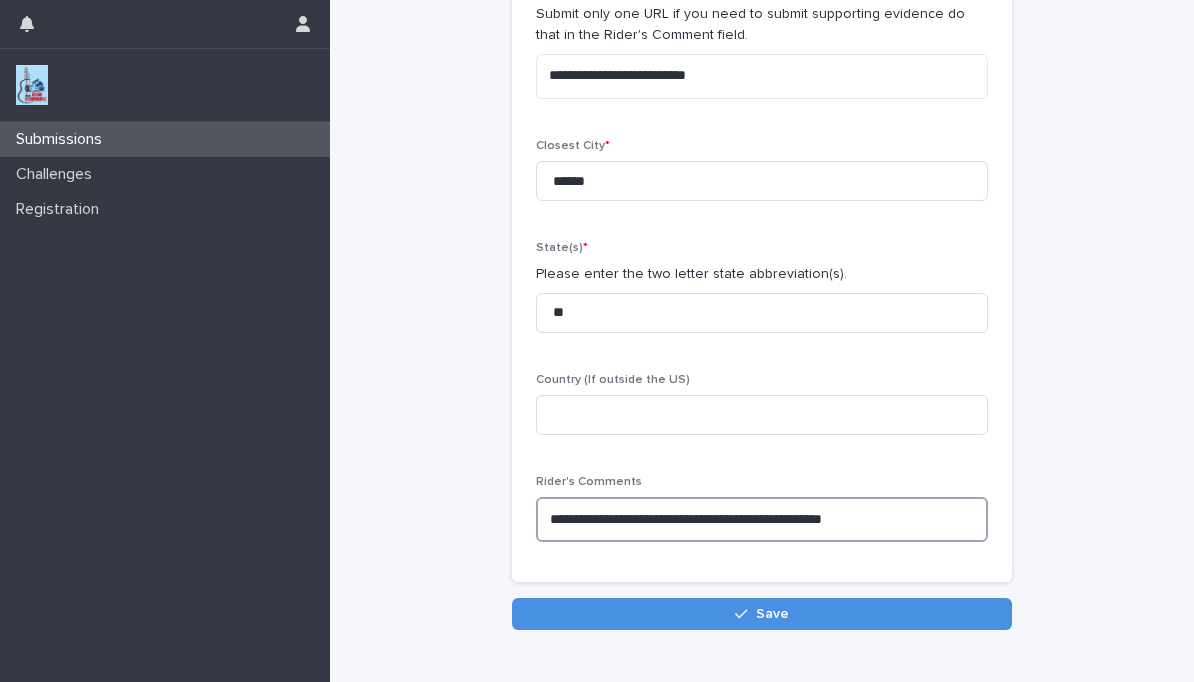 type on "**********" 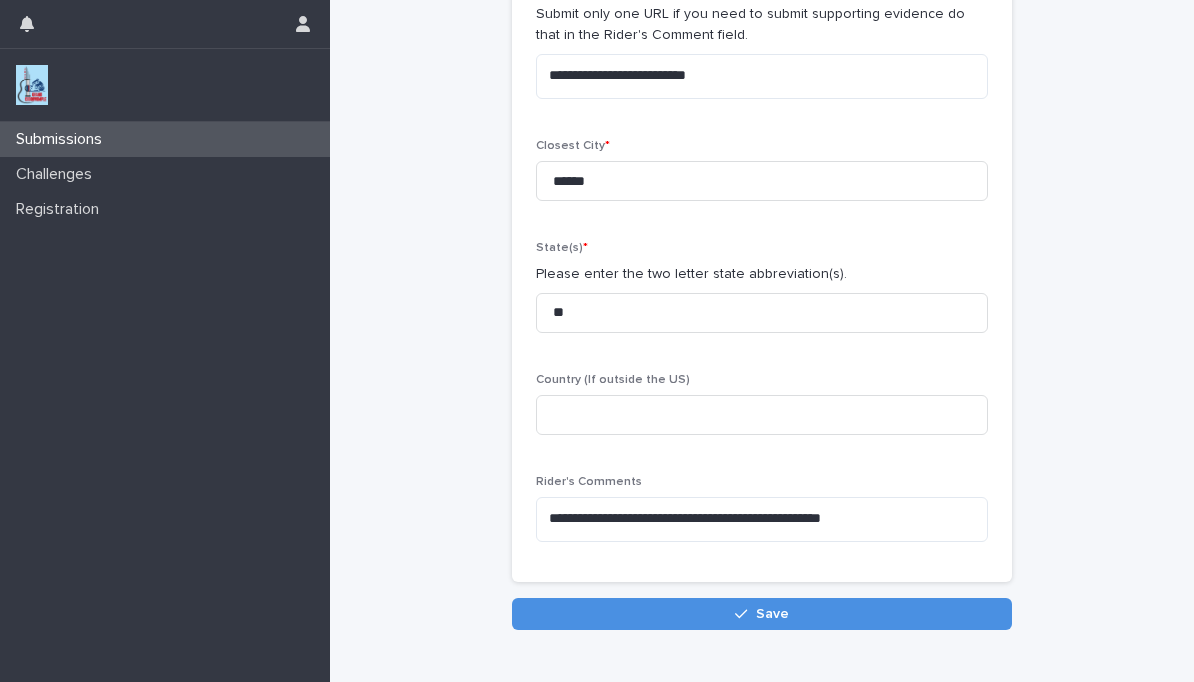 click on "Save" at bounding box center (762, 614) 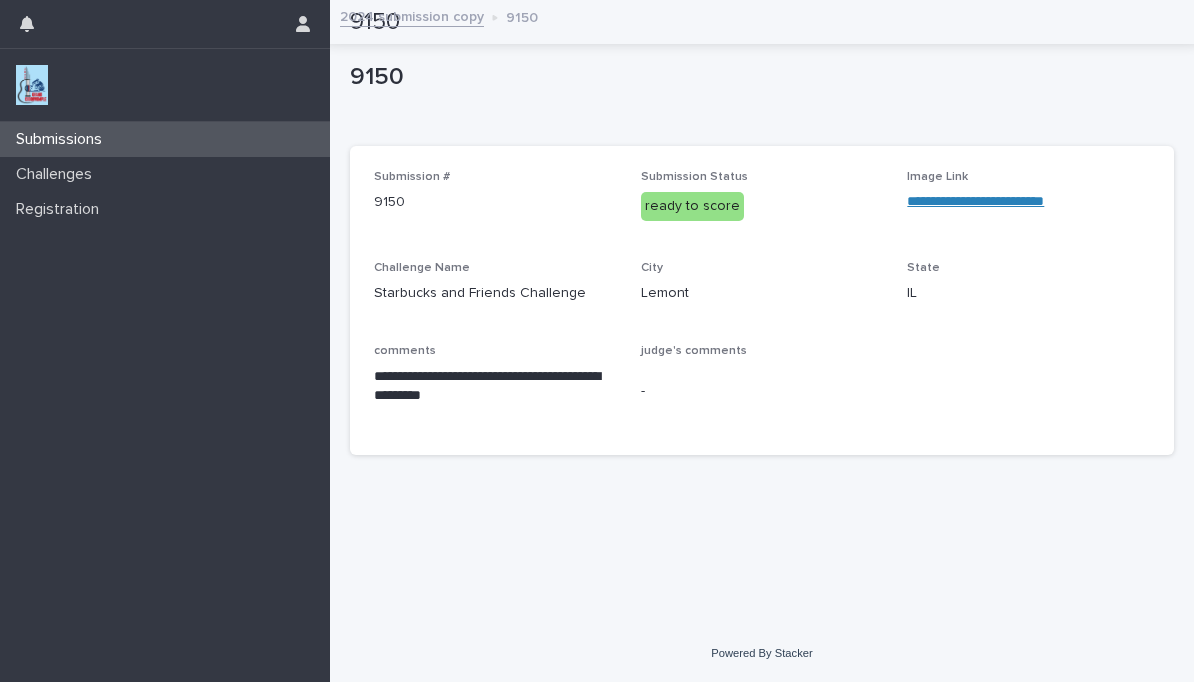 scroll, scrollTop: 0, scrollLeft: 0, axis: both 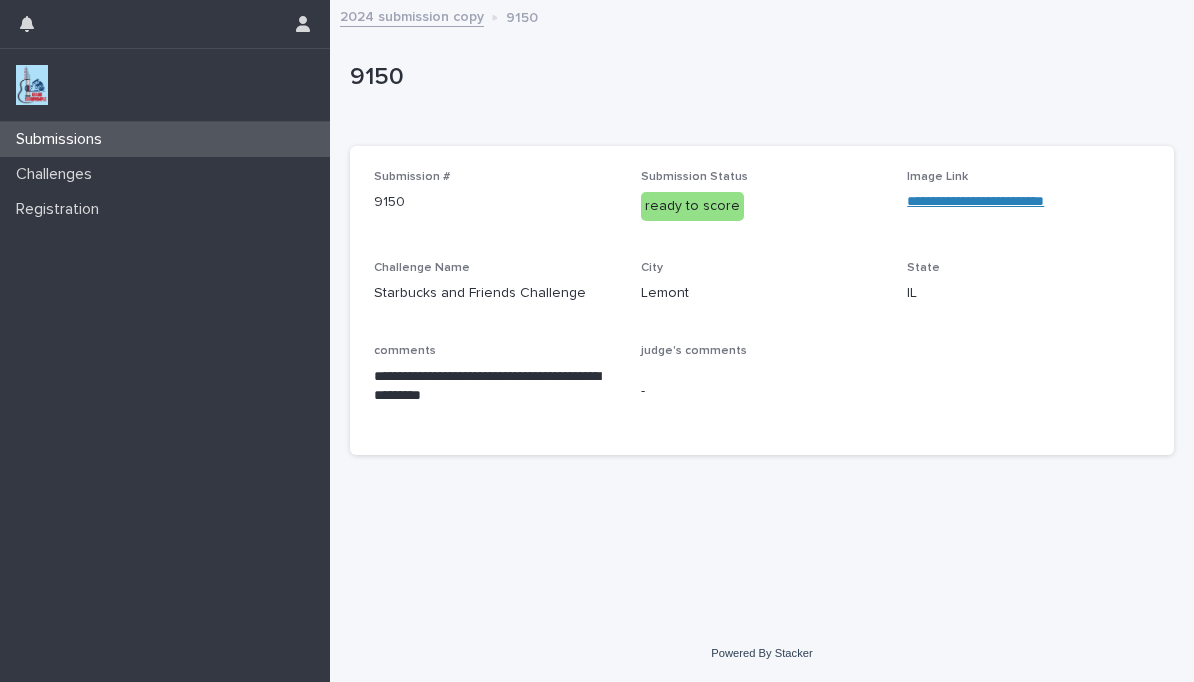 click on "Submissions" at bounding box center [165, 139] 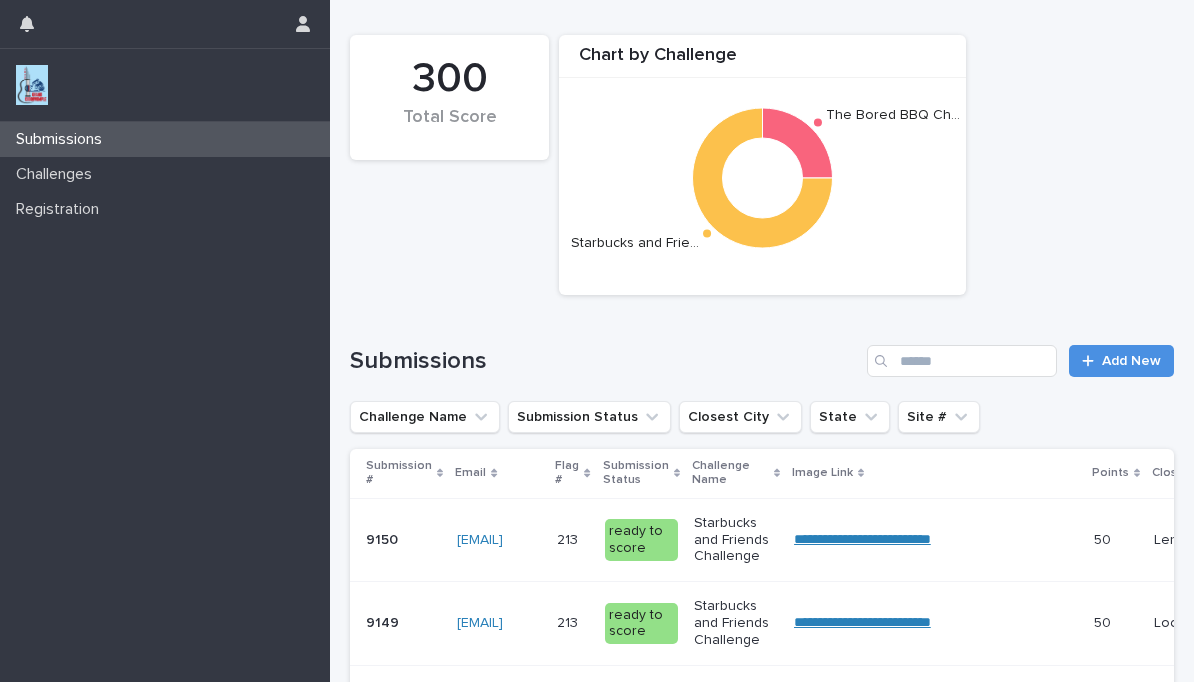 click on "Add New" at bounding box center [1121, 361] 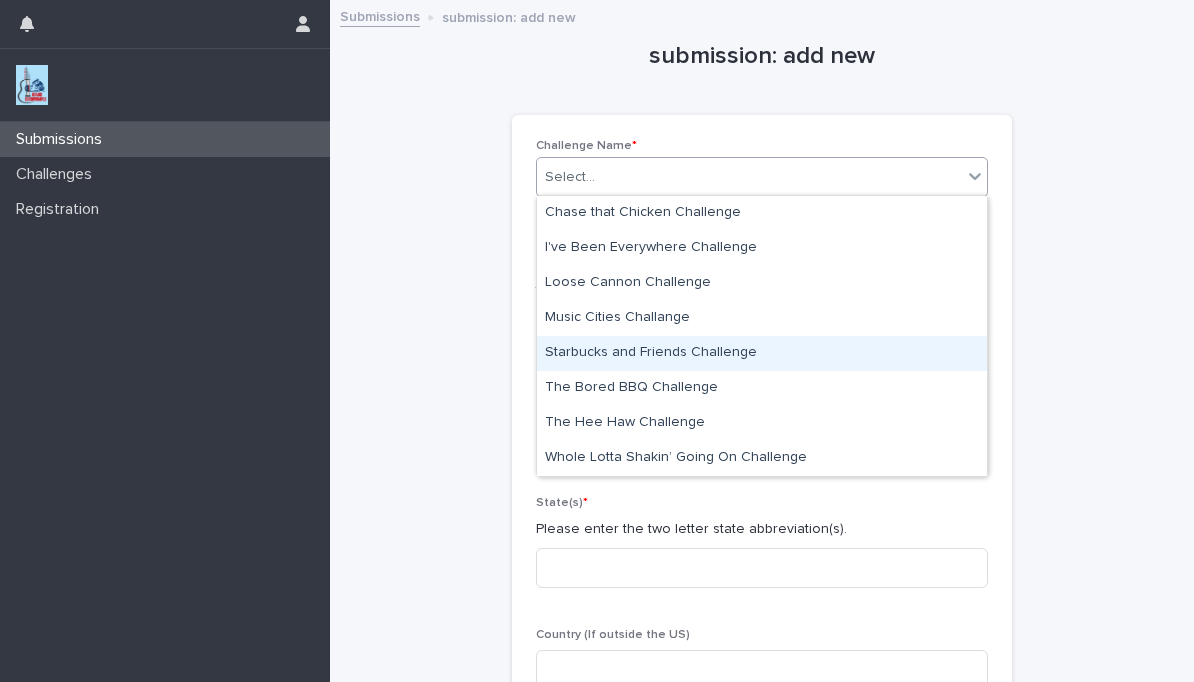 click on "Starbucks and Friends Challenge" at bounding box center [762, 353] 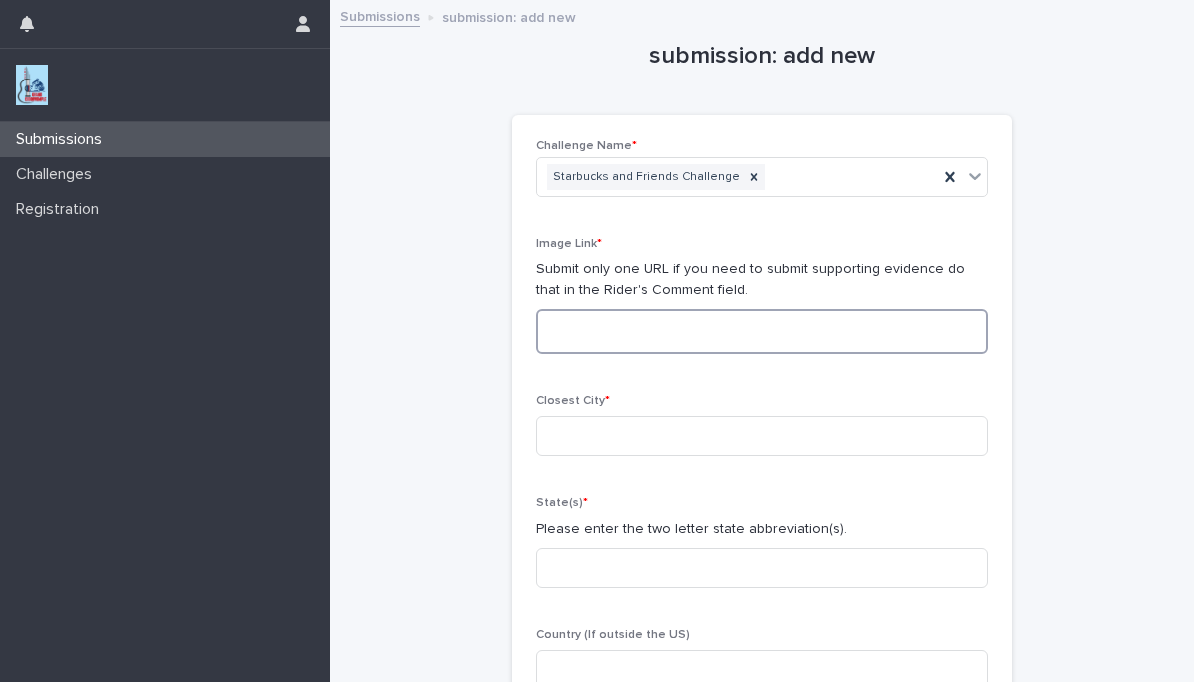 click at bounding box center [762, 331] 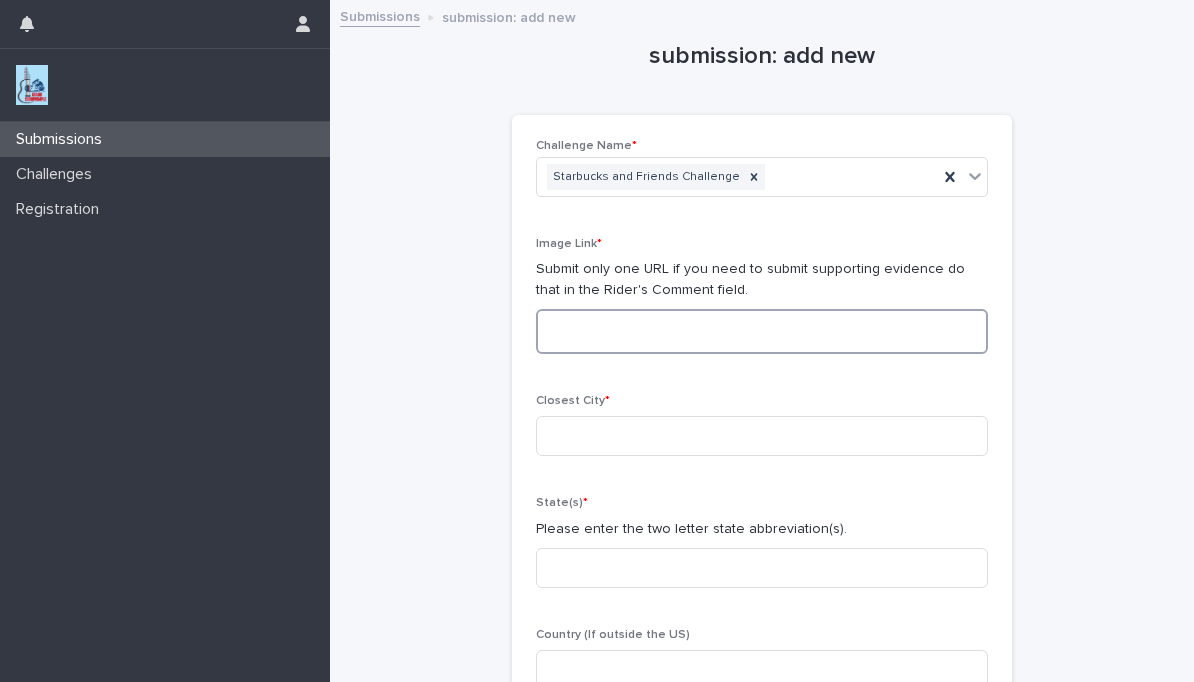 paste on "**********" 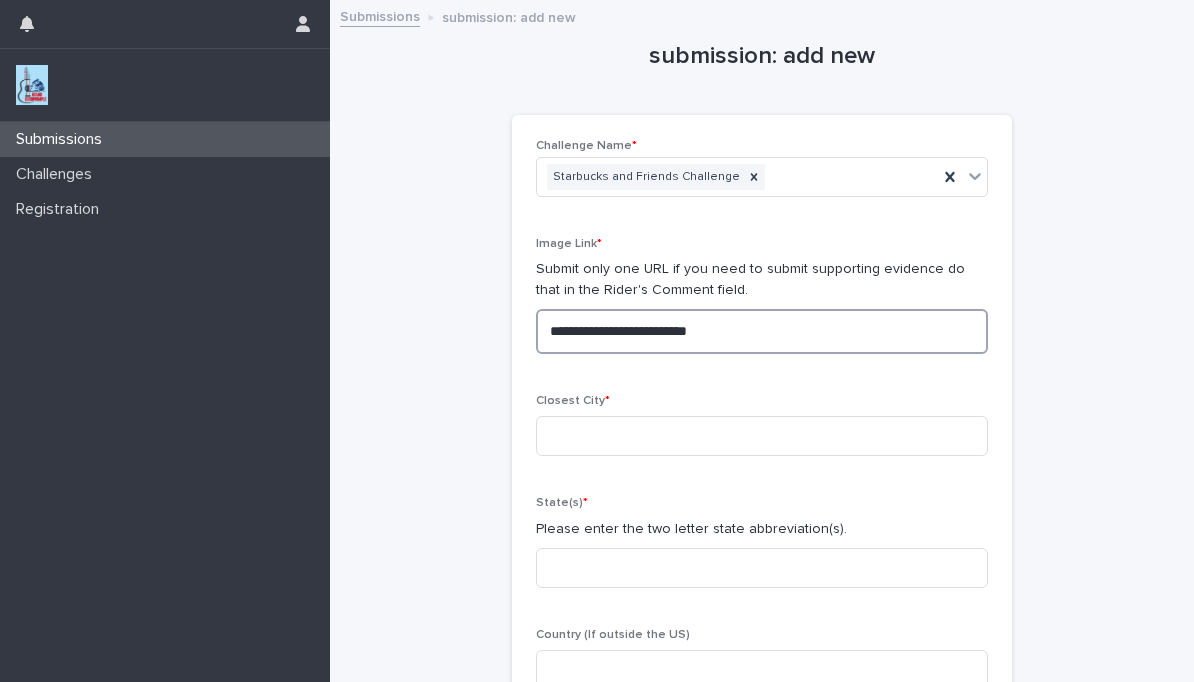 type on "**********" 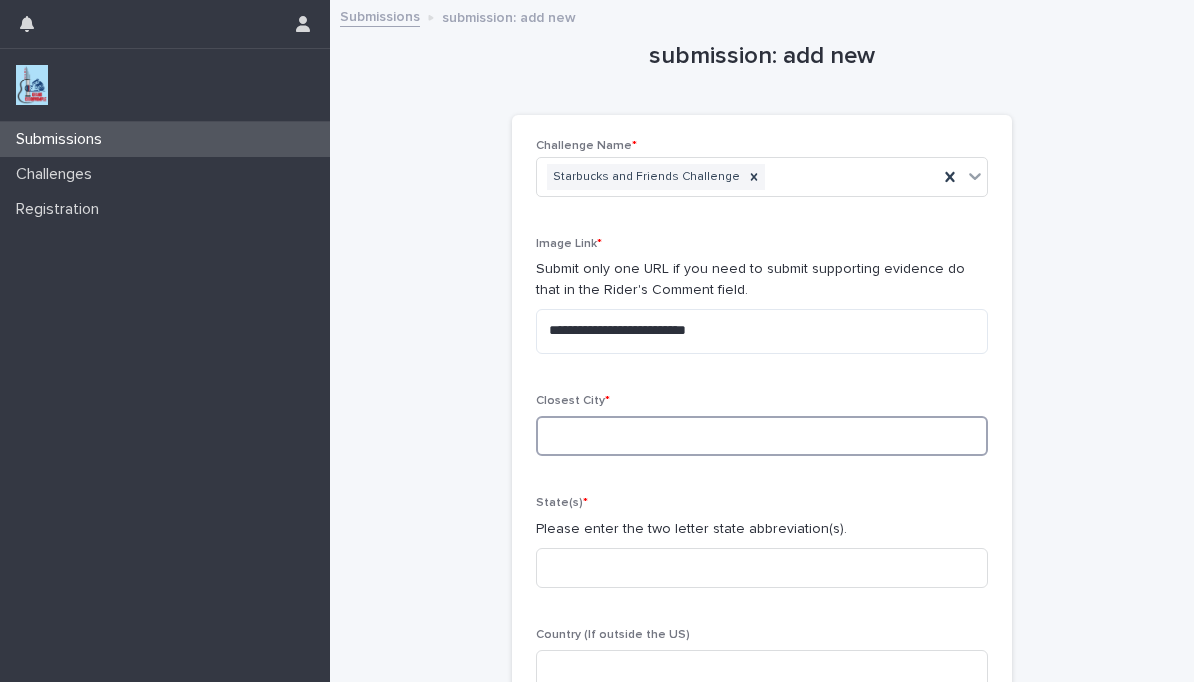 click at bounding box center (762, 436) 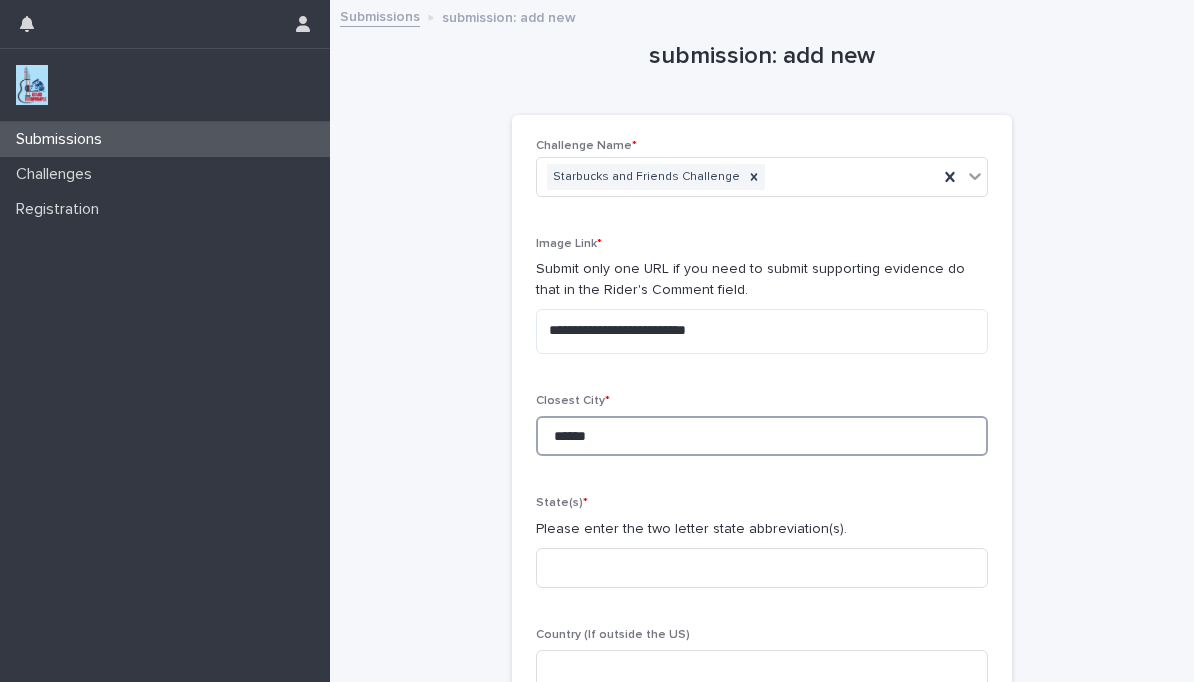 type on "******" 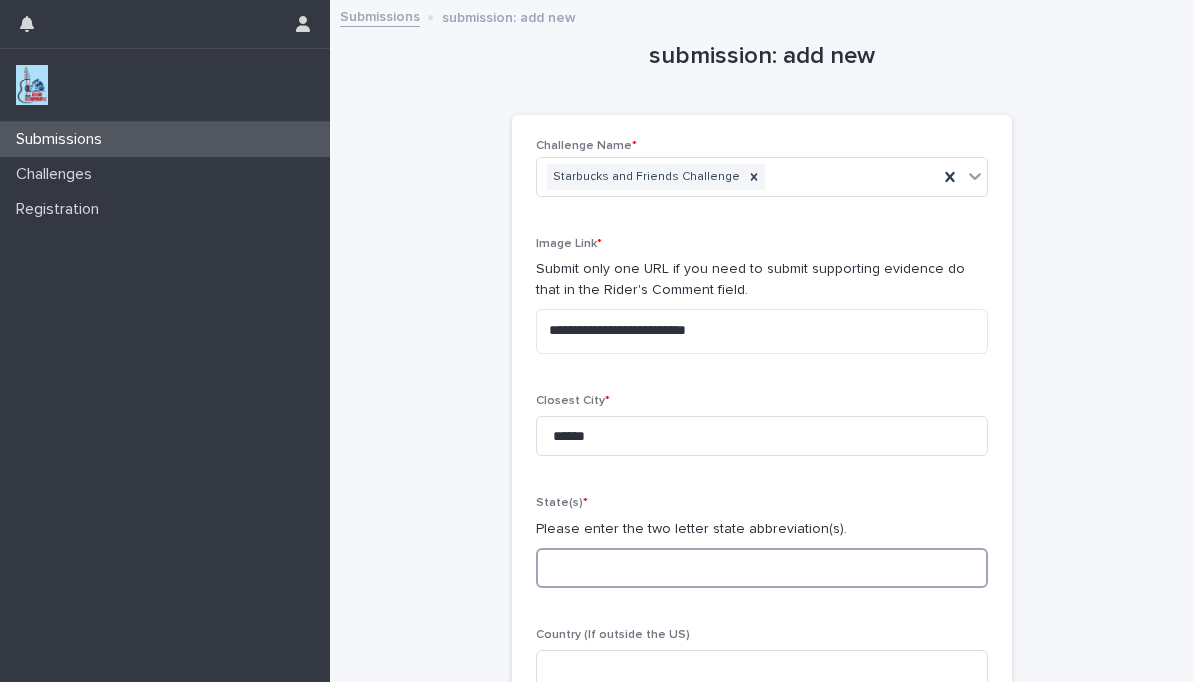 click at bounding box center (762, 568) 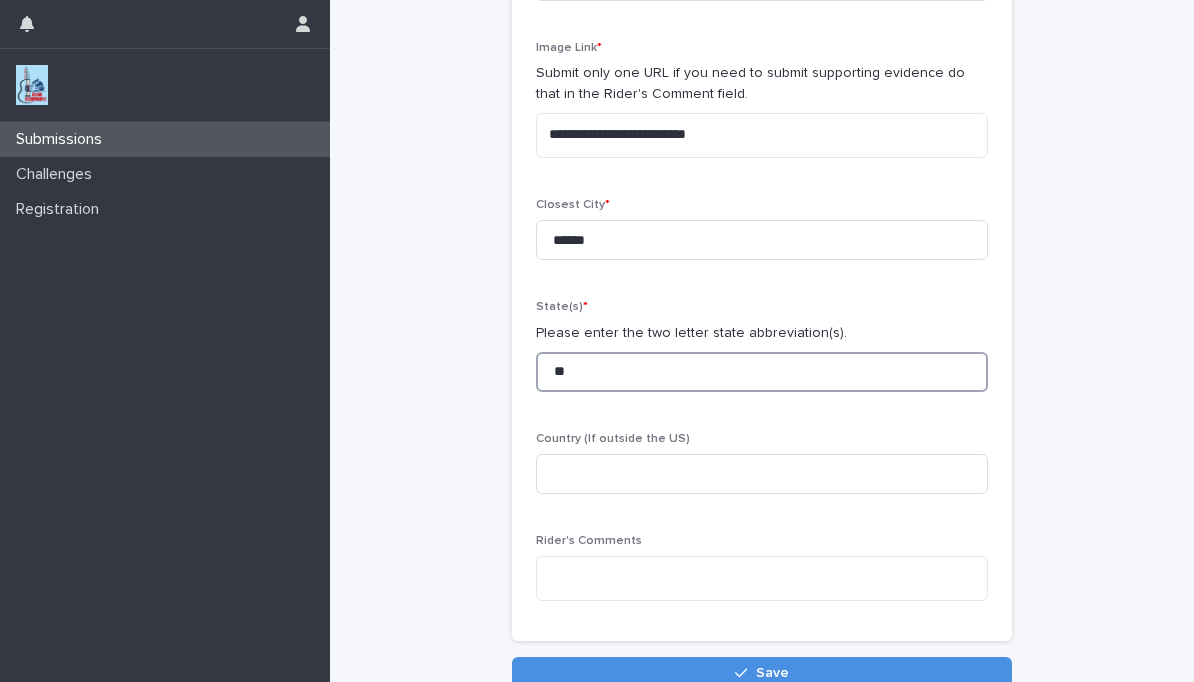 scroll, scrollTop: 197, scrollLeft: 0, axis: vertical 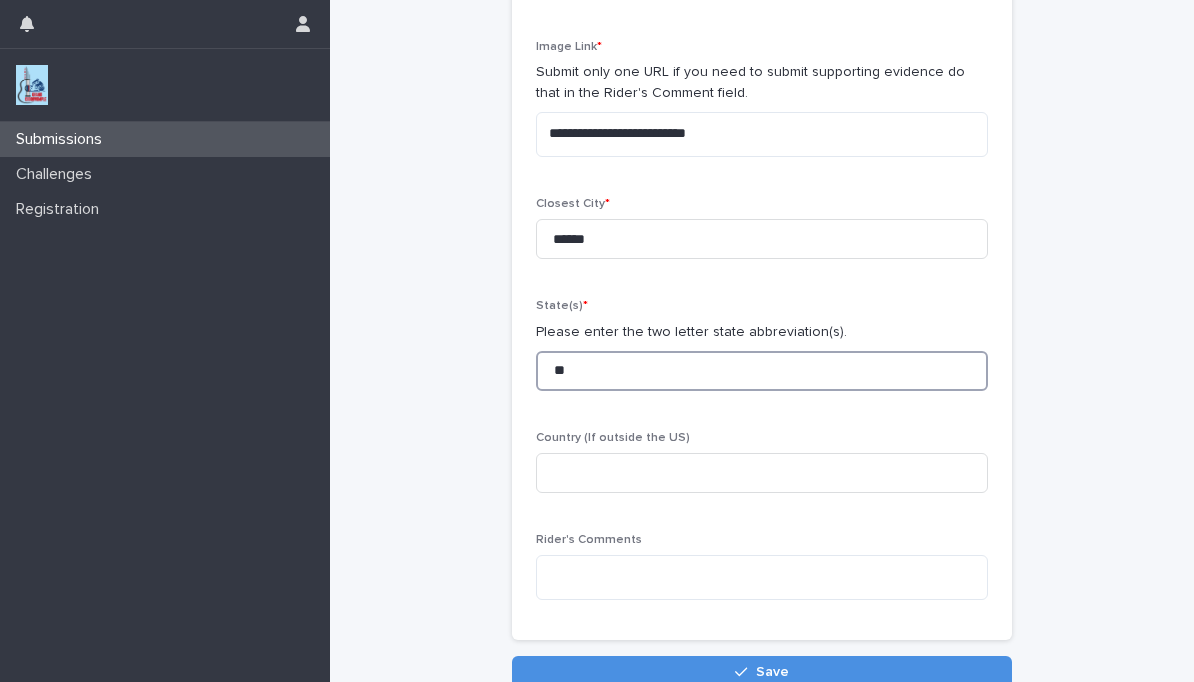 type on "**" 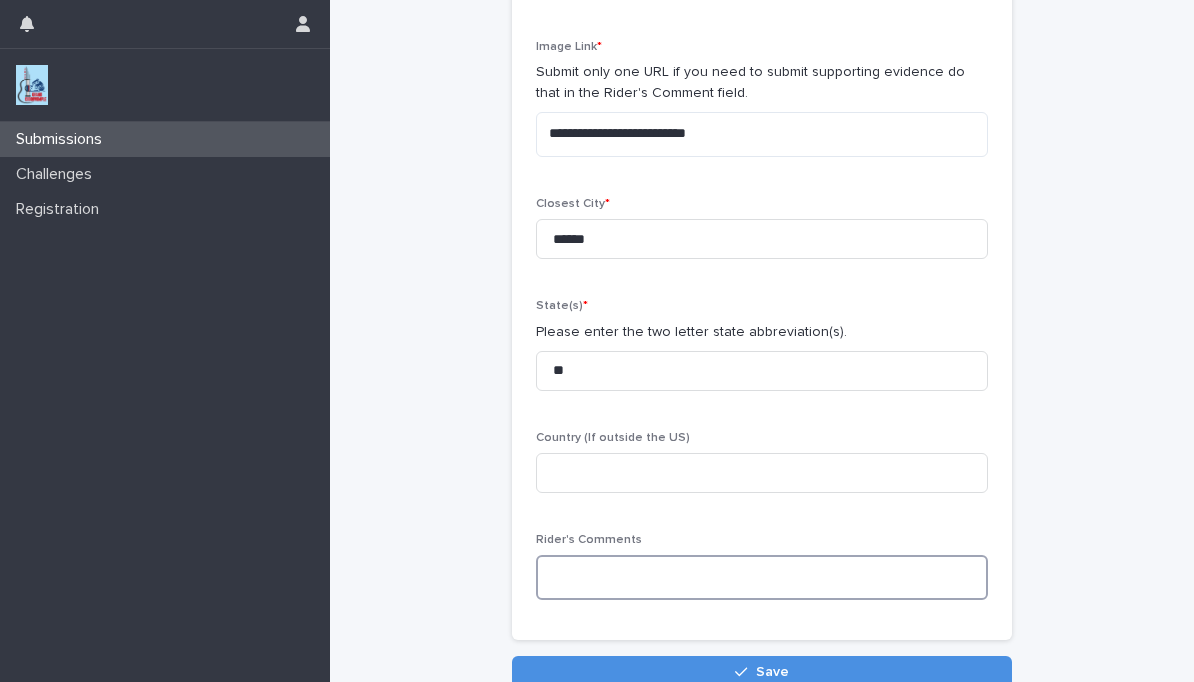 click at bounding box center [762, 577] 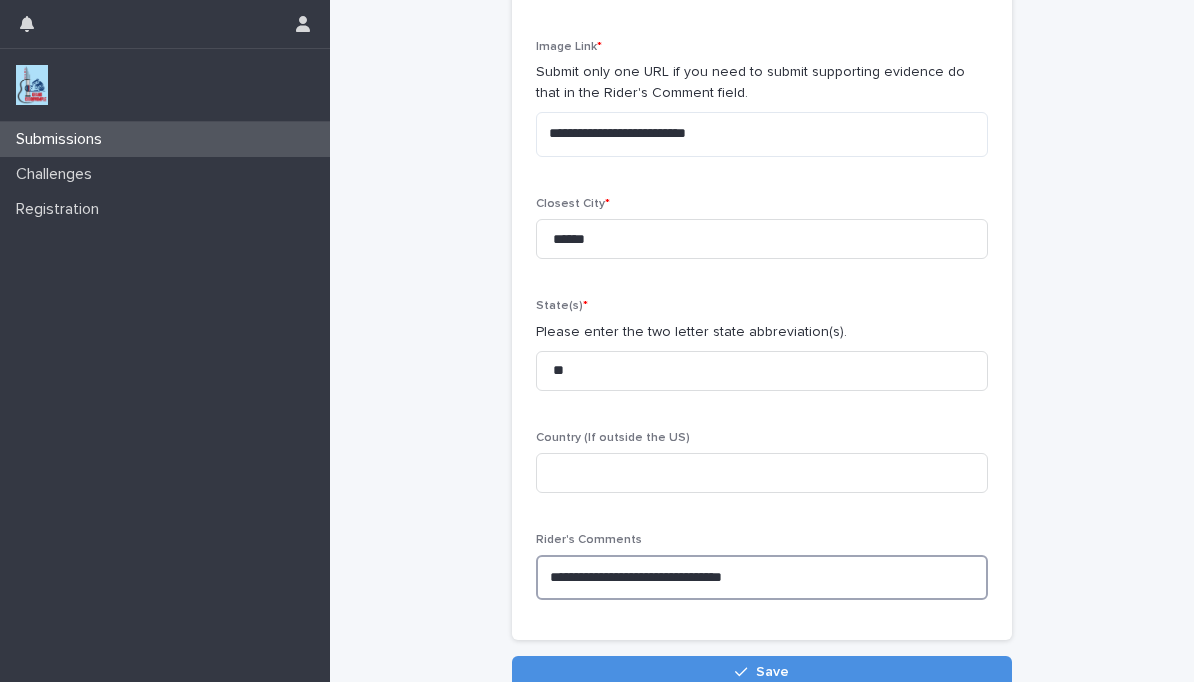 type on "**********" 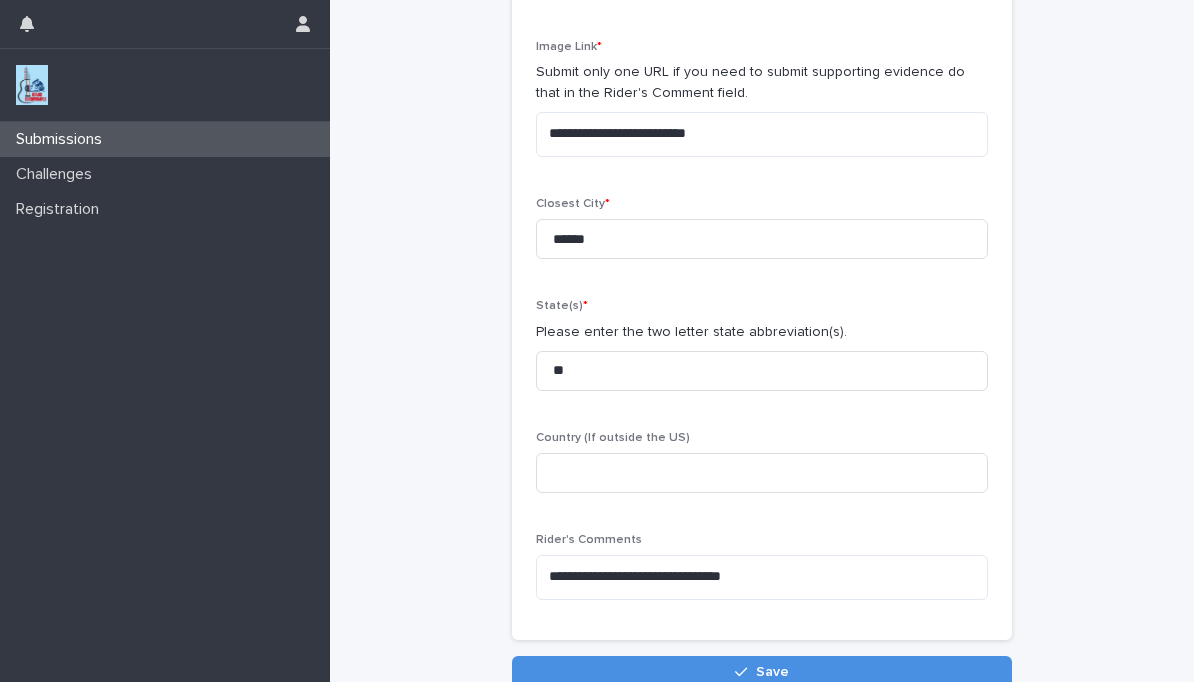 click on "Save" at bounding box center [762, 672] 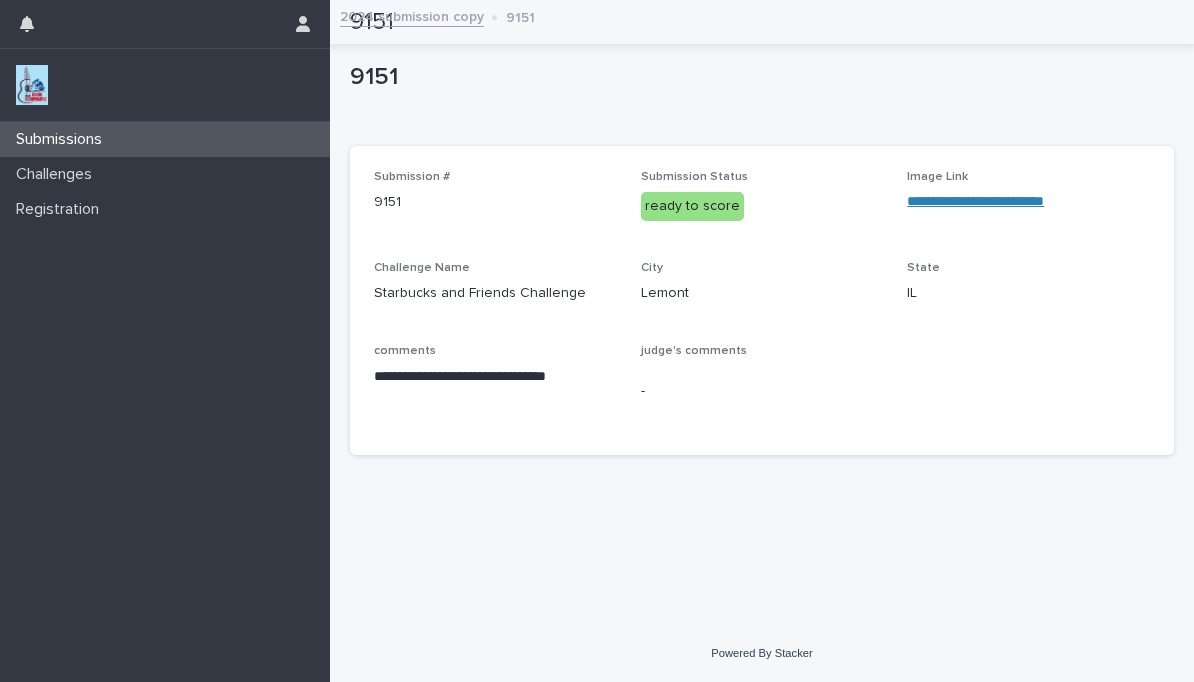 scroll, scrollTop: 0, scrollLeft: 0, axis: both 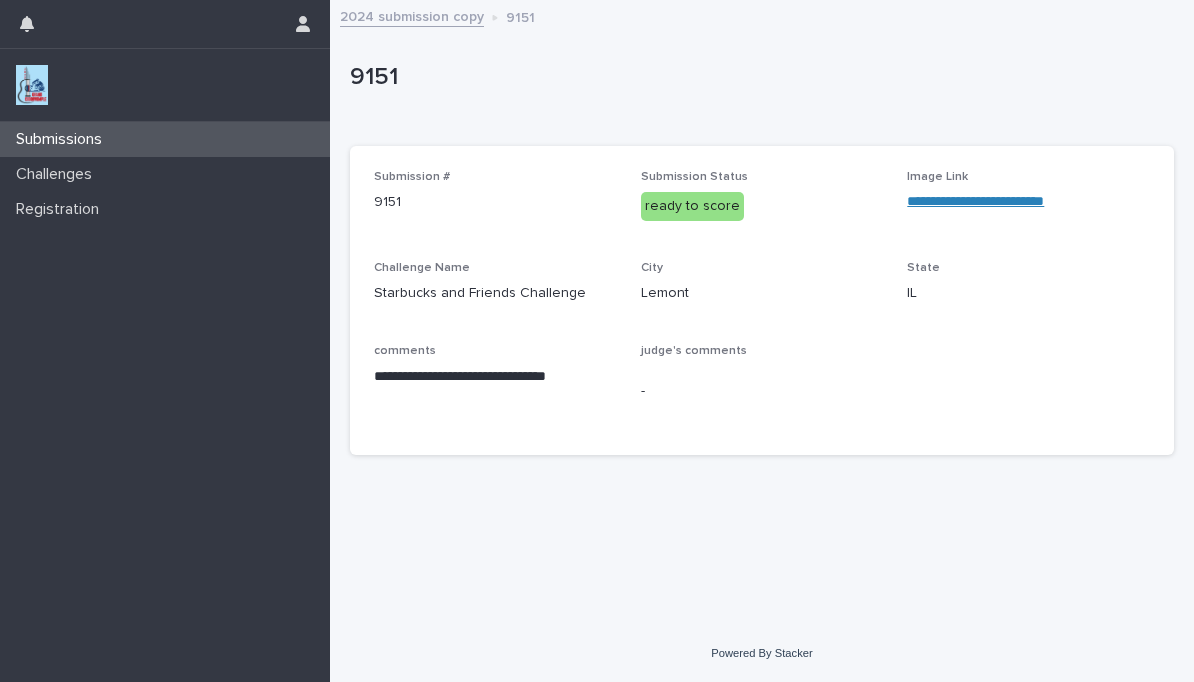 click on "Submissions" at bounding box center [165, 139] 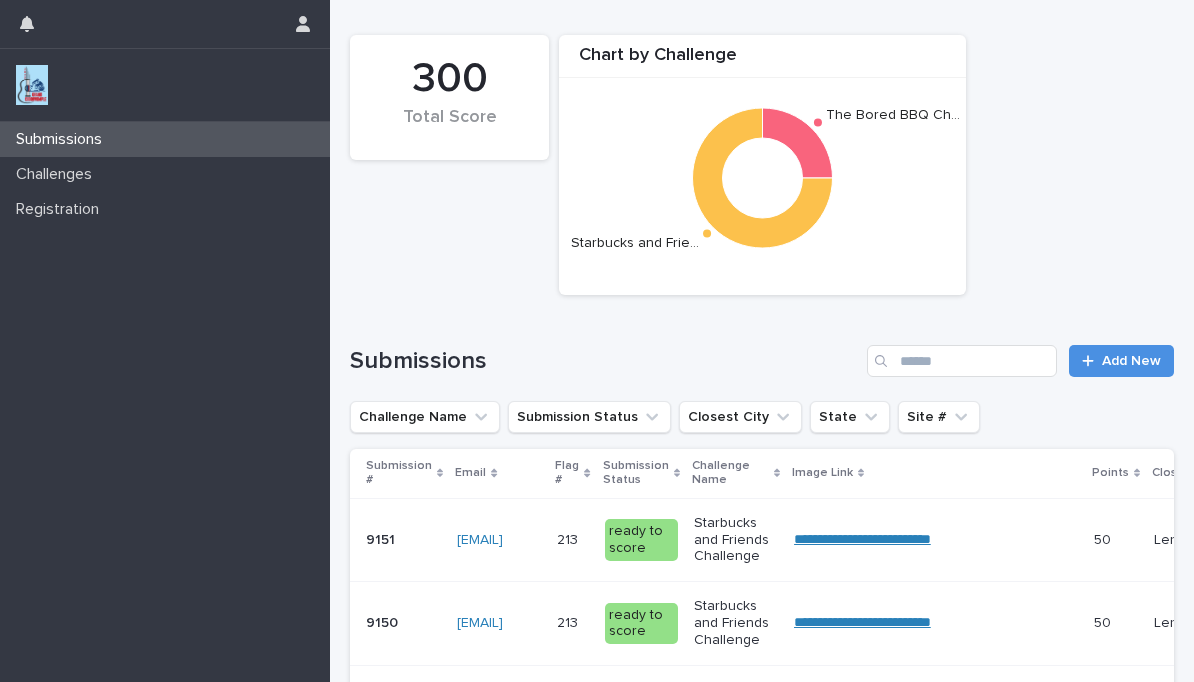 click on "Add New" at bounding box center [1131, 361] 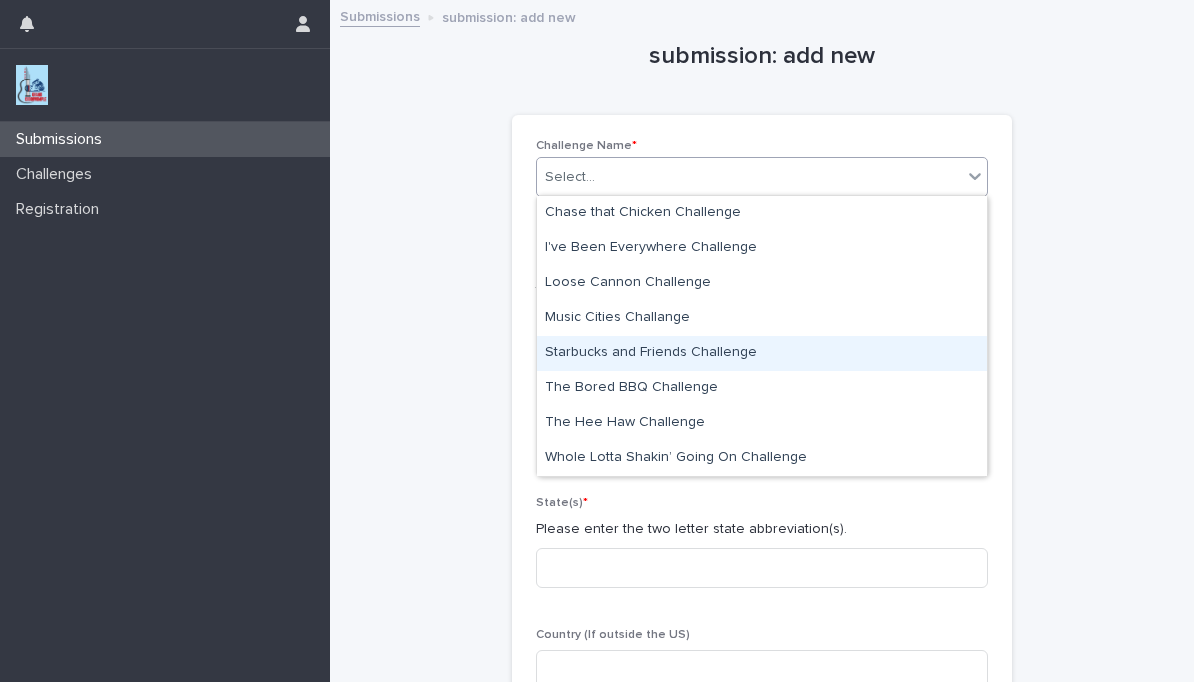 click on "Starbucks and Friends Challenge" at bounding box center [762, 353] 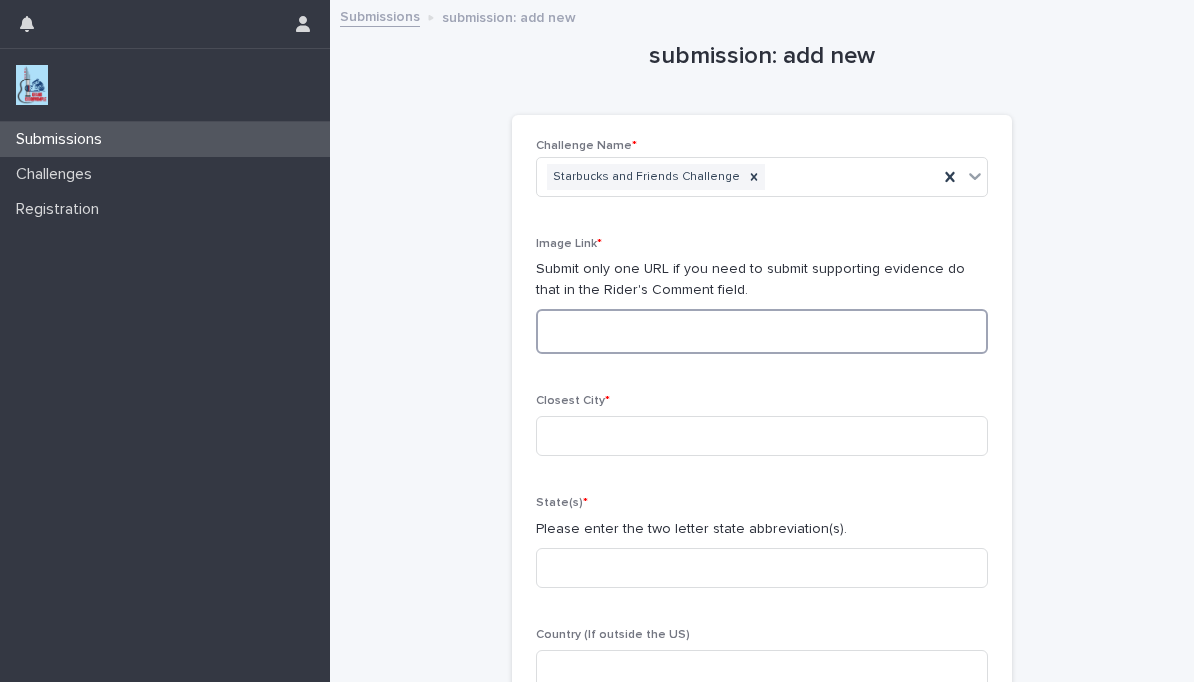 click at bounding box center [762, 331] 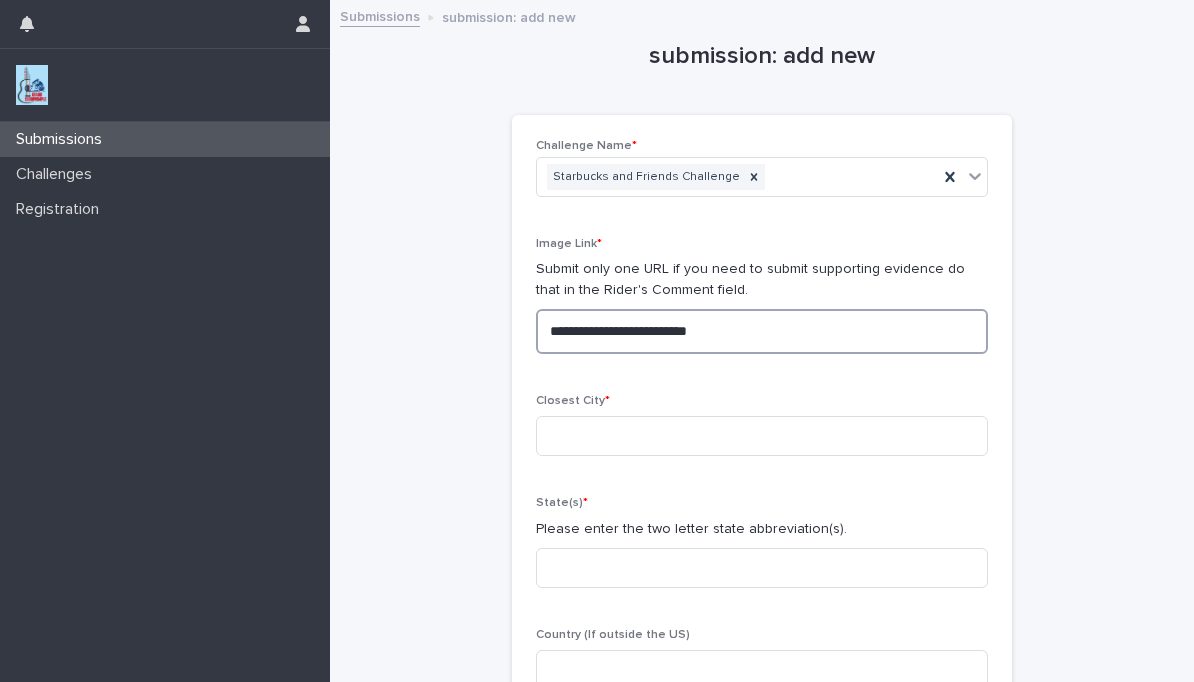 type on "**********" 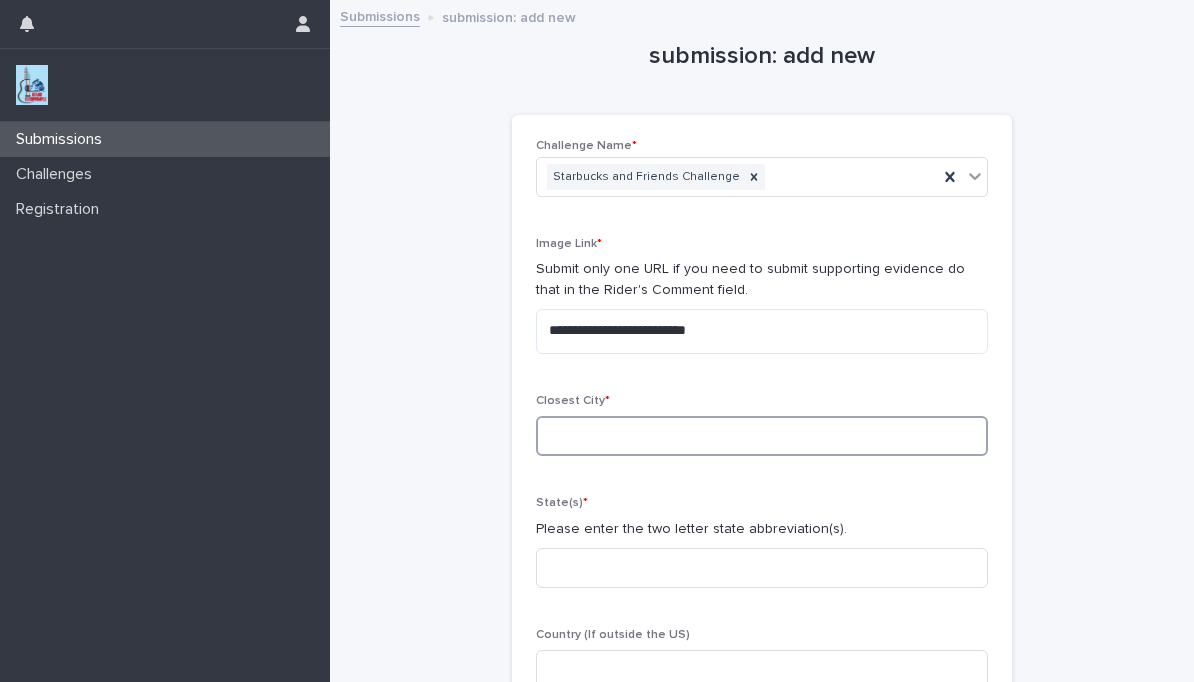 click at bounding box center [762, 436] 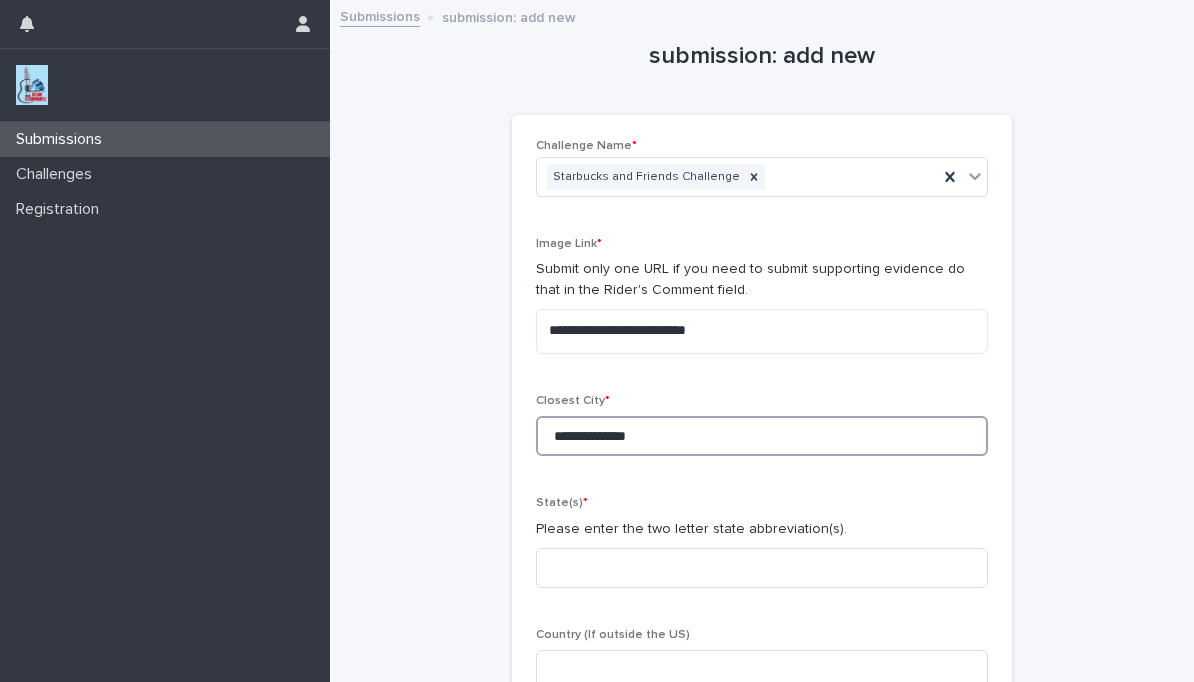 type on "**********" 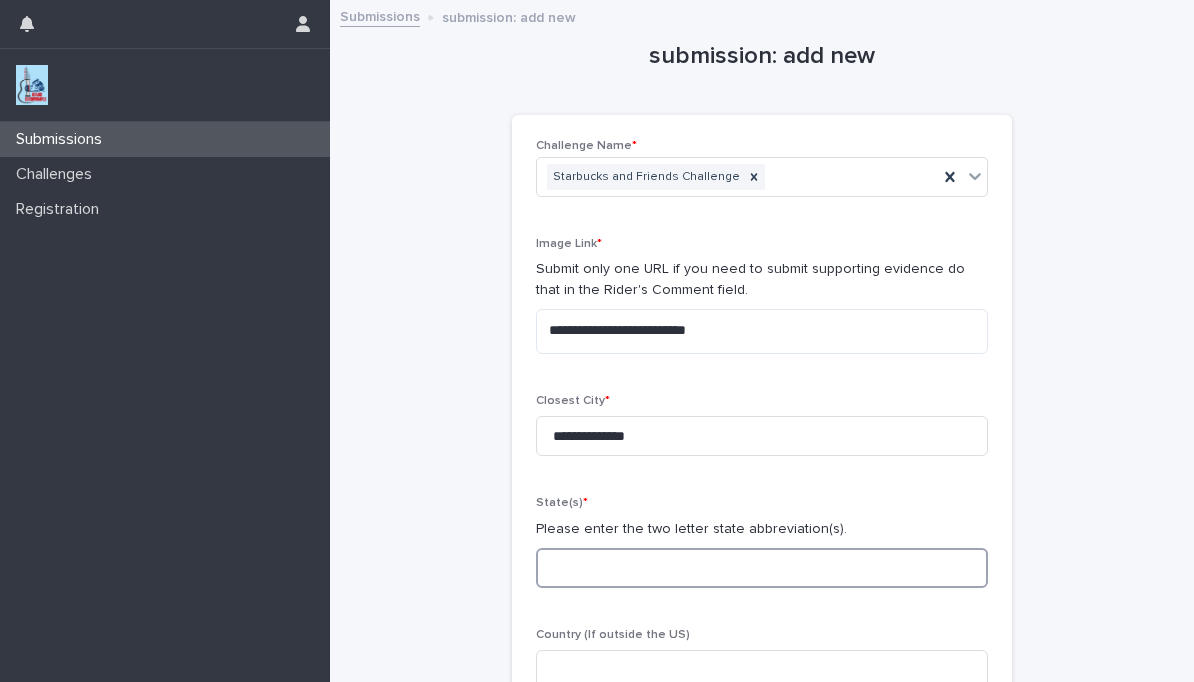 click at bounding box center (762, 568) 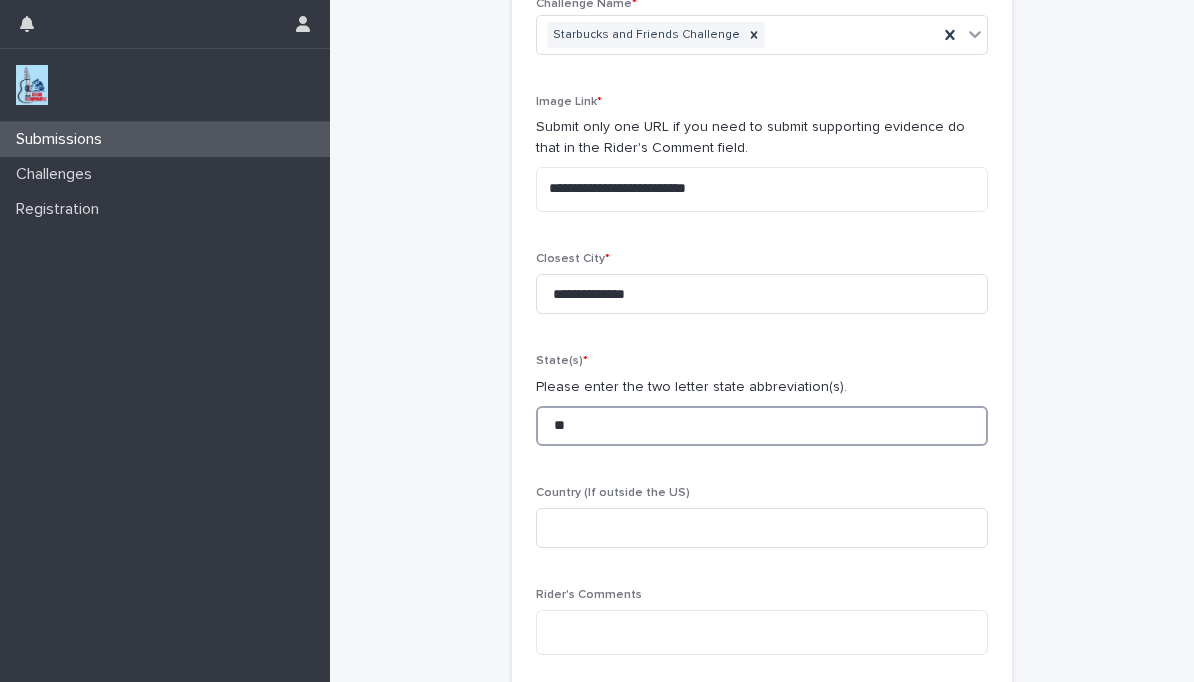 scroll, scrollTop: 182, scrollLeft: 0, axis: vertical 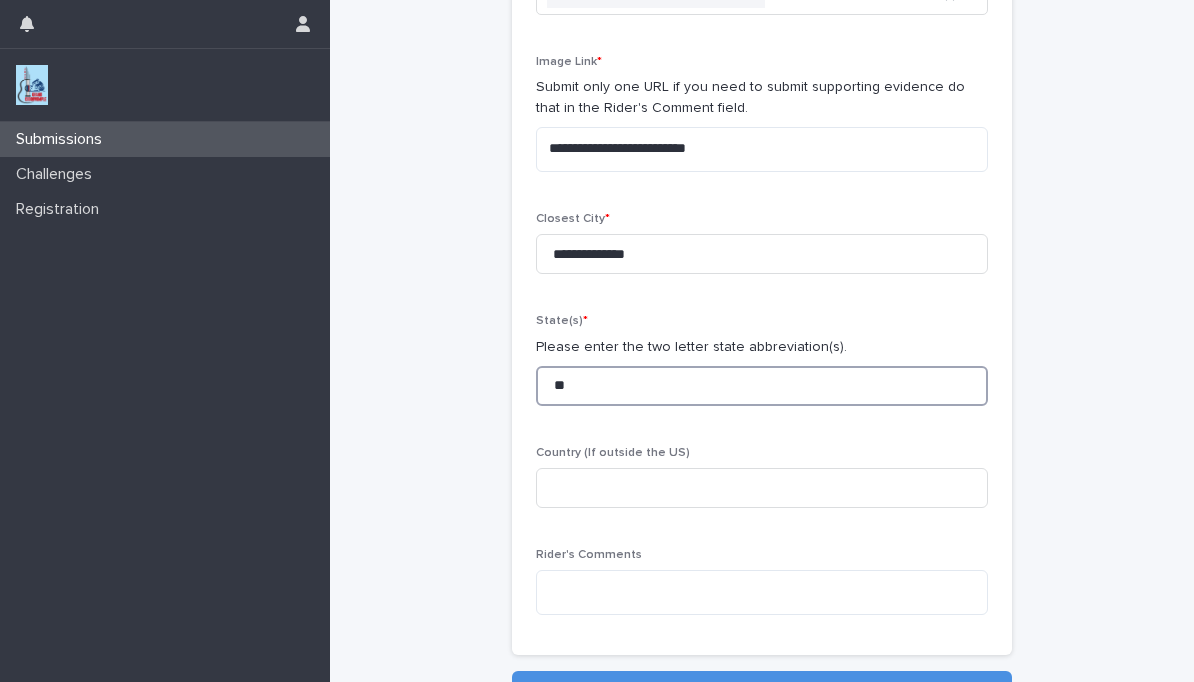 type on "**" 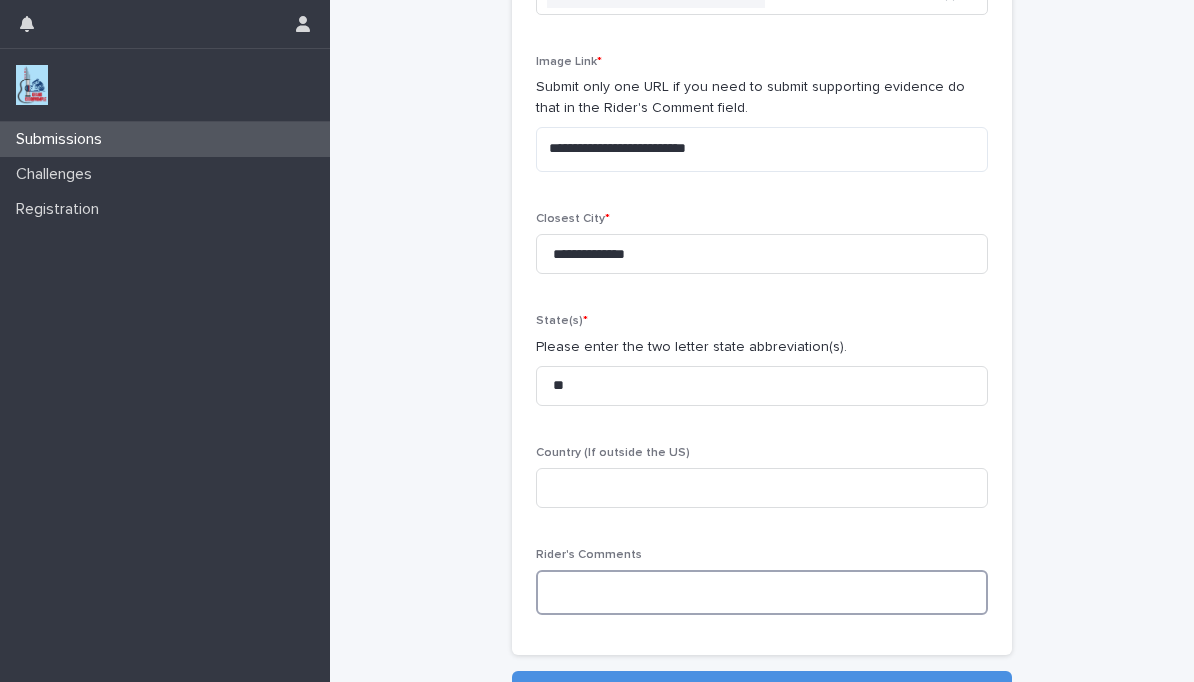 click at bounding box center (762, 592) 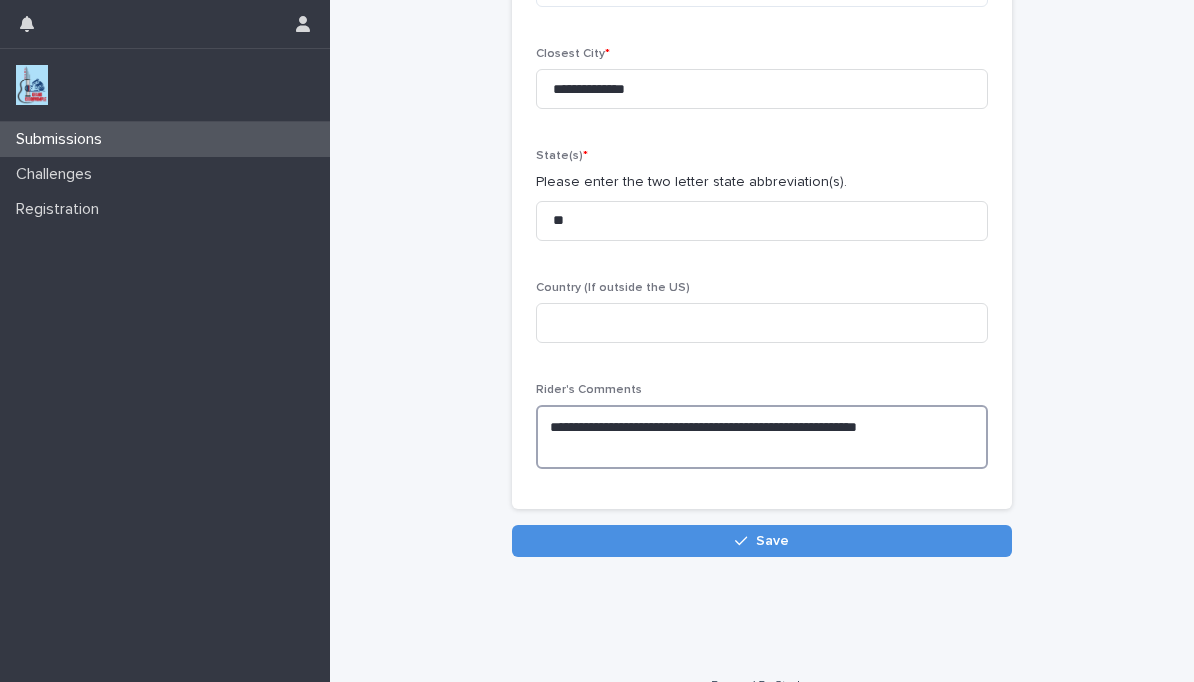 type on "**********" 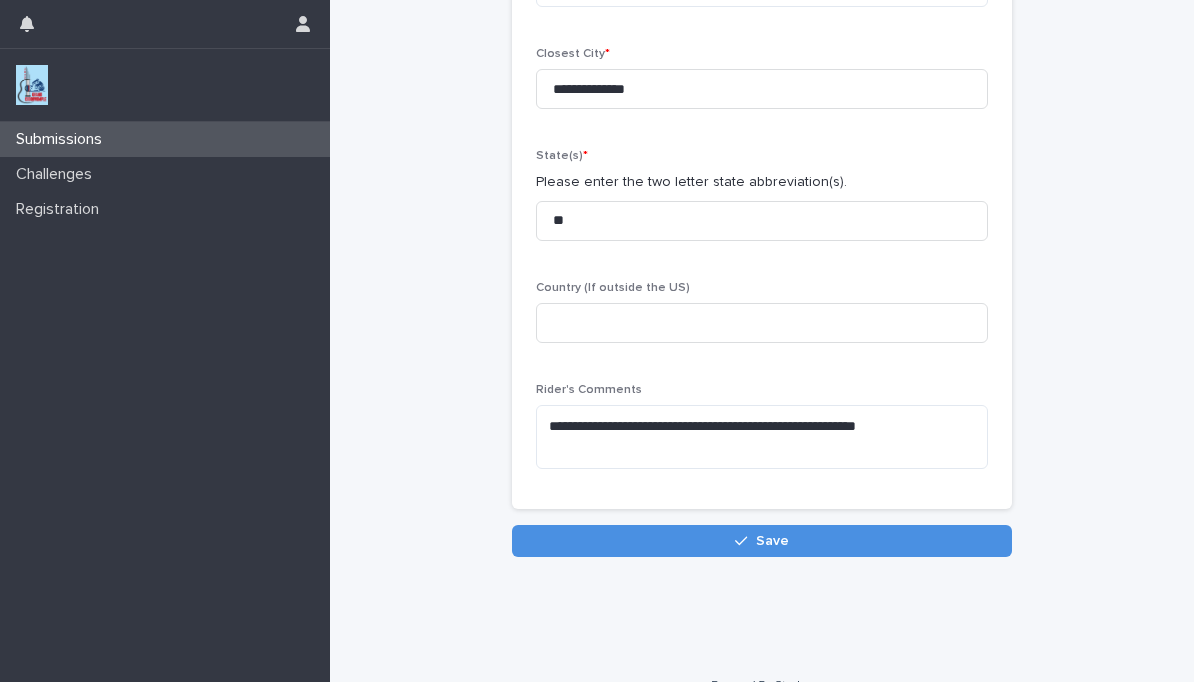 click on "Save" at bounding box center [772, 541] 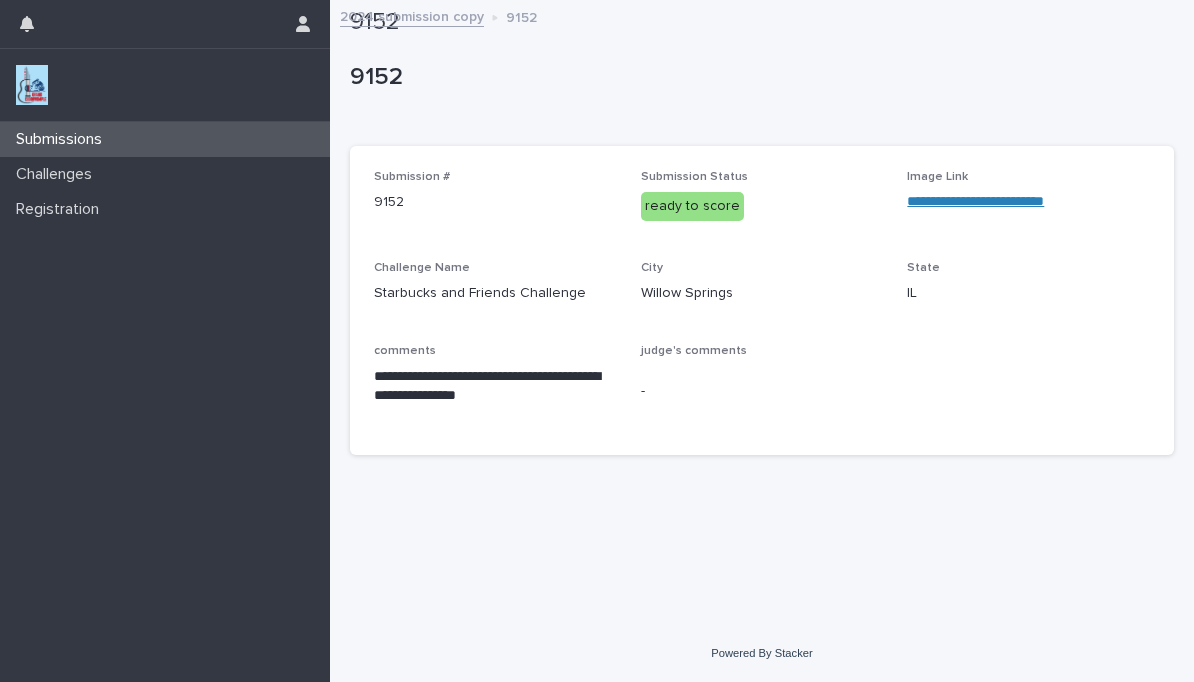 scroll, scrollTop: 0, scrollLeft: 0, axis: both 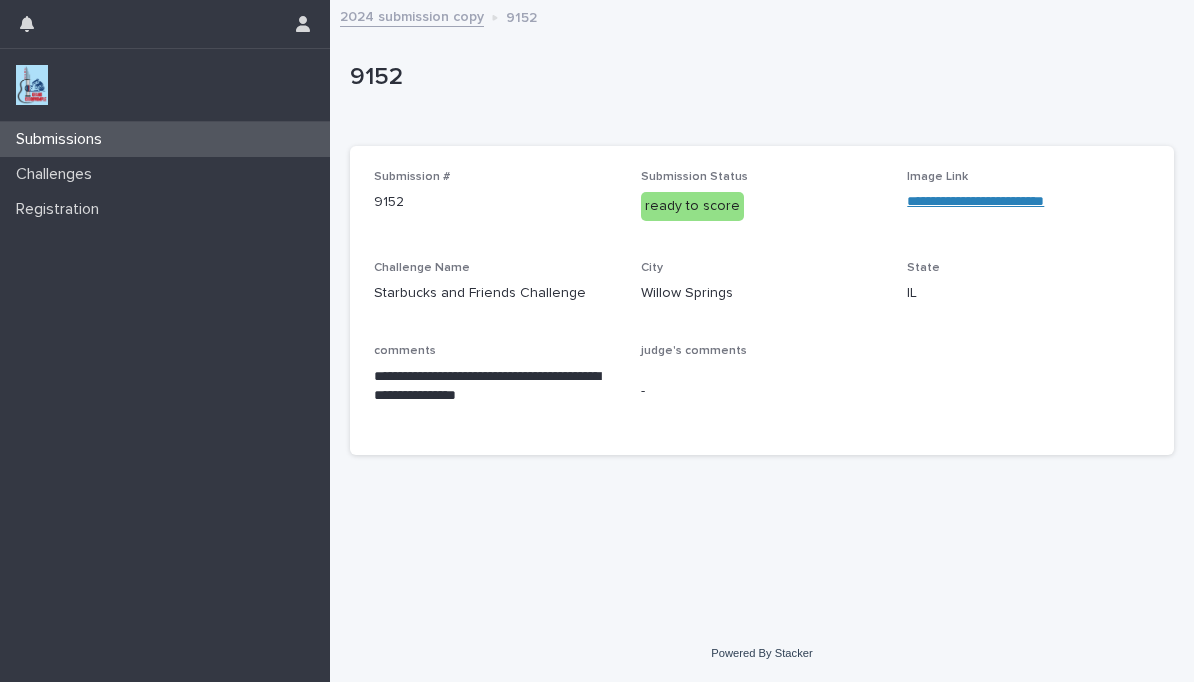click on "Submissions" at bounding box center (165, 139) 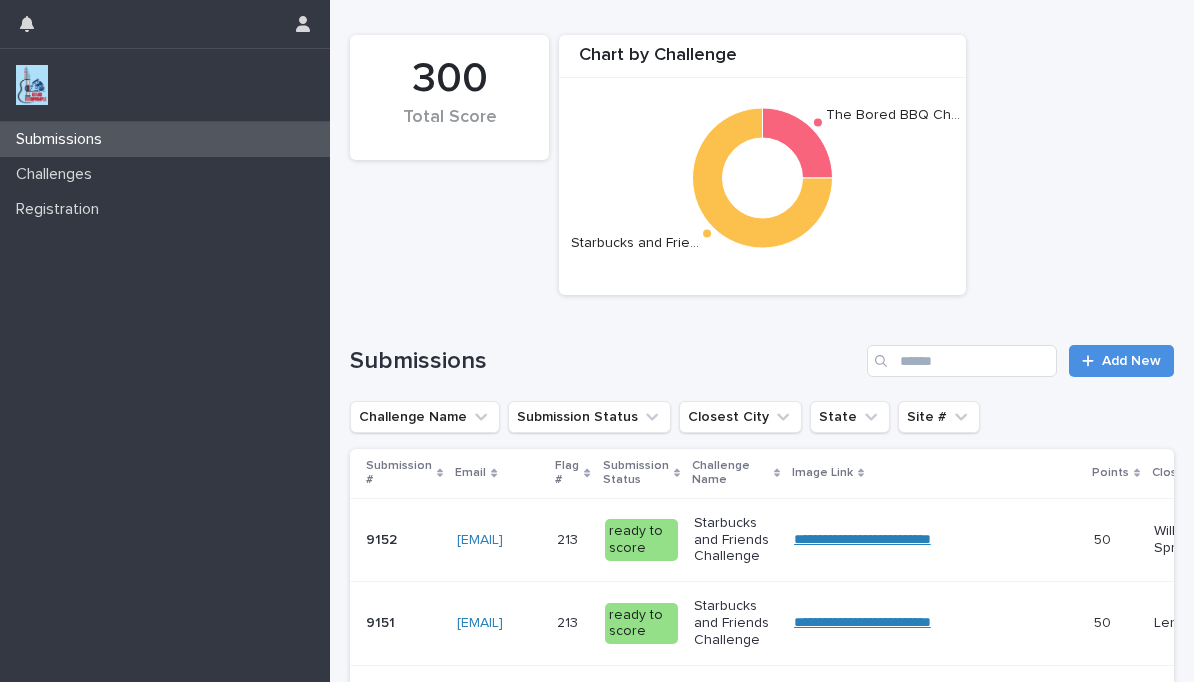 scroll, scrollTop: 0, scrollLeft: 0, axis: both 